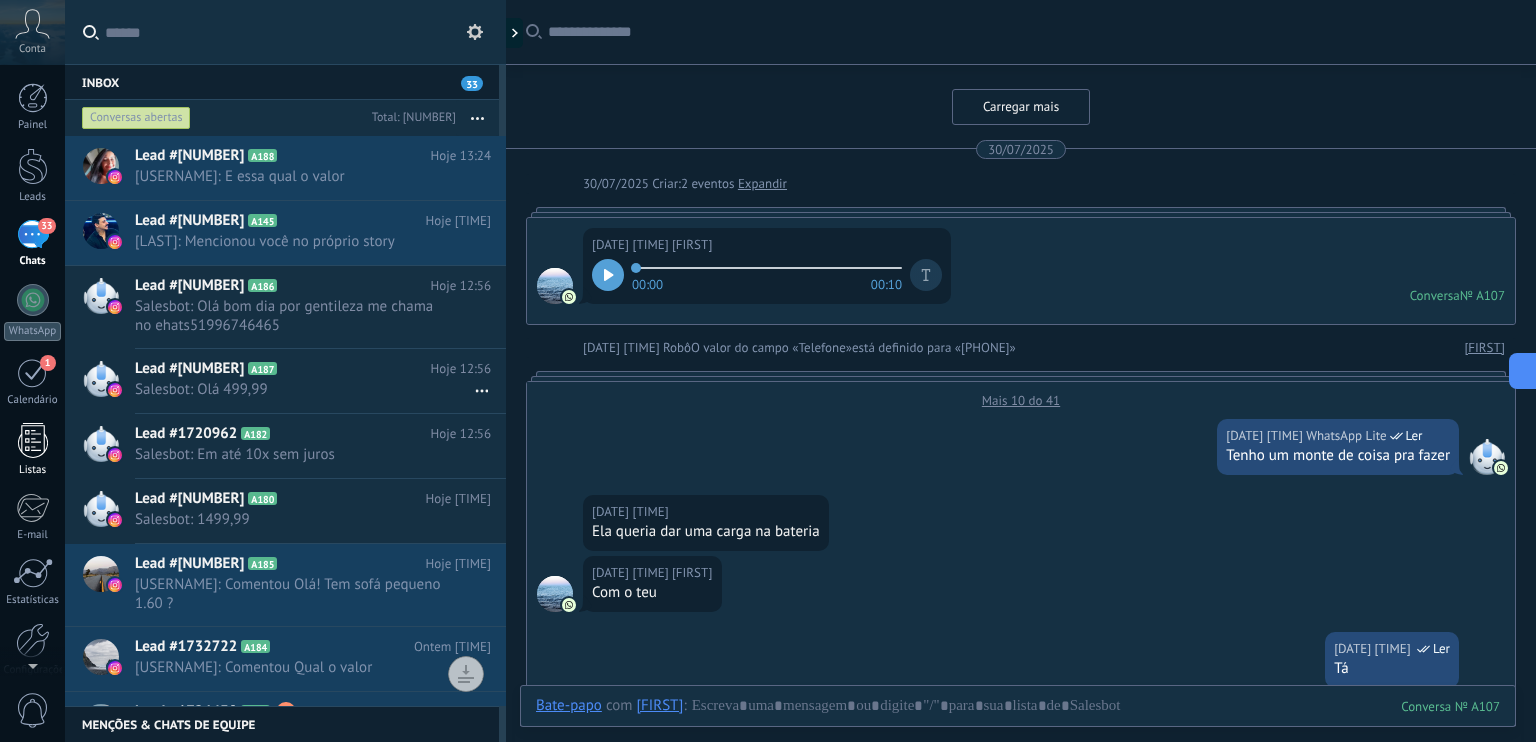 scroll, scrollTop: 0, scrollLeft: 0, axis: both 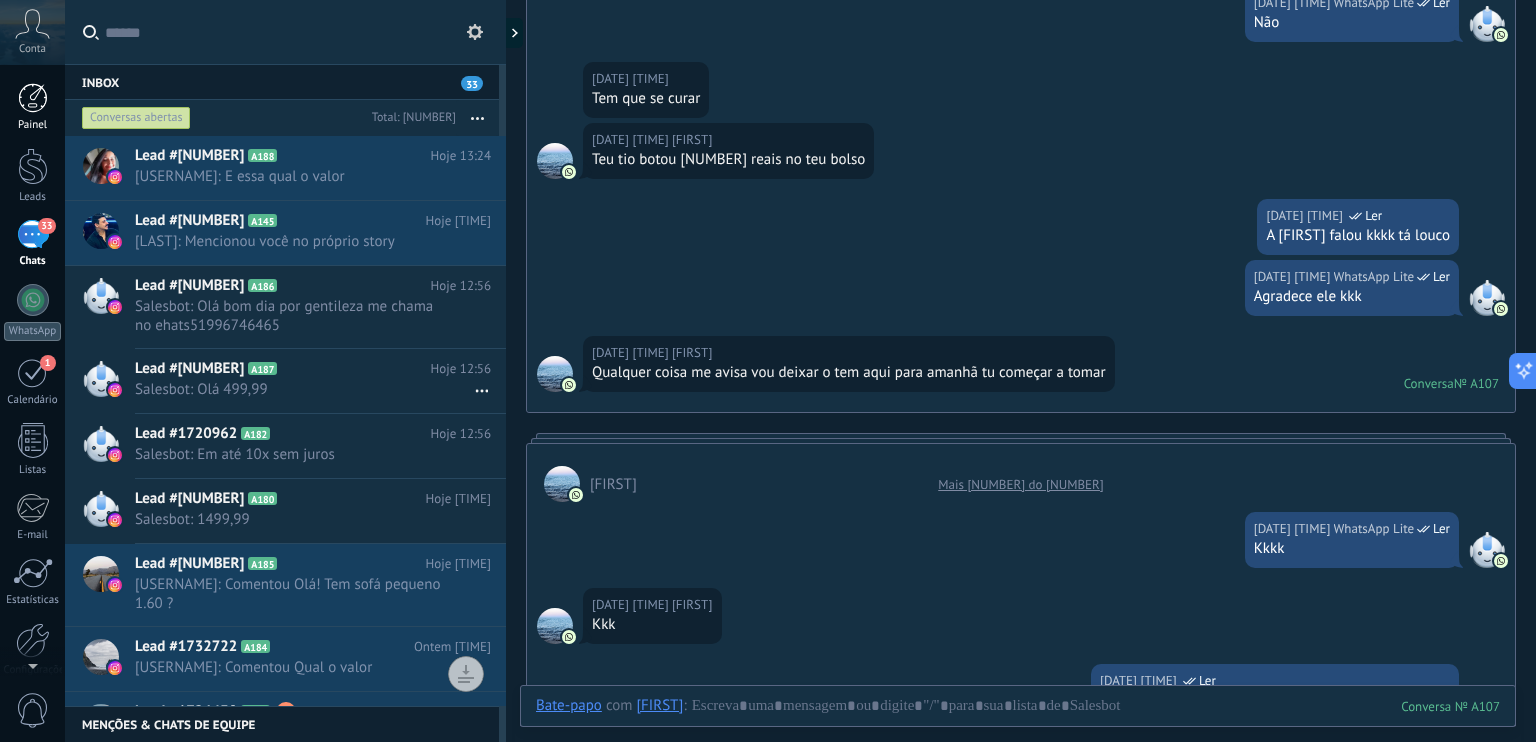 click at bounding box center (33, 98) 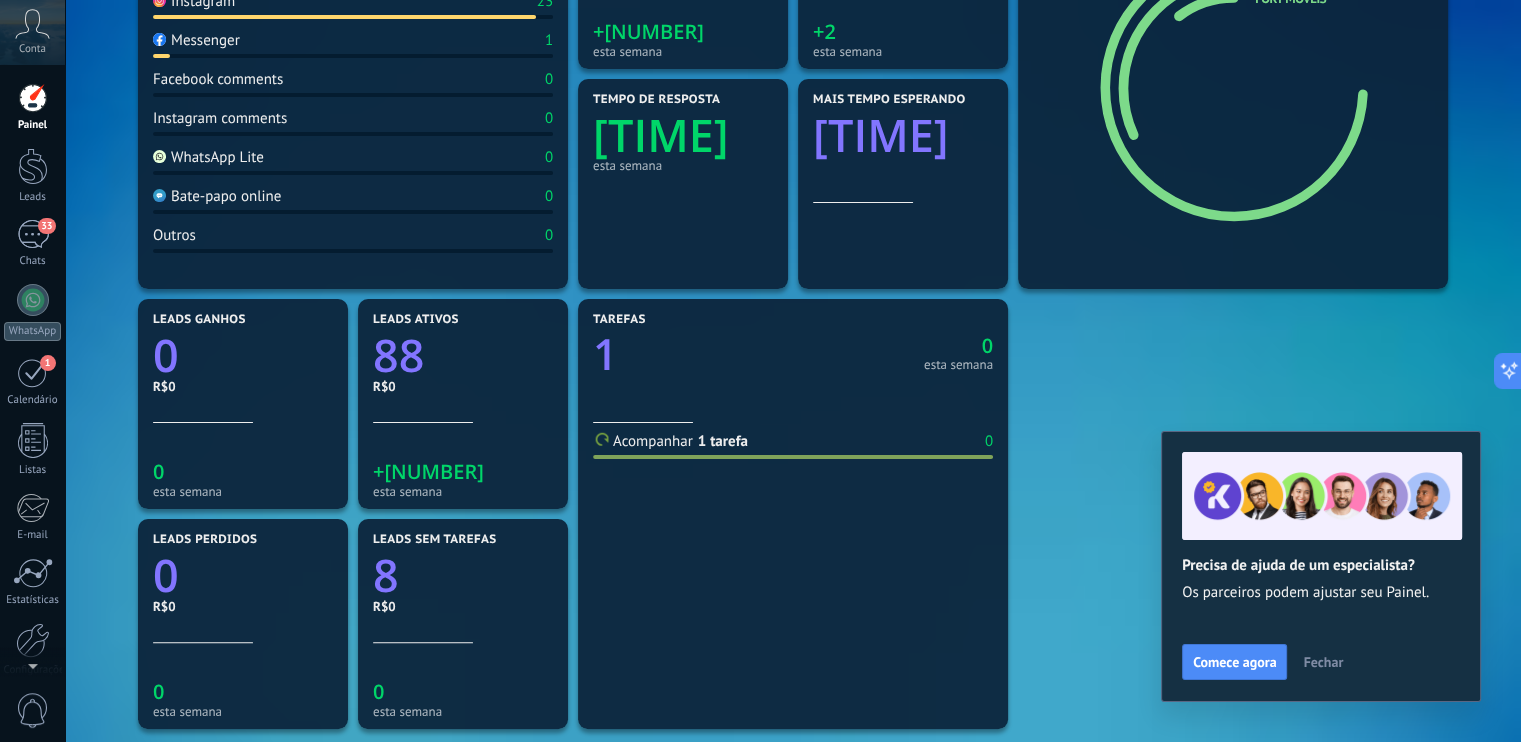 scroll, scrollTop: 200, scrollLeft: 0, axis: vertical 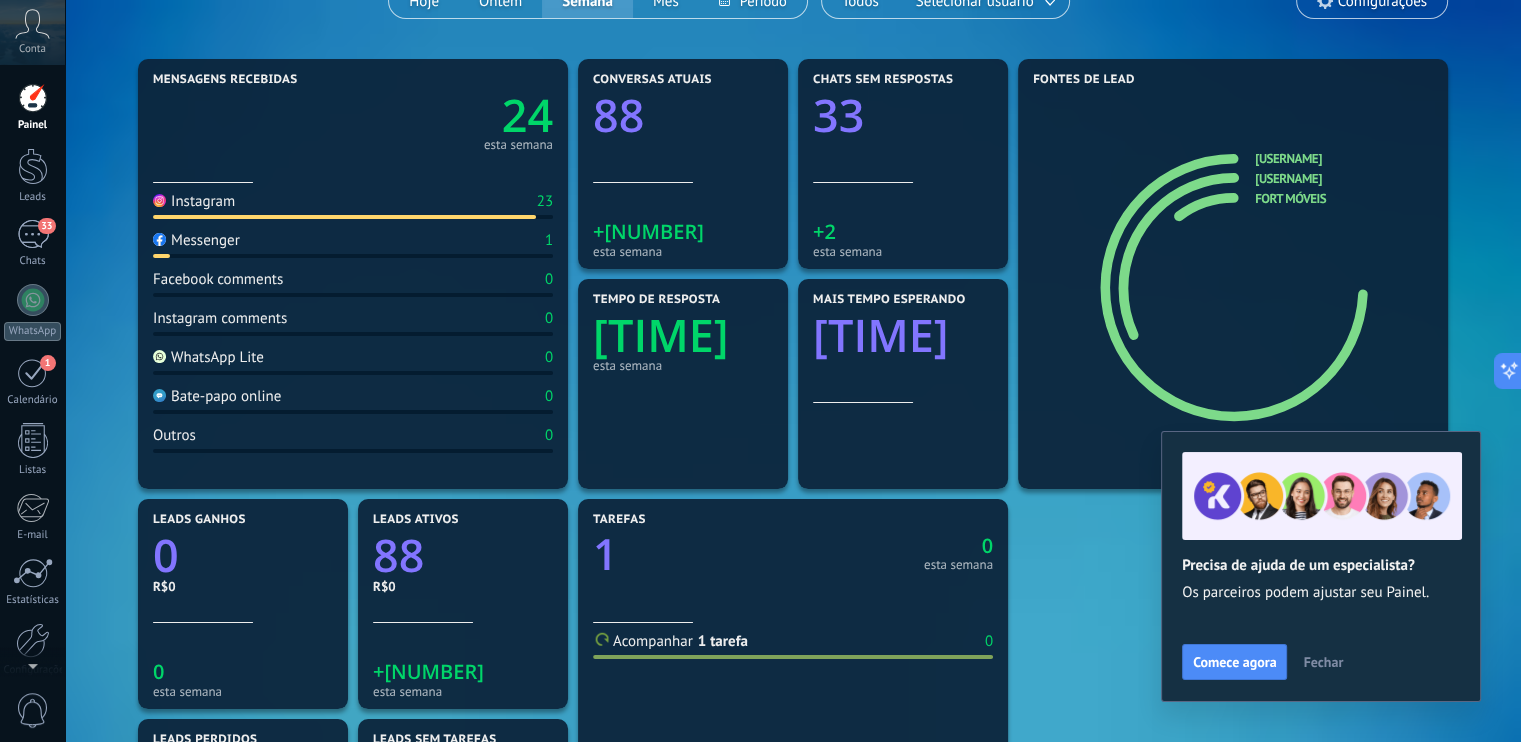 click on "Fechar" at bounding box center (1323, 662) 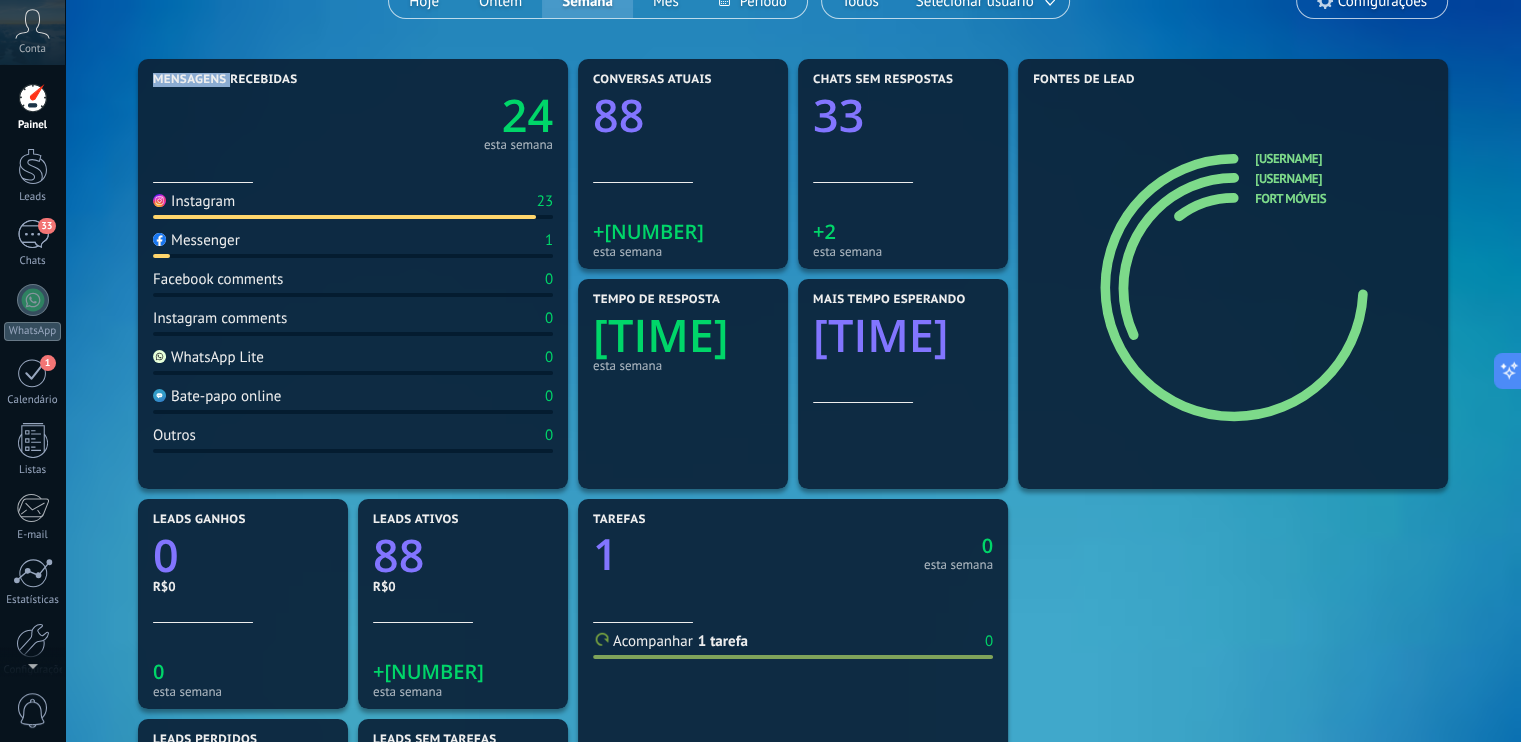 click on "Mensagens recebidas 24 esta semana   Instagram    23 Messenger   1 Facebook comments   0 Instagram comments   0 WhatsApp Lite   0 Bate-papo online   0 Outros   0 Conversas atuais 88   +11 esta semana Chats sem respostas 33   +2 esta semana Tempo de resposta 12h esta semana Mais tempo esperando 118h Fontes de lead atacadaofortmoveisoficial atacadaofortmoveisoficial Fort Móveis  Leads ganhos 0 R$0 0 esta semana Leads ativos 88 R$0 +11 esta semana Leads perdidos 0 R$0 0 esta semana Leads sem tarefas 8 R$0 0 esta semana Tarefas 1 0 esta semana   Acompanhar 1 tarefa  0" at bounding box center (793, 604) 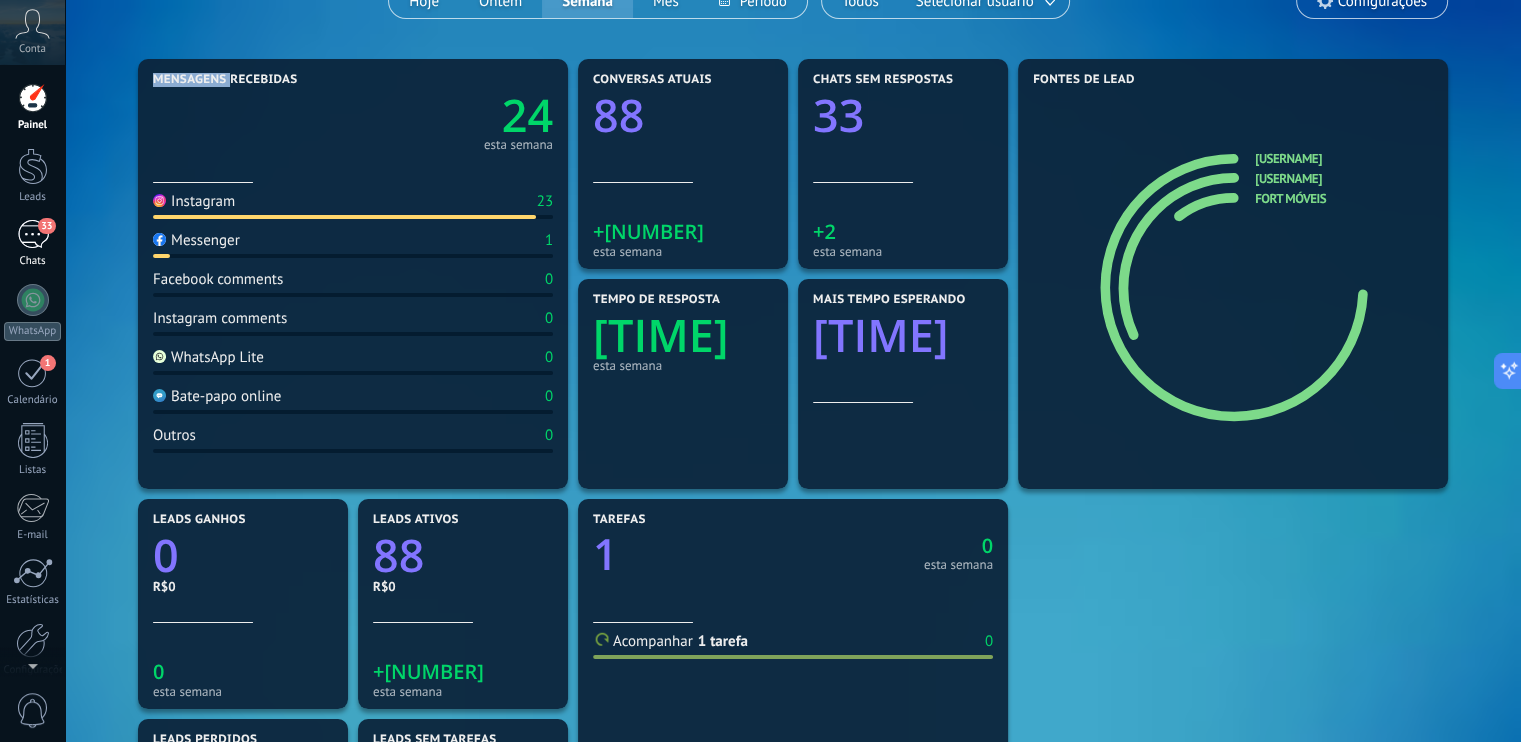 click on "33" at bounding box center [33, 234] 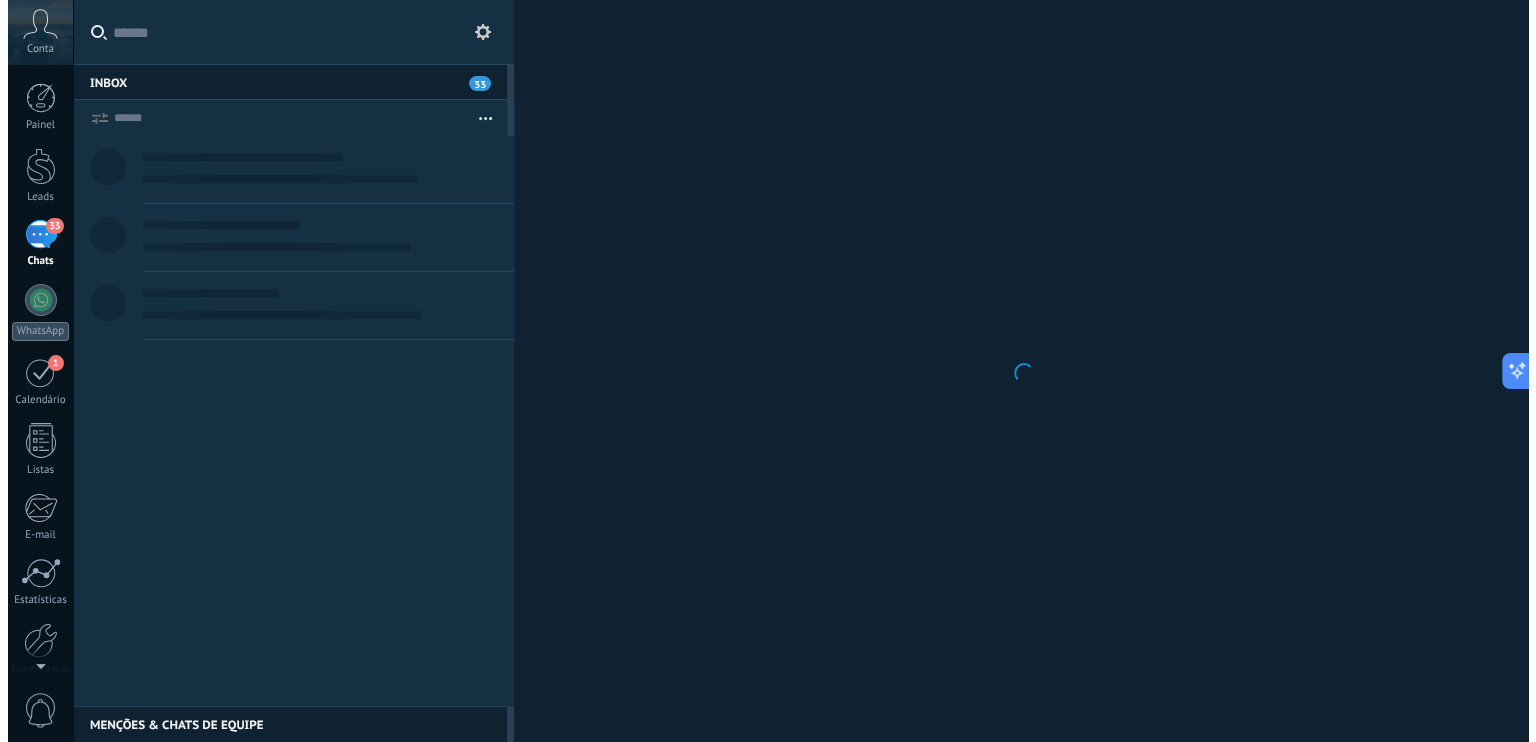 scroll, scrollTop: 0, scrollLeft: 0, axis: both 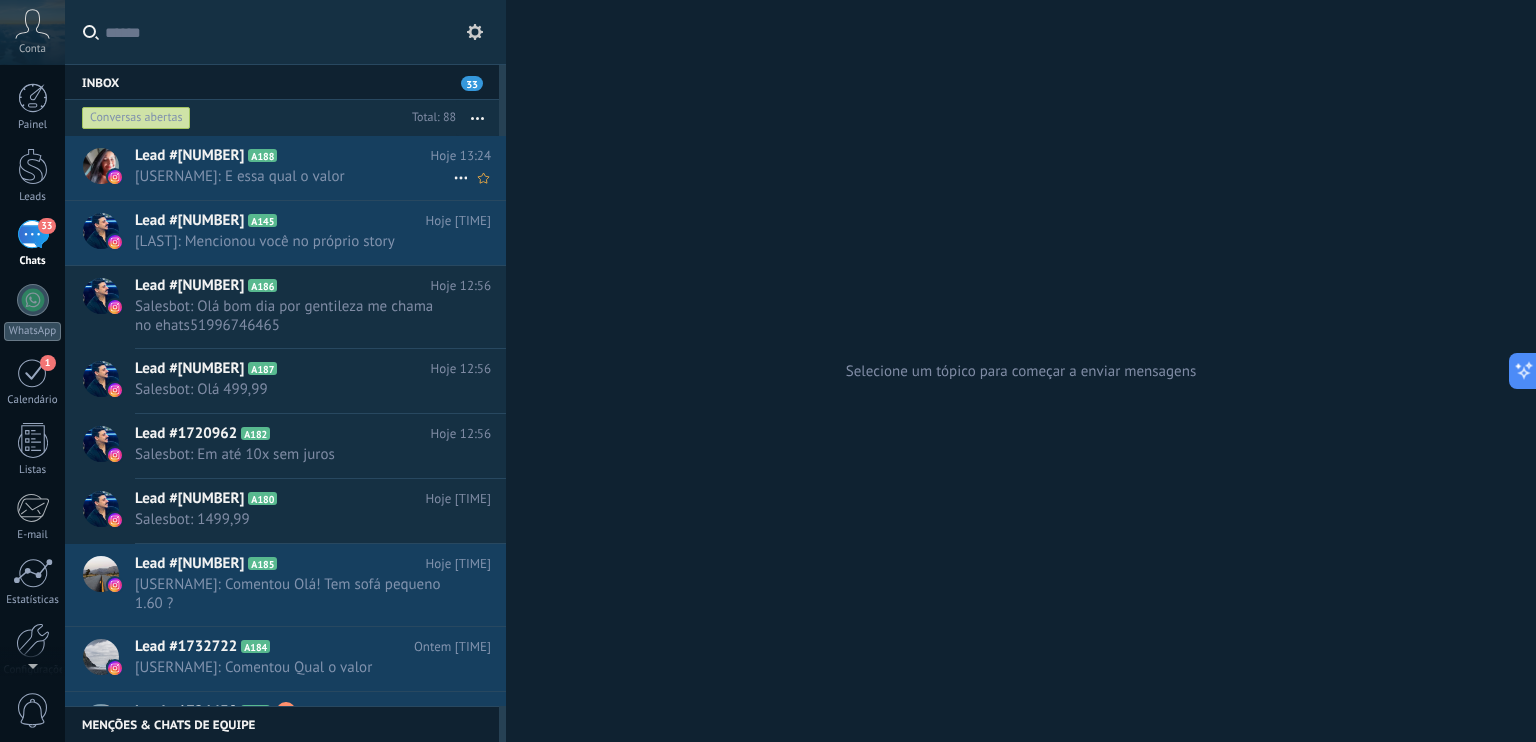 click on "Lead #[NUMBER]" at bounding box center (189, 156) 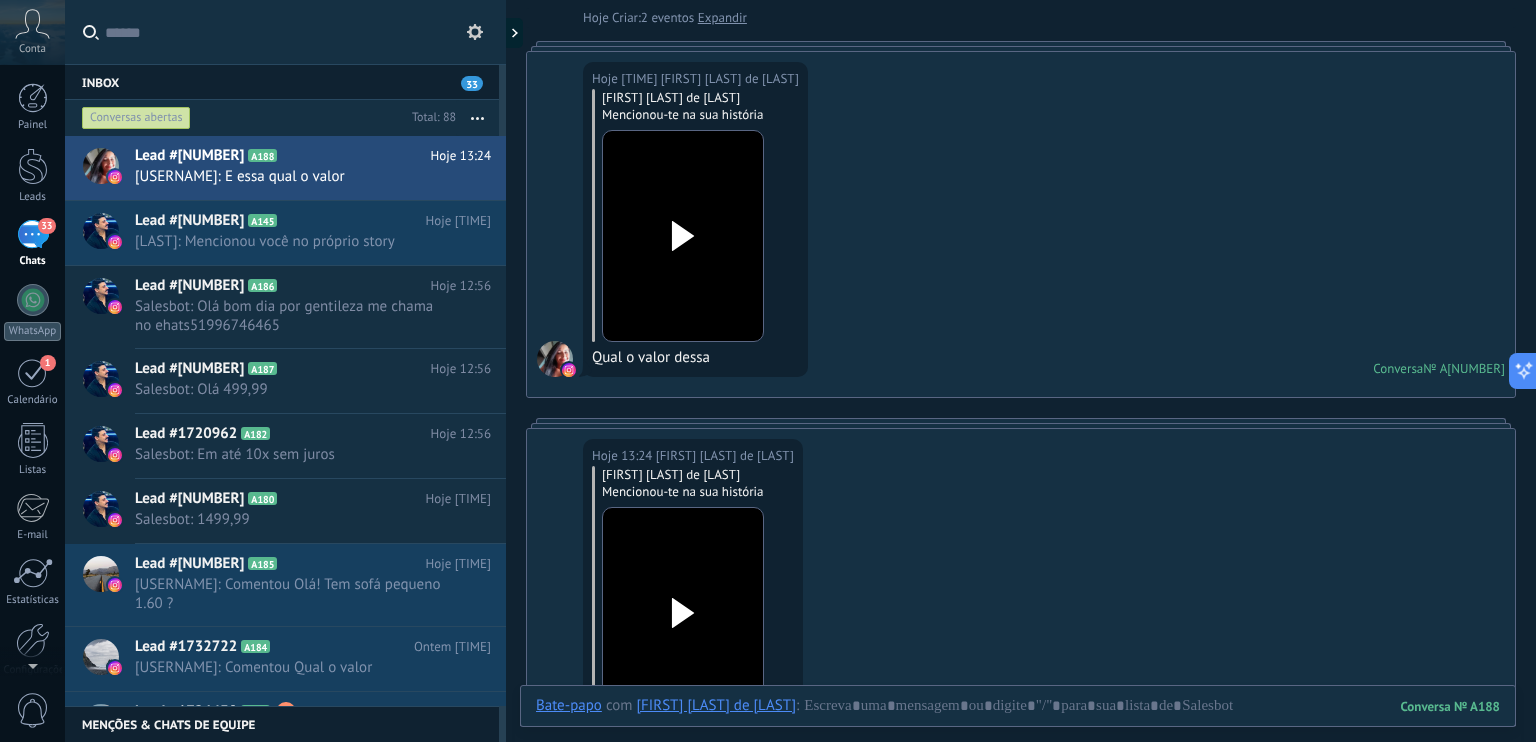 scroll, scrollTop: 400, scrollLeft: 0, axis: vertical 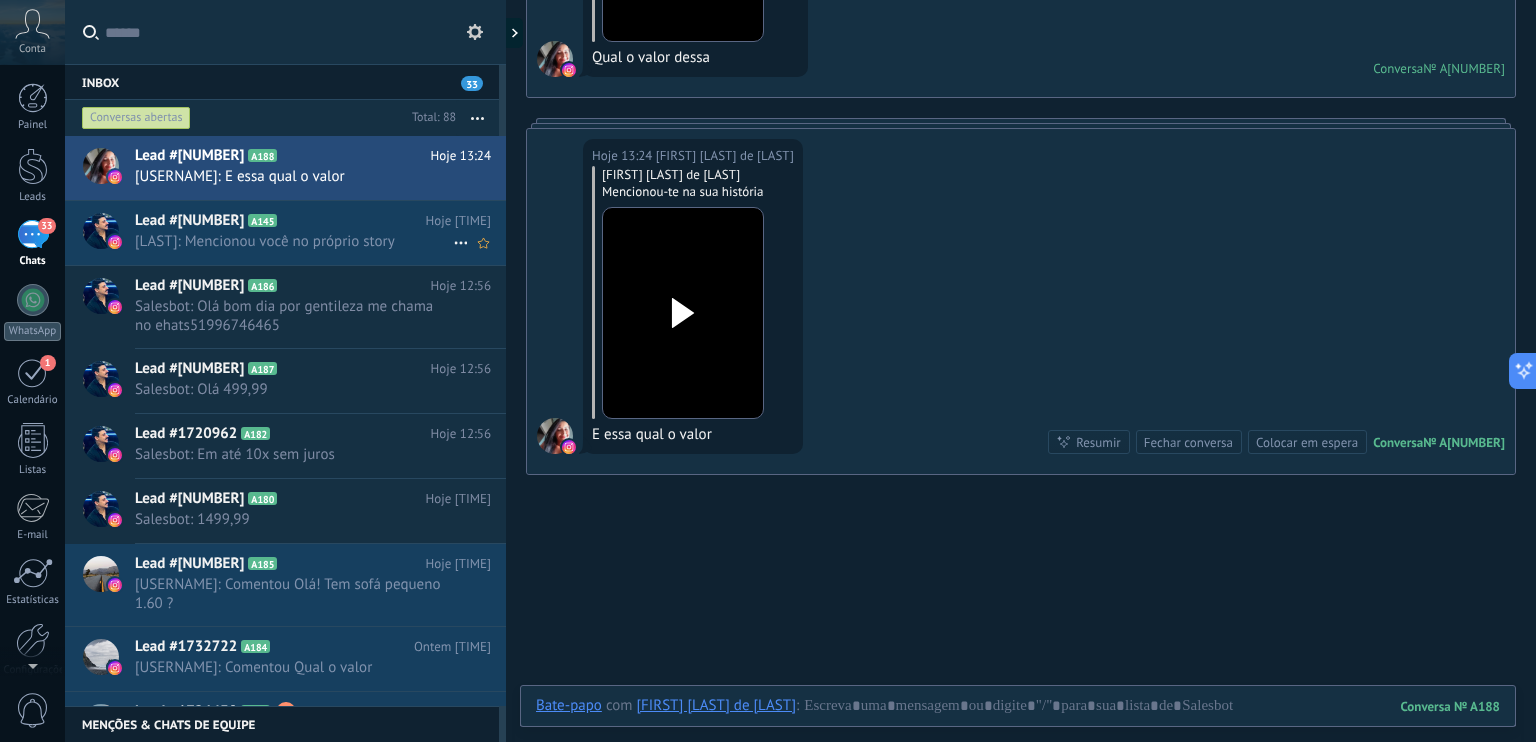 click on "Lead #[NUMBER]" at bounding box center [189, 221] 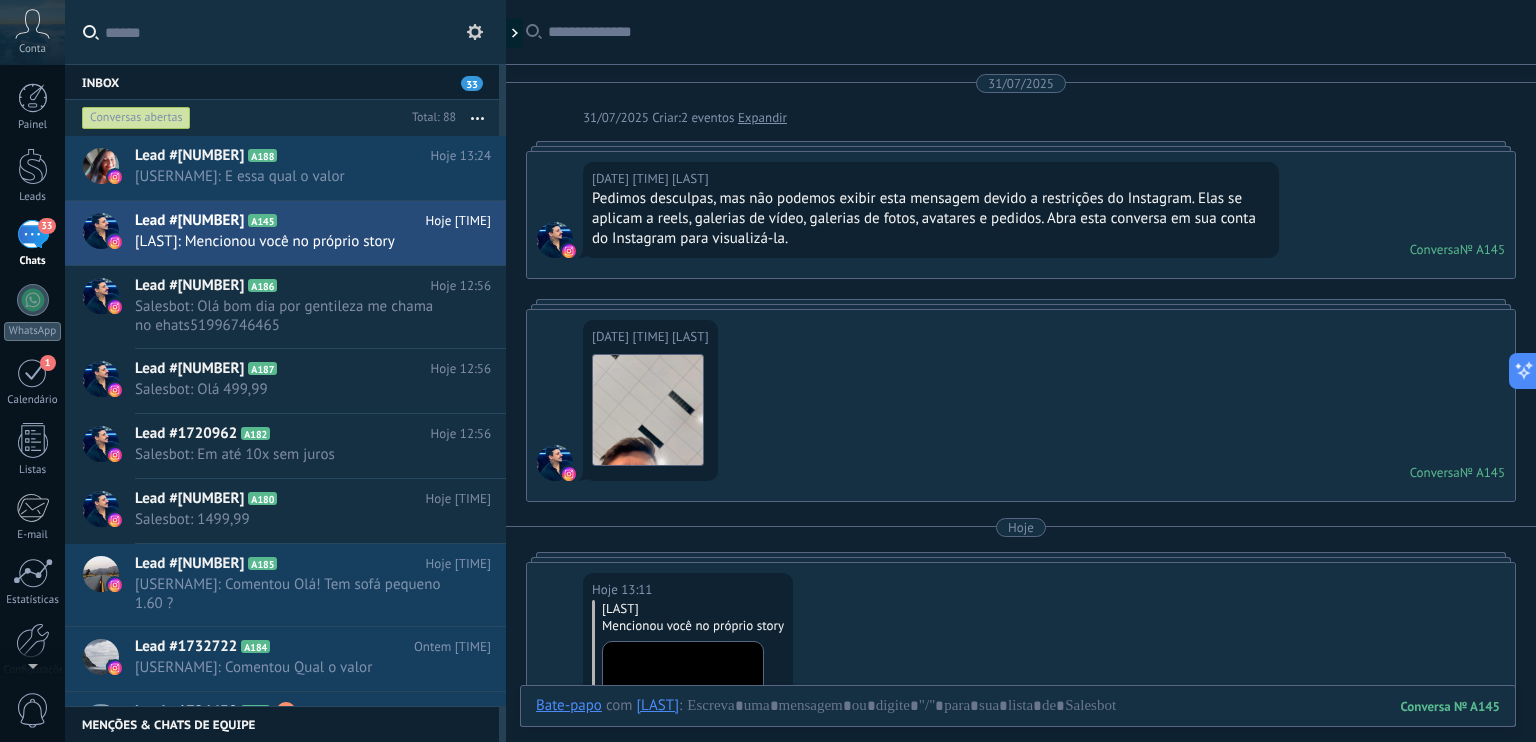 scroll, scrollTop: 400, scrollLeft: 0, axis: vertical 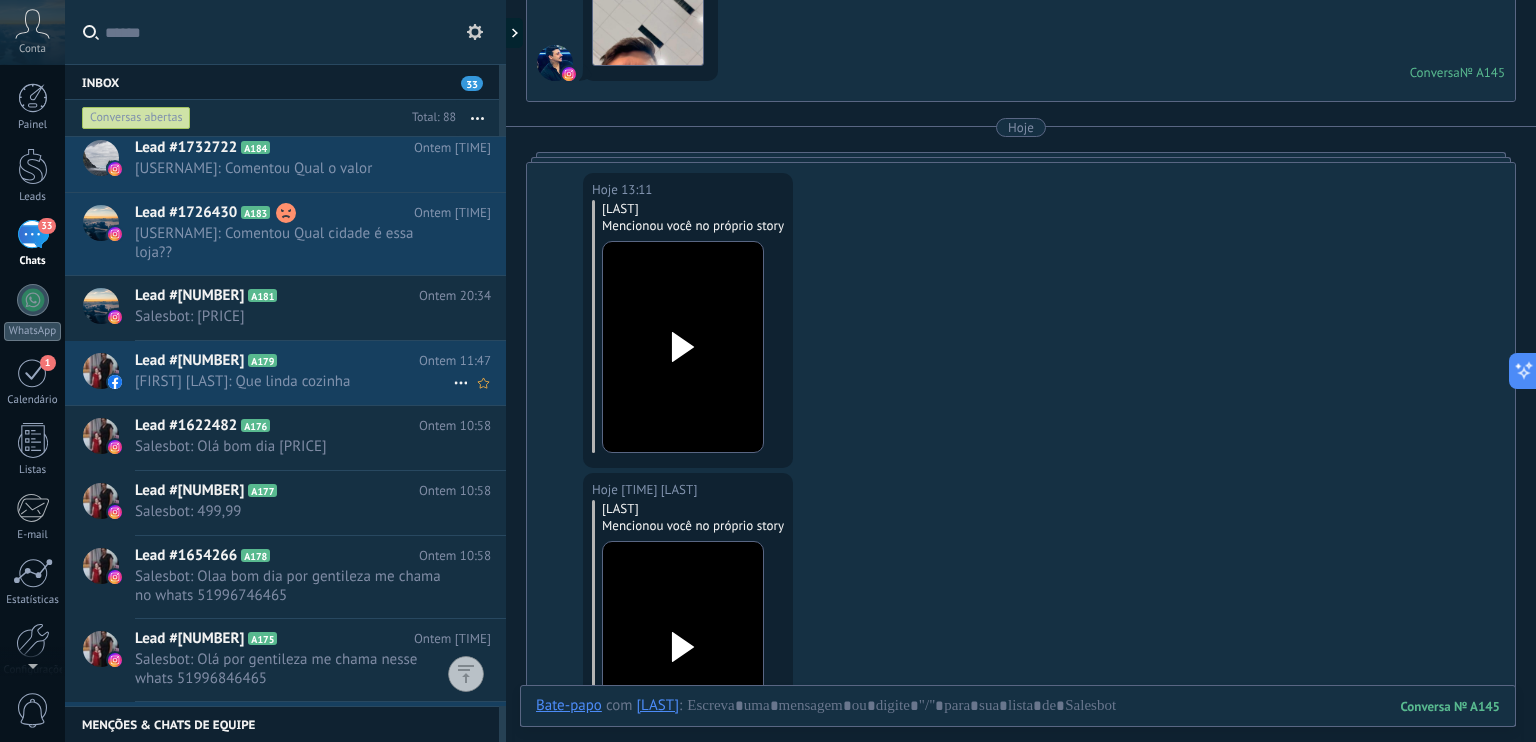 click on "[FIRST] [LAST]: Que linda cozinha" at bounding box center [294, 381] 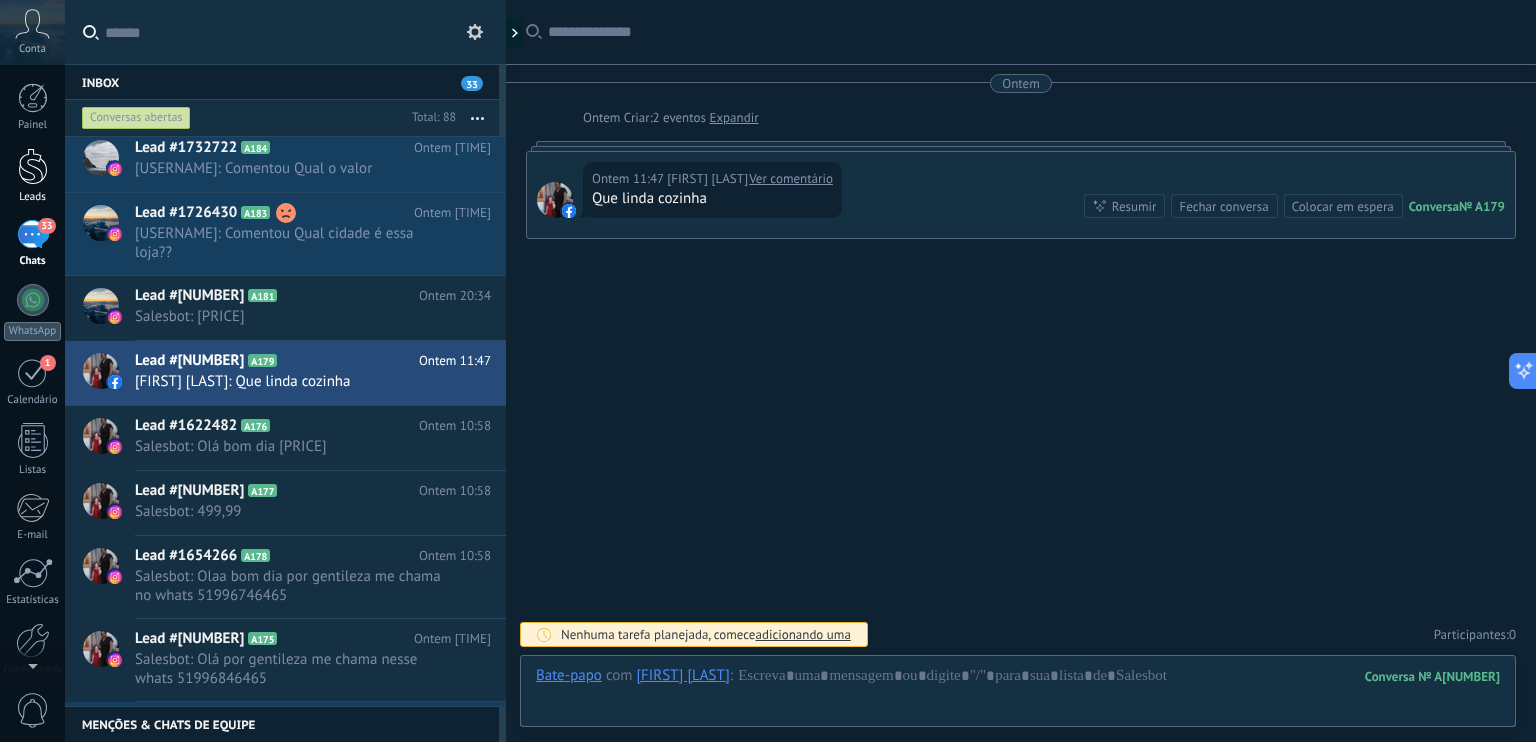click at bounding box center (33, 166) 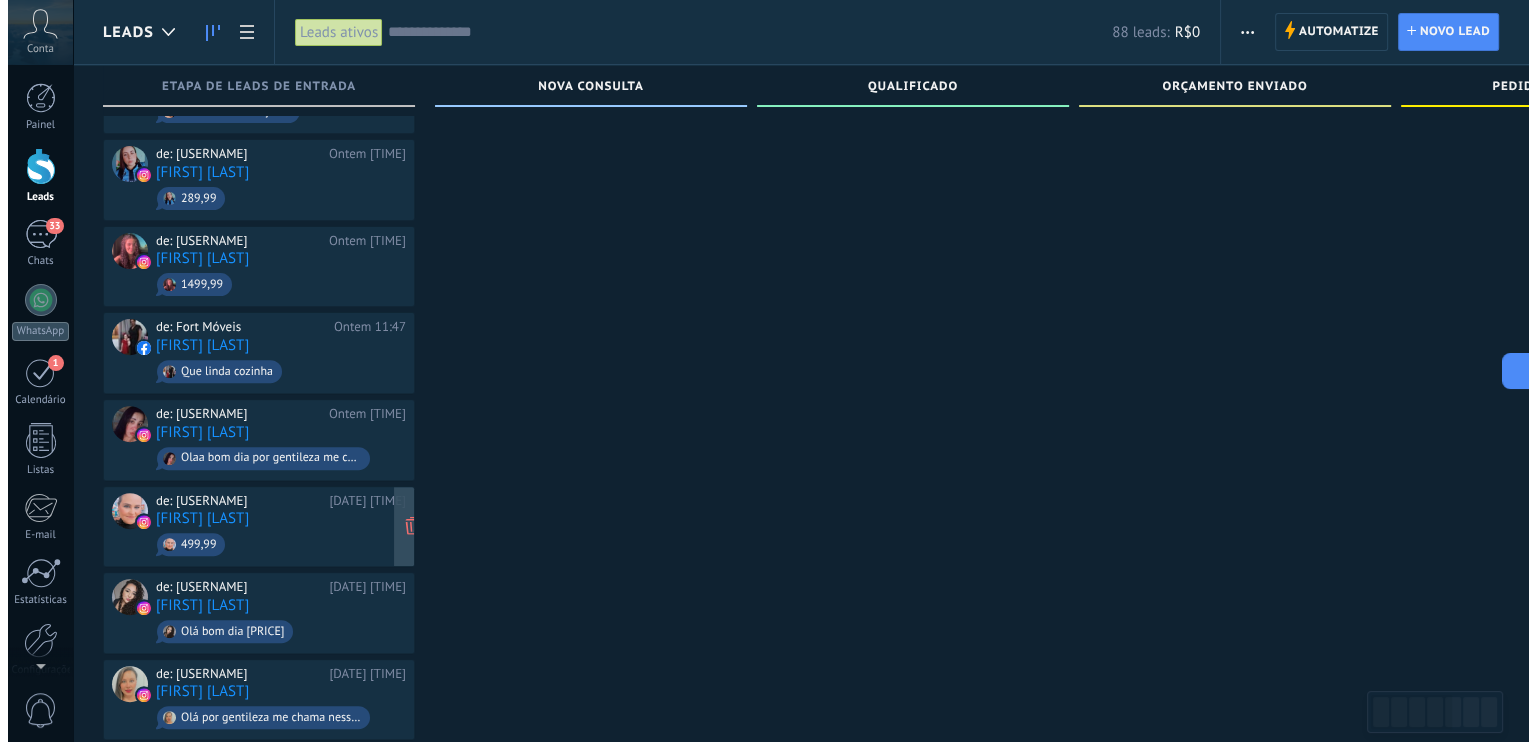 scroll, scrollTop: 700, scrollLeft: 0, axis: vertical 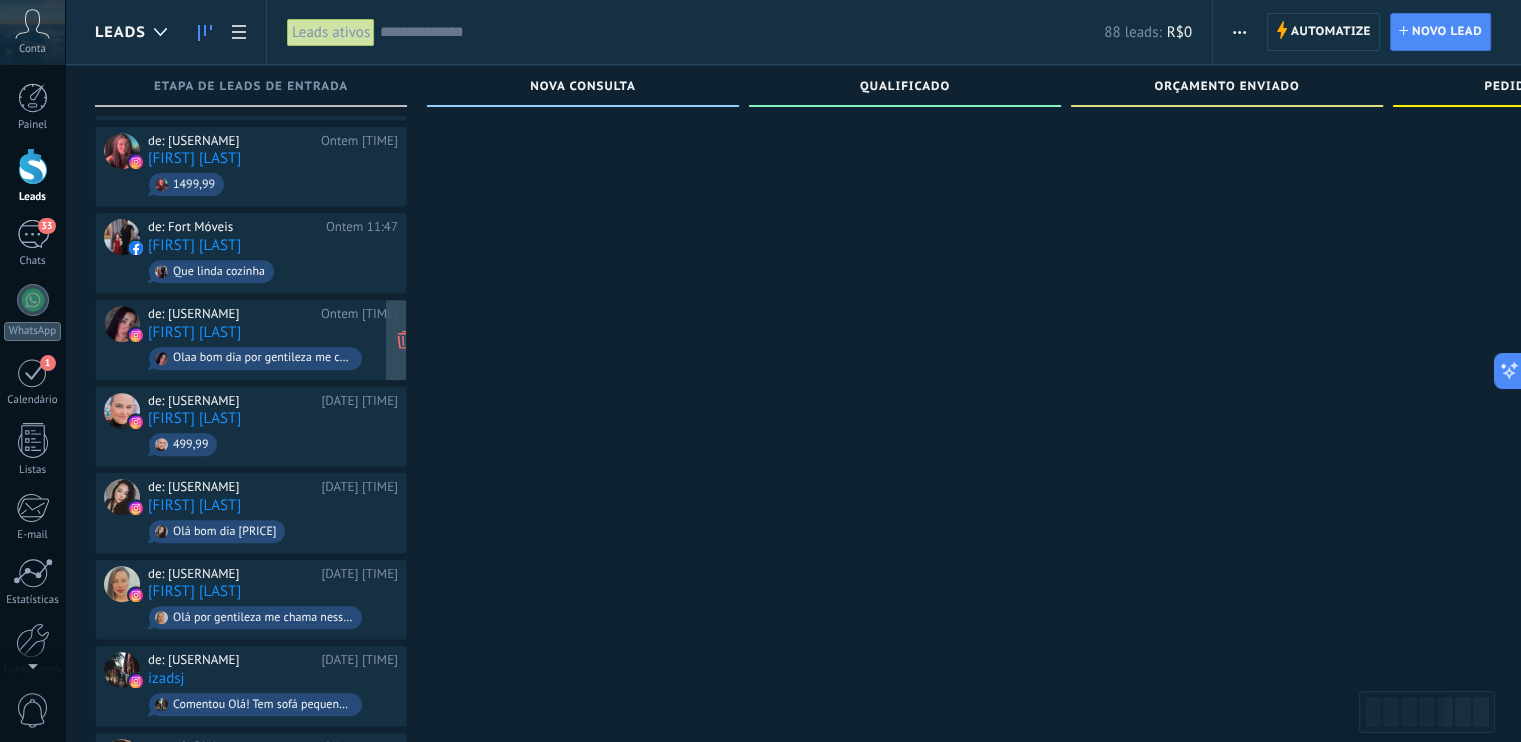 click on "de: [USERNAME]" at bounding box center (231, 314) 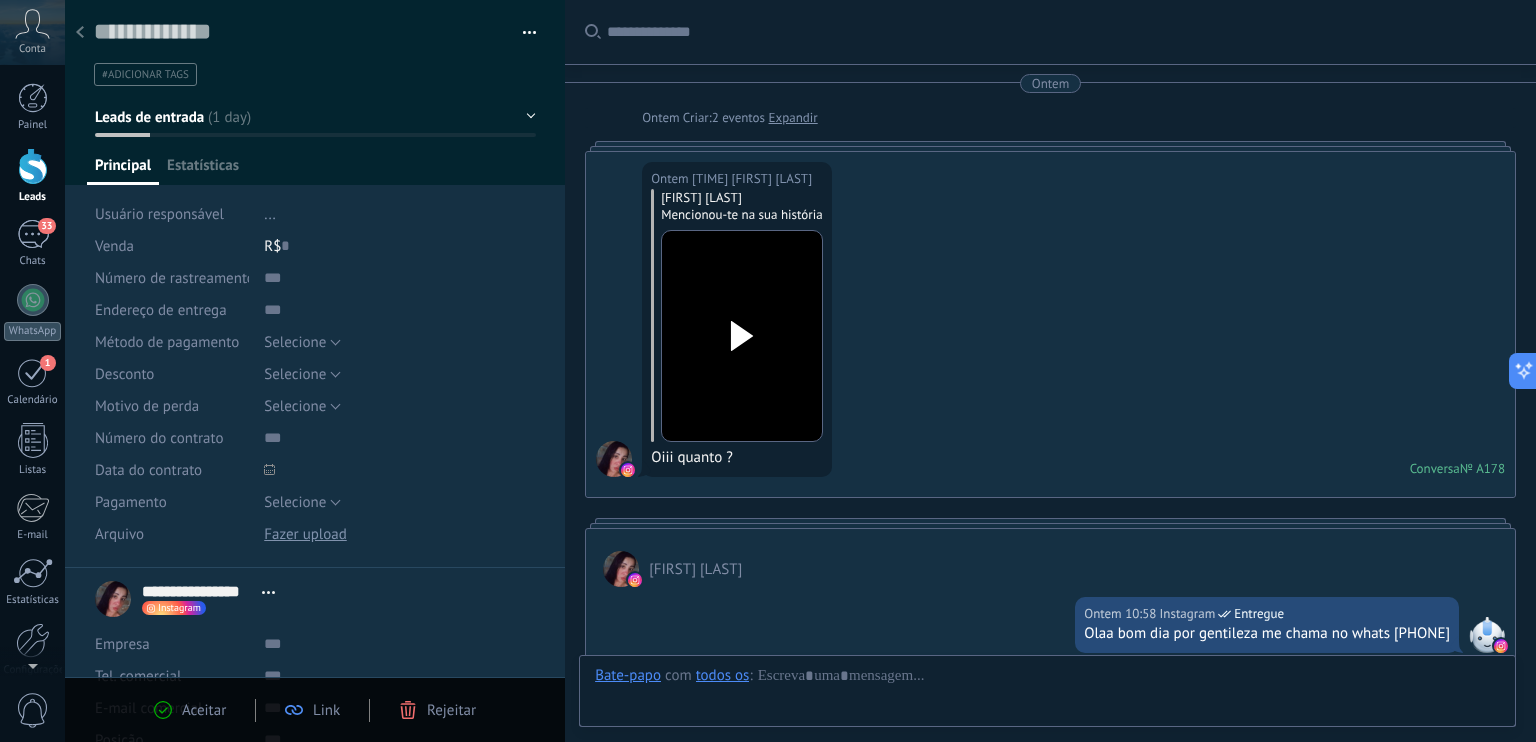 scroll, scrollTop: 0, scrollLeft: 0, axis: both 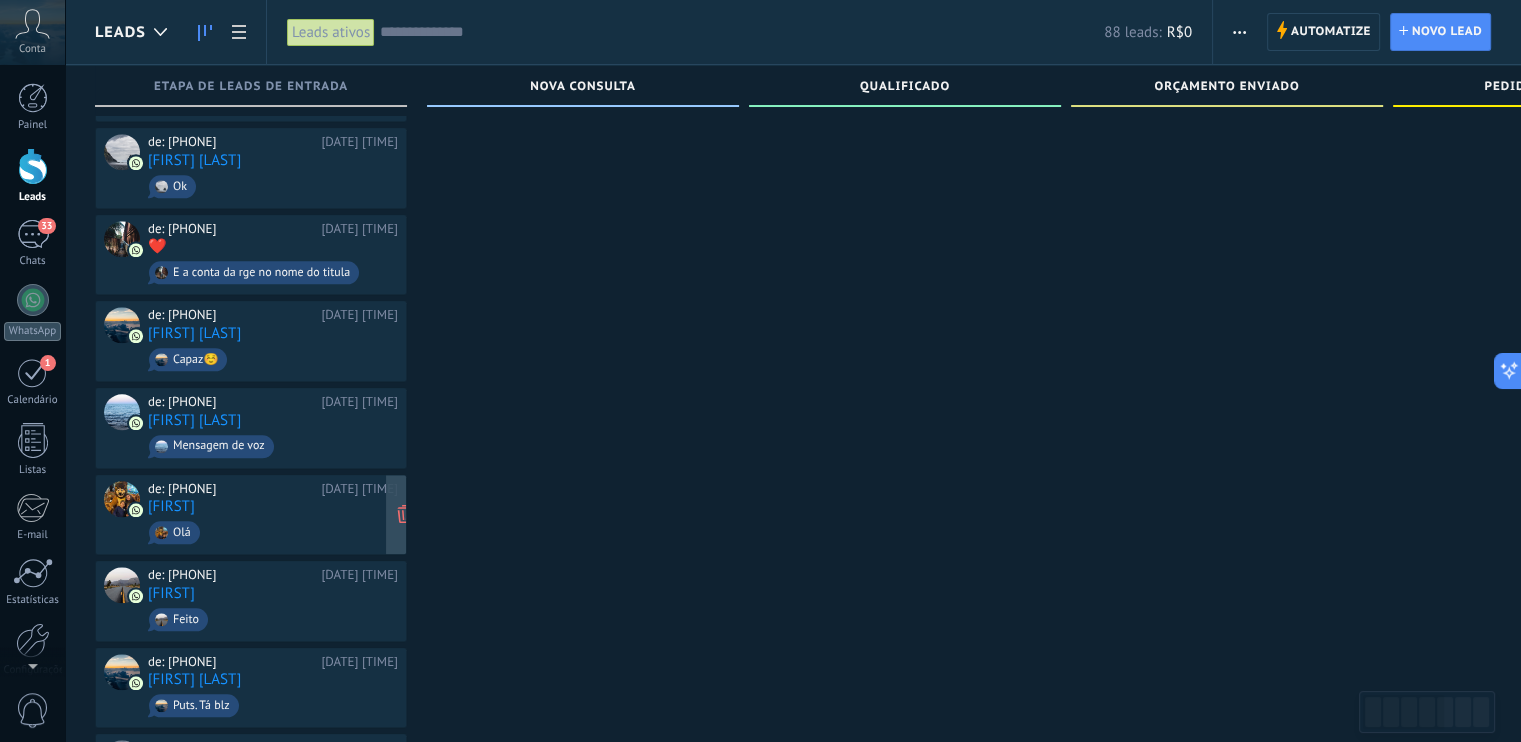 click on "de: [PHONE]" at bounding box center (231, 489) 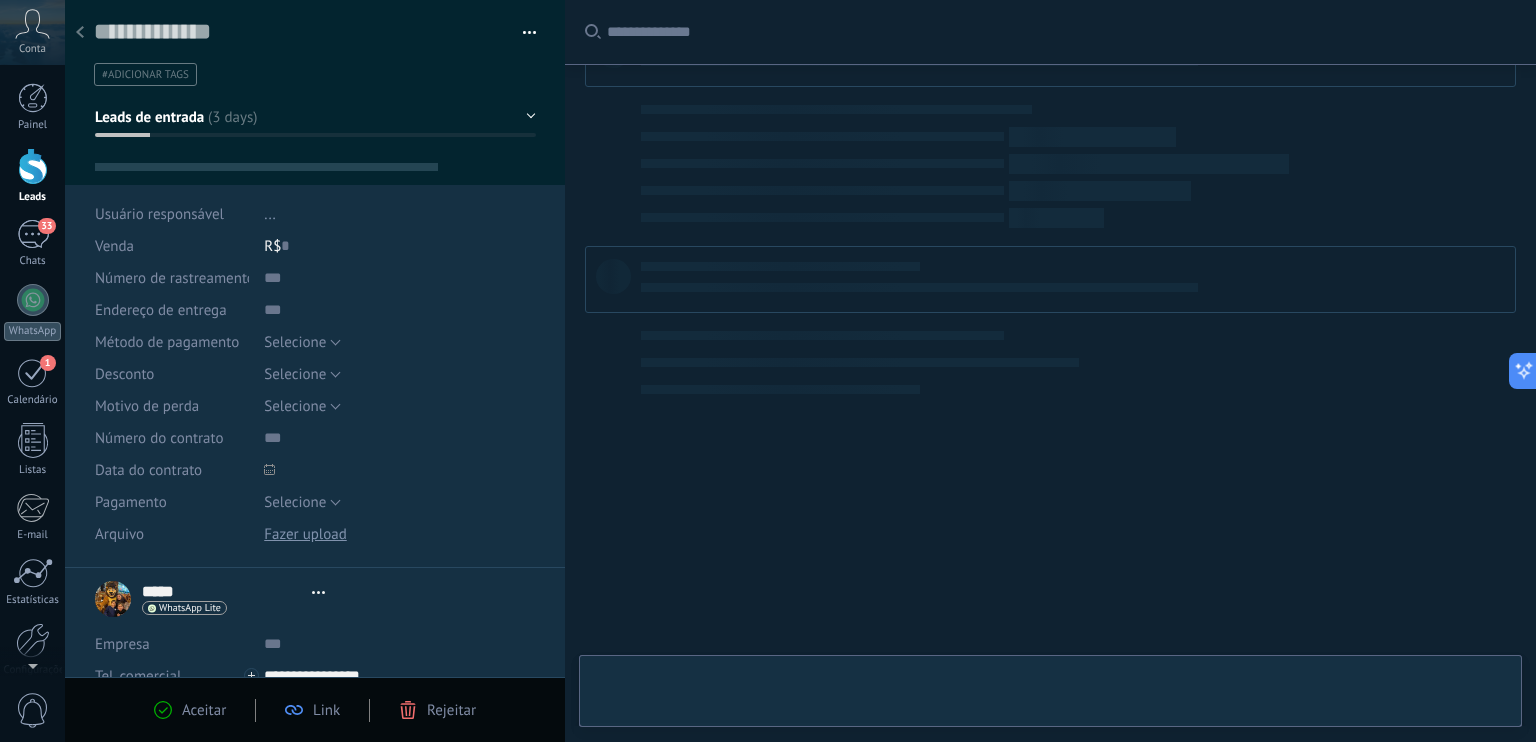 scroll, scrollTop: 0, scrollLeft: 0, axis: both 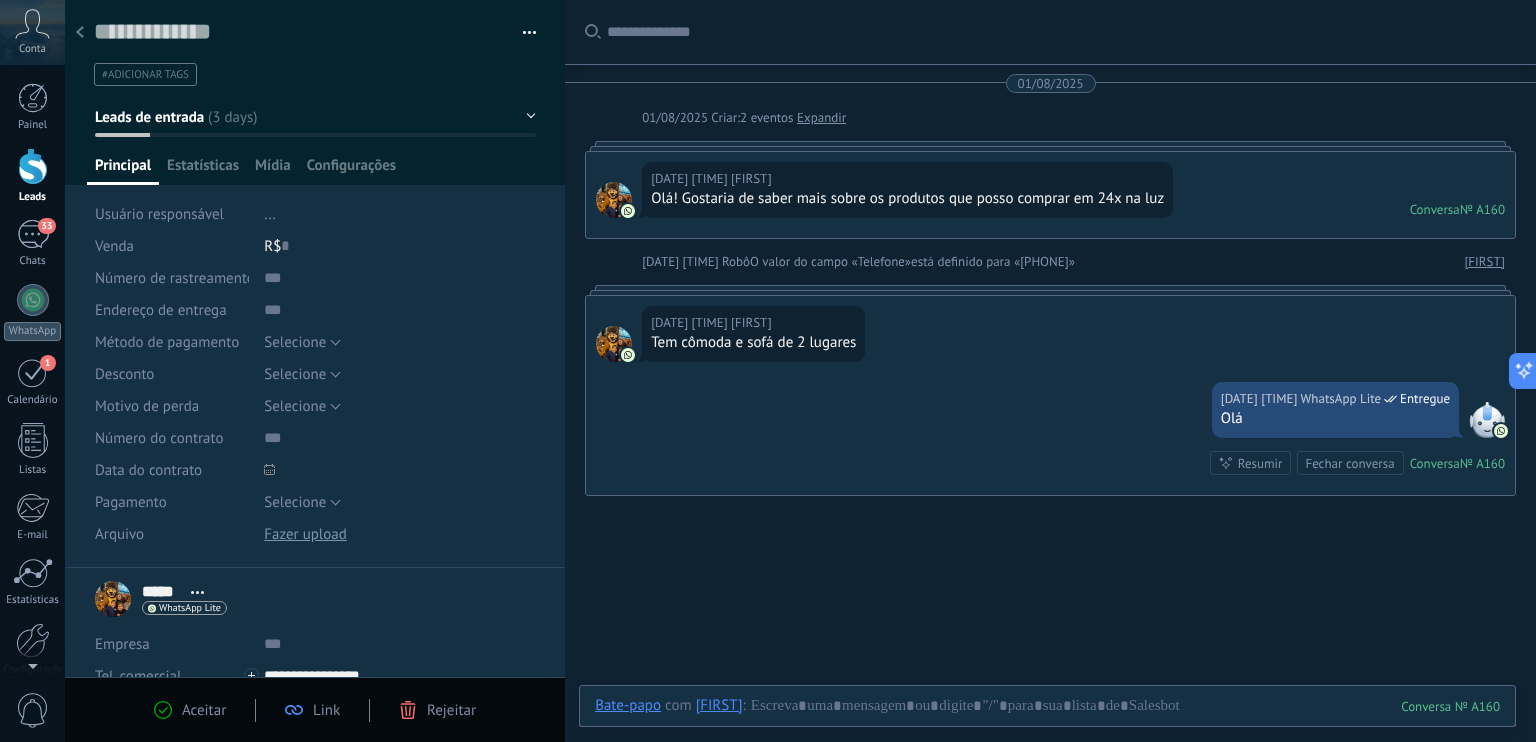click on "..." at bounding box center (270, 214) 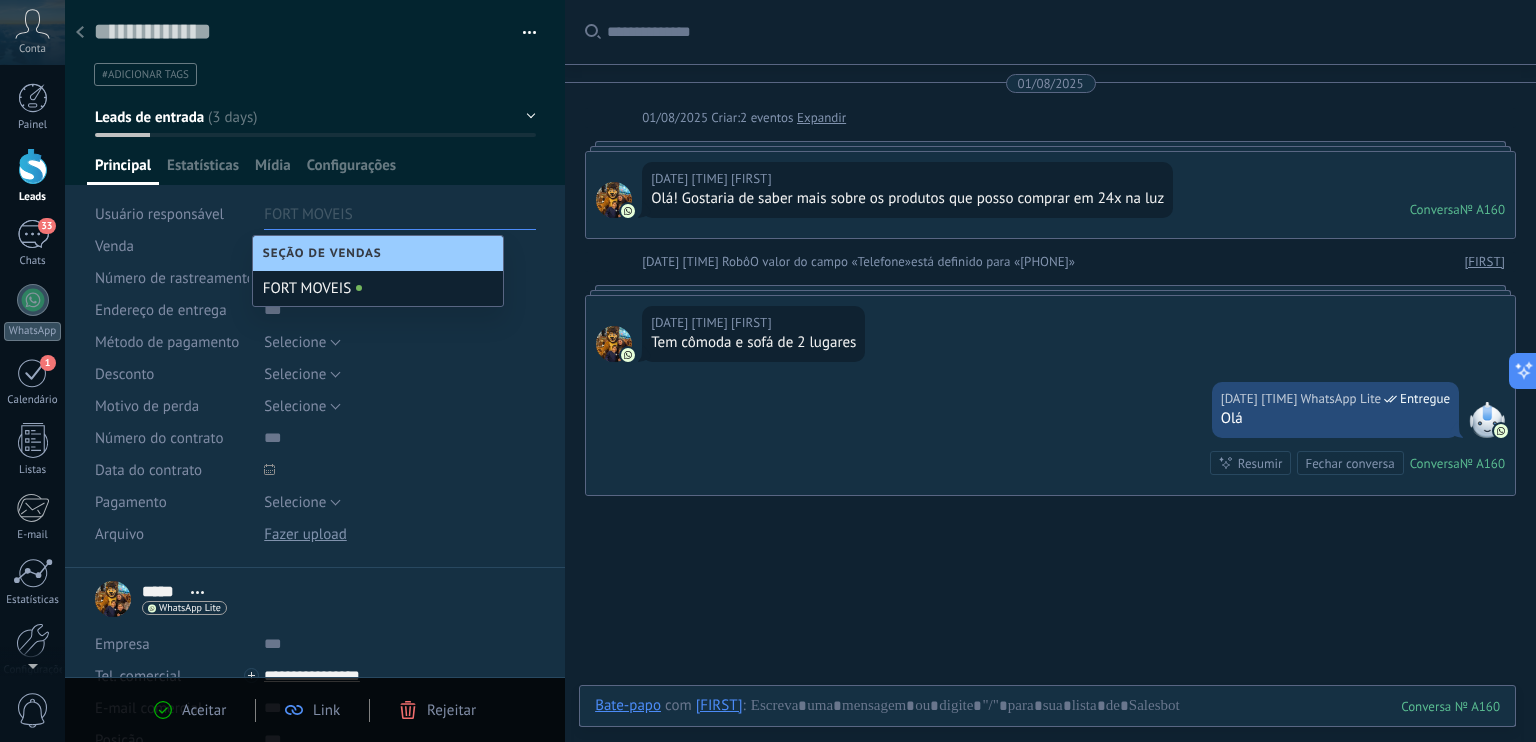 click on "FORT MOVEIS" at bounding box center [378, 288] 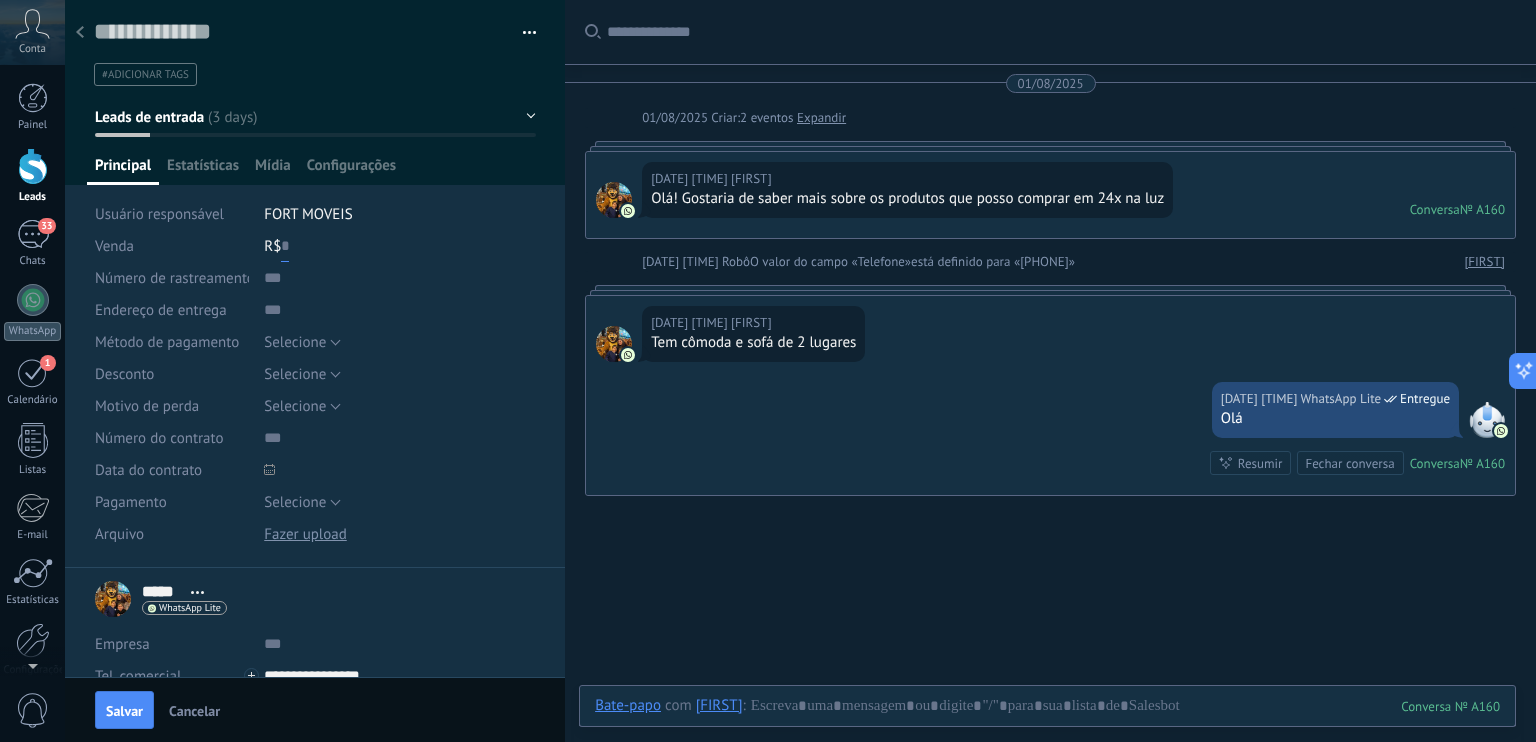 click at bounding box center (285, 246) 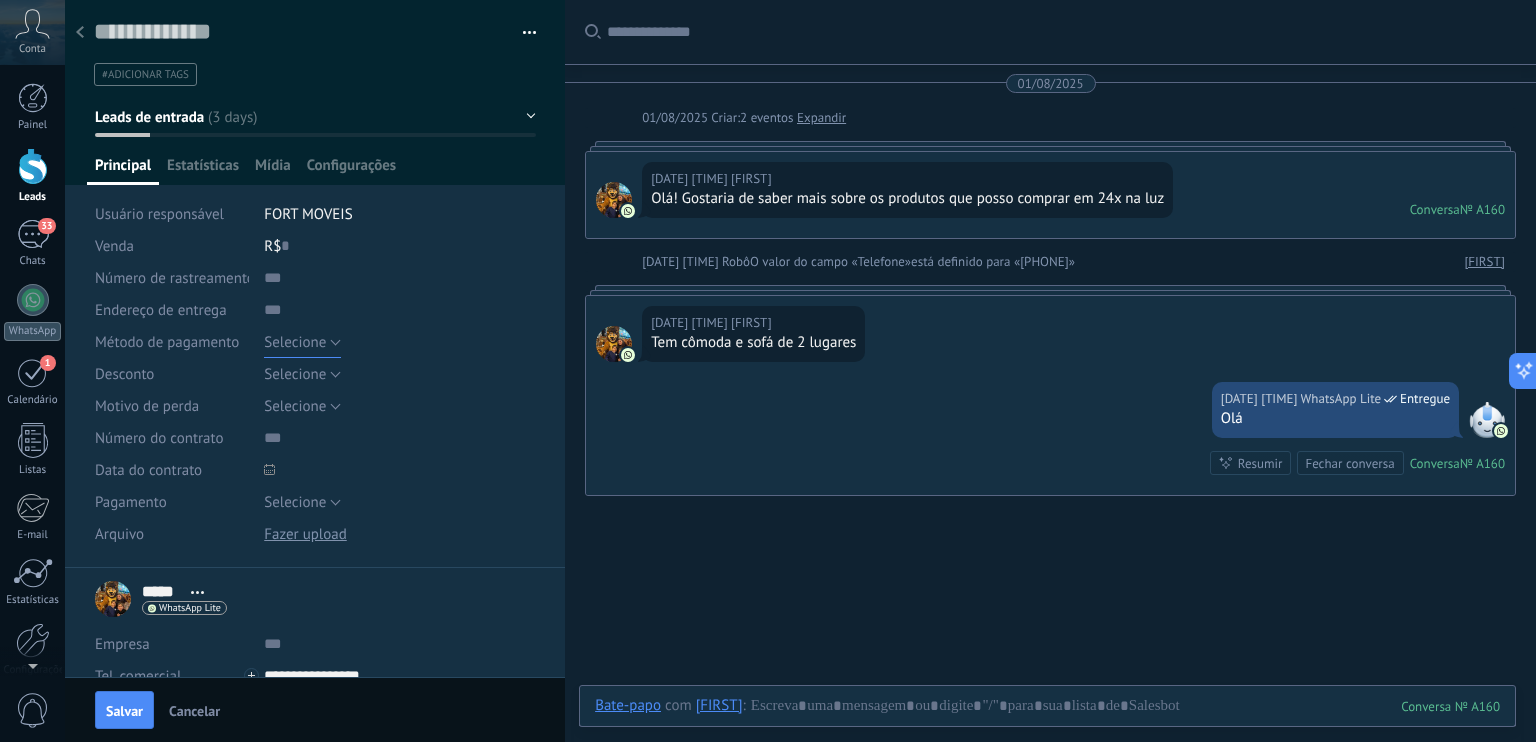 click on "Selecione" at bounding box center [295, 342] 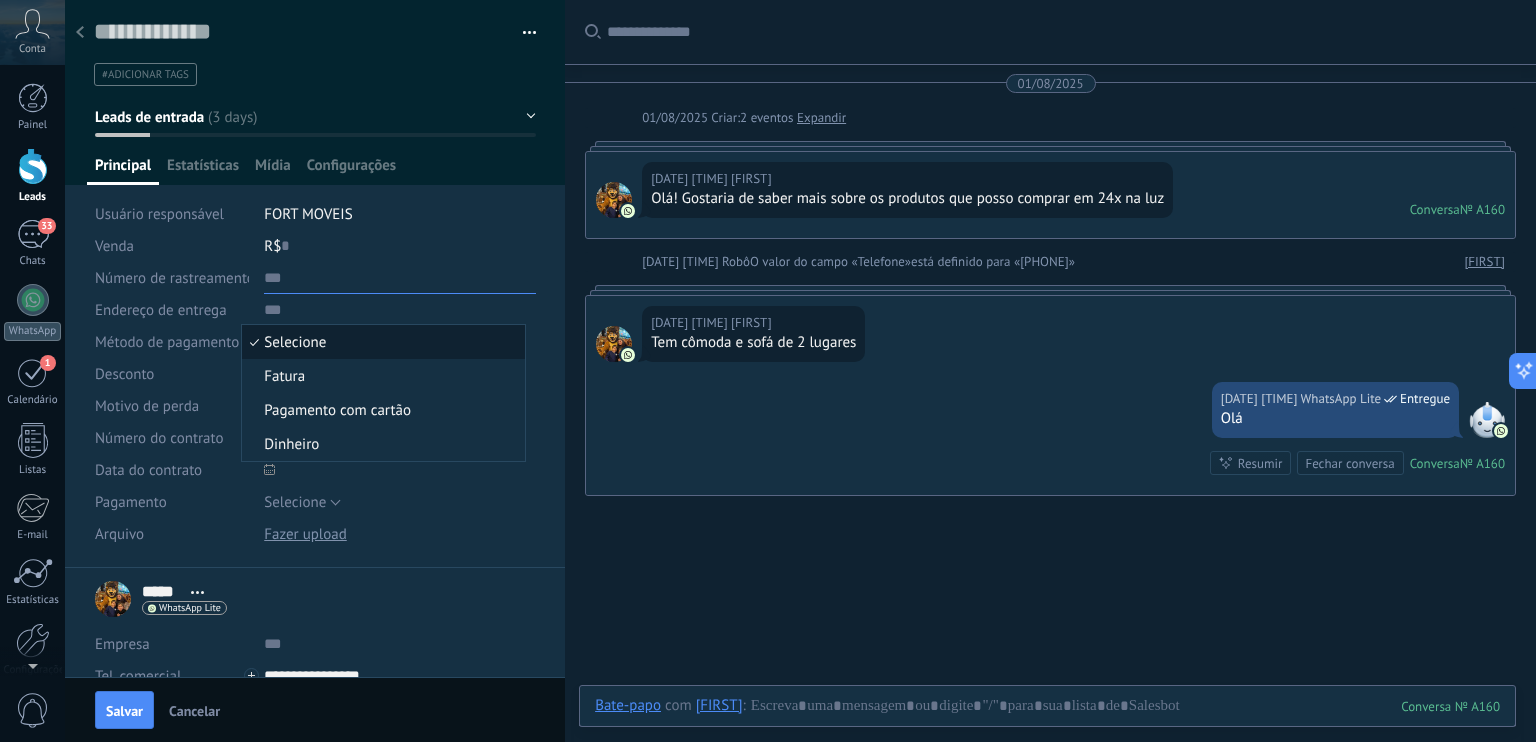 click at bounding box center [400, 278] 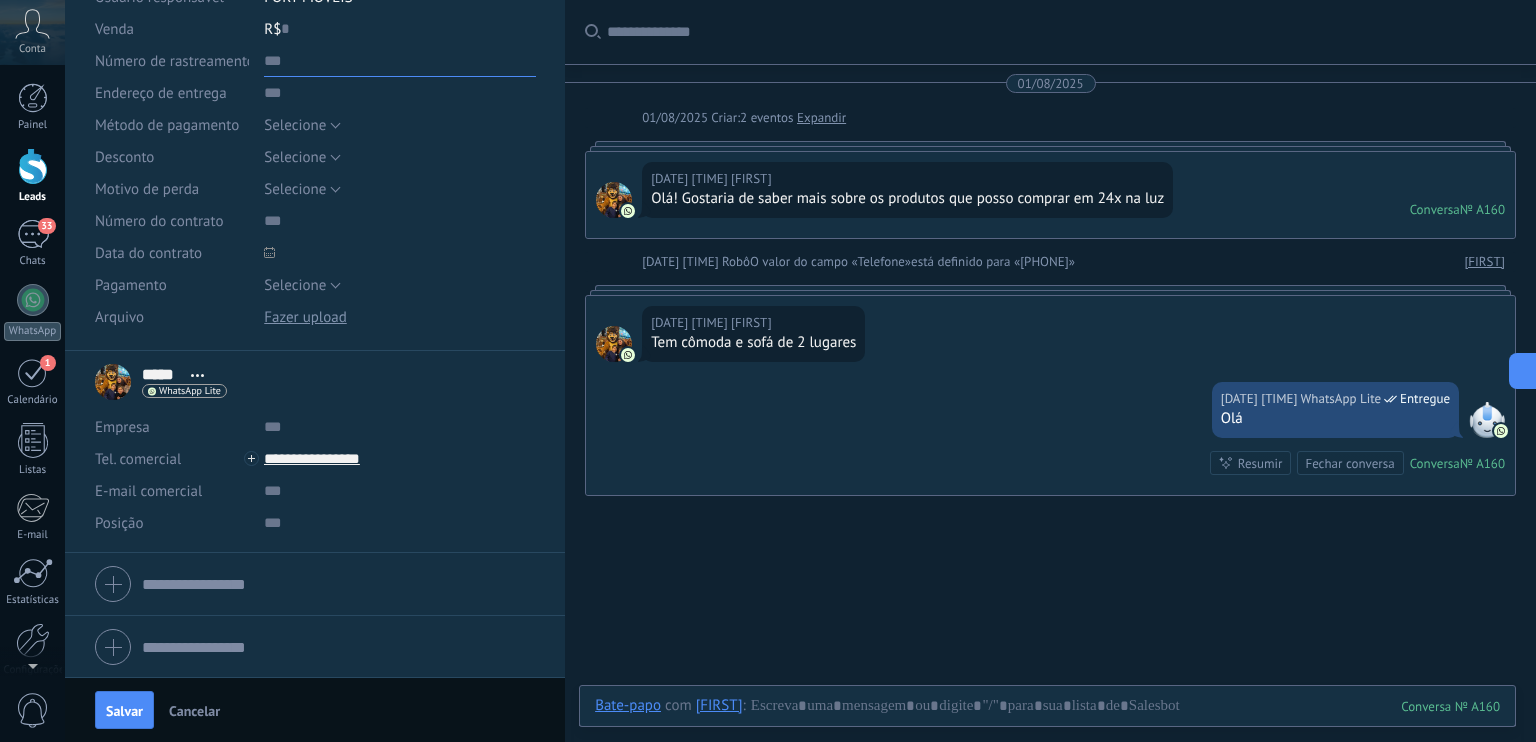 scroll, scrollTop: 0, scrollLeft: 0, axis: both 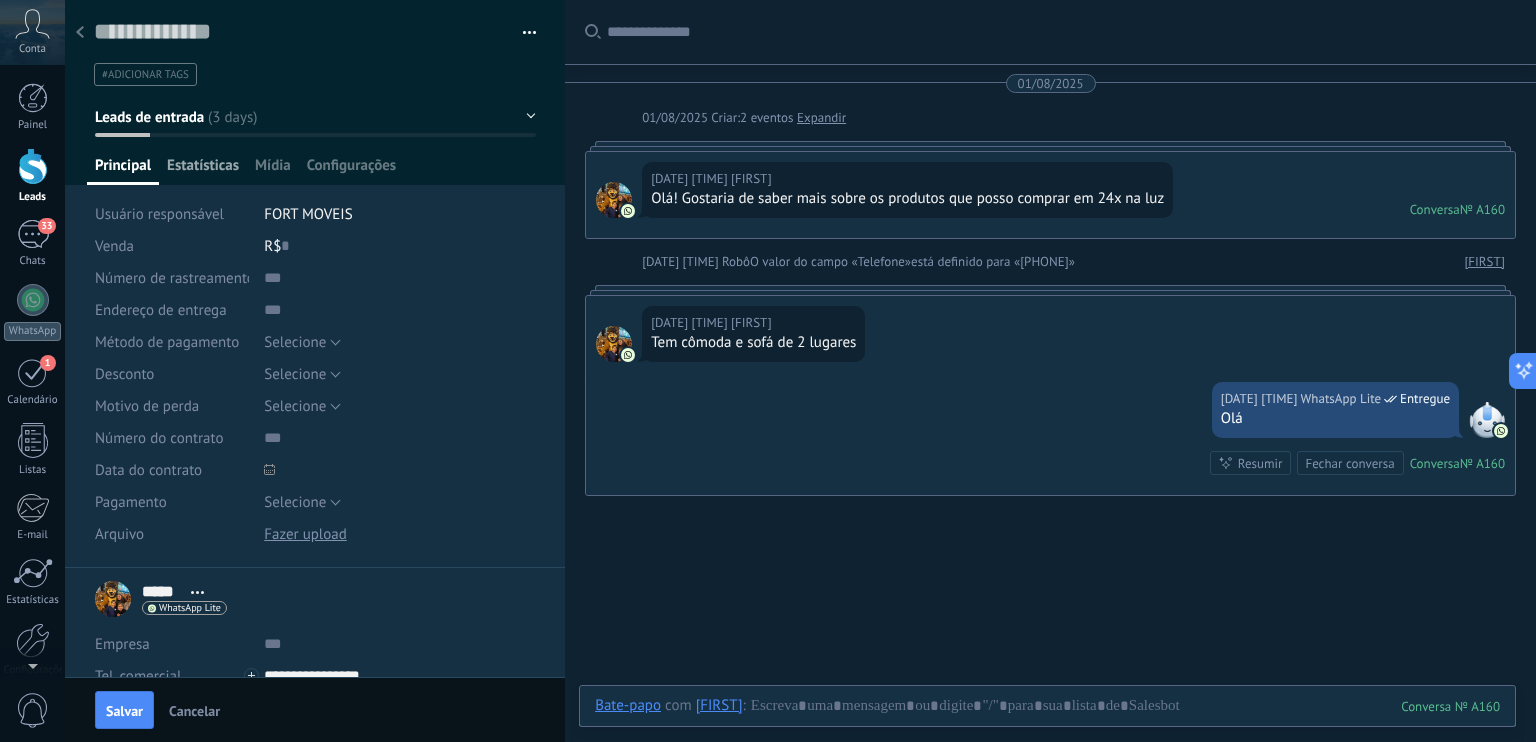 click on "Estatísticas" at bounding box center (203, 170) 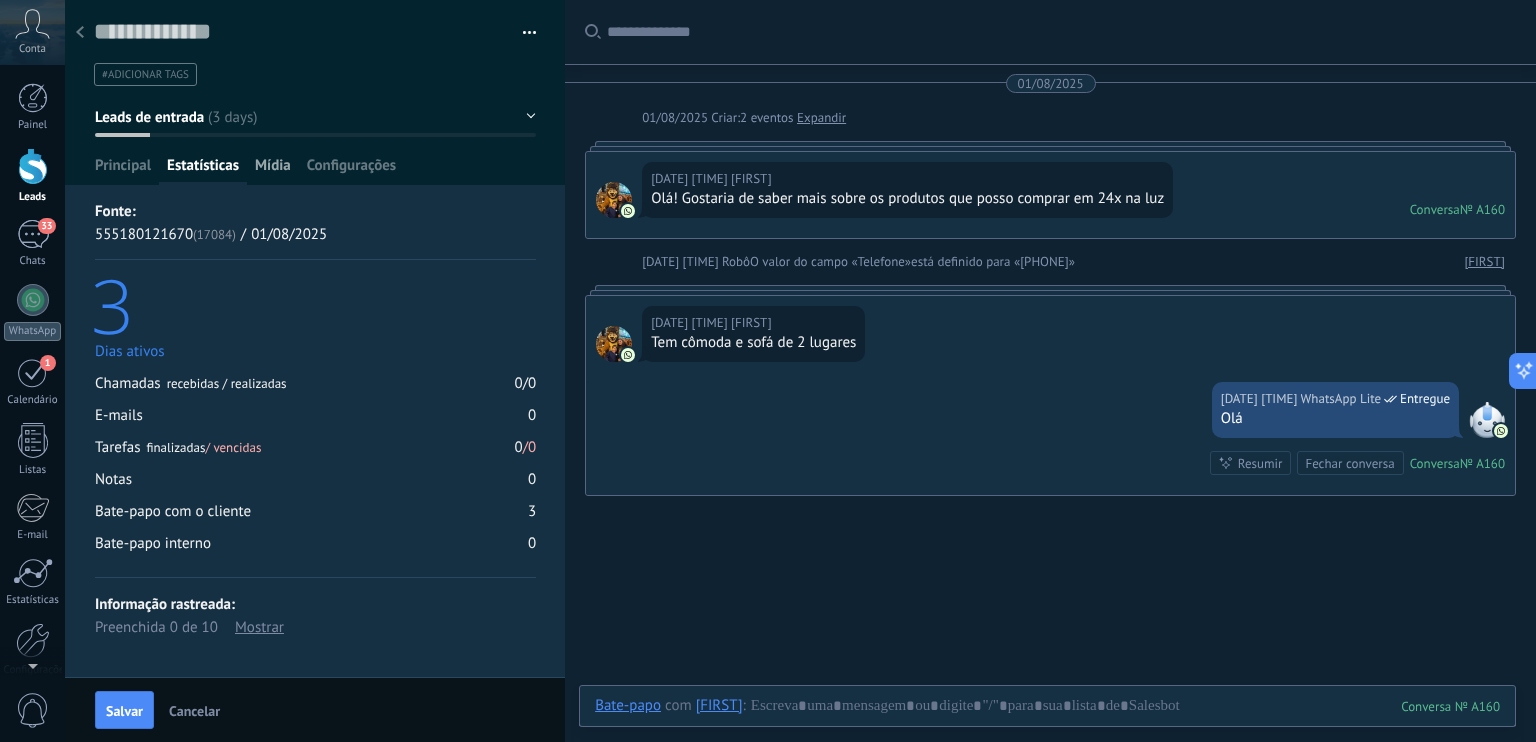 click on "Mídia" at bounding box center (273, 170) 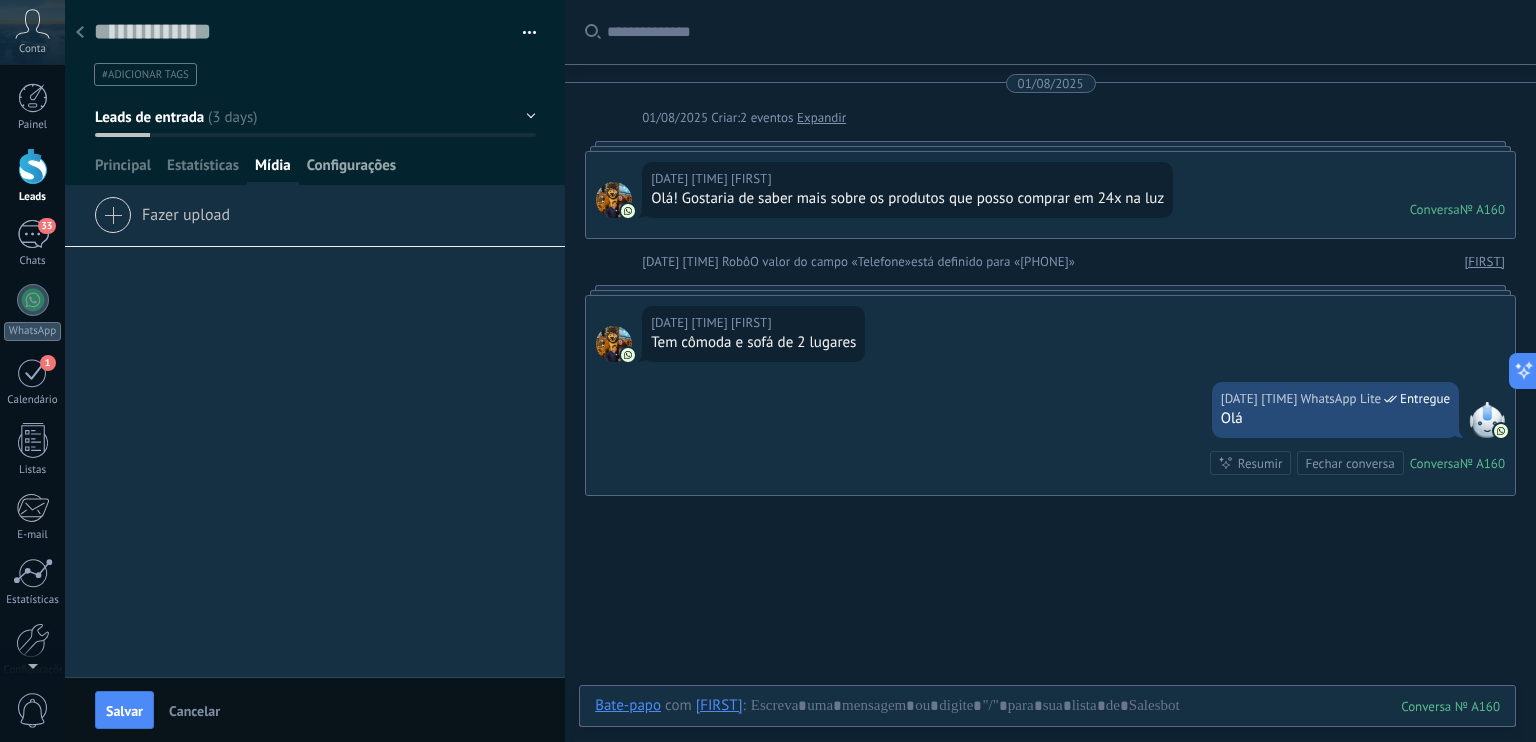 click on "Configurações" at bounding box center [351, 170] 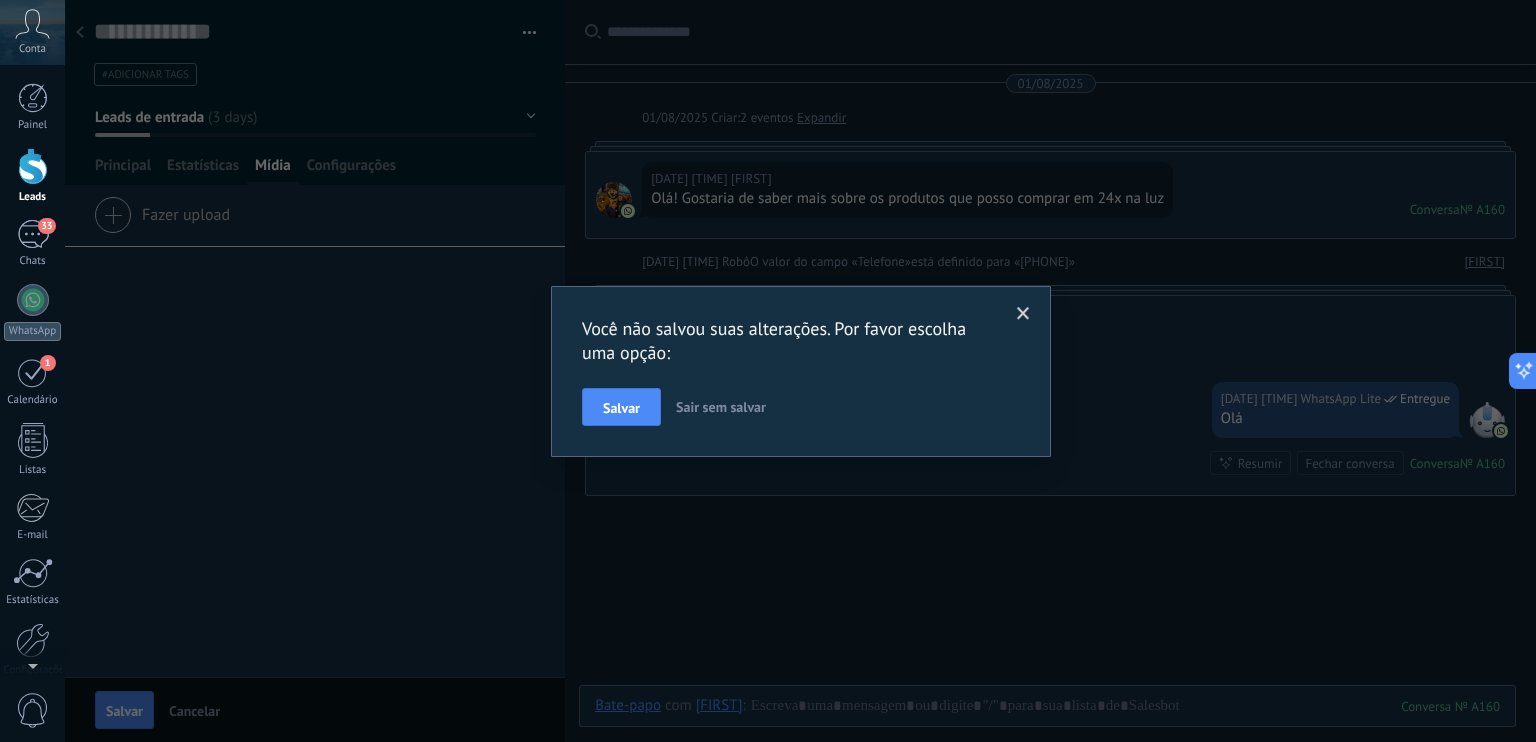 click at bounding box center [1023, 314] 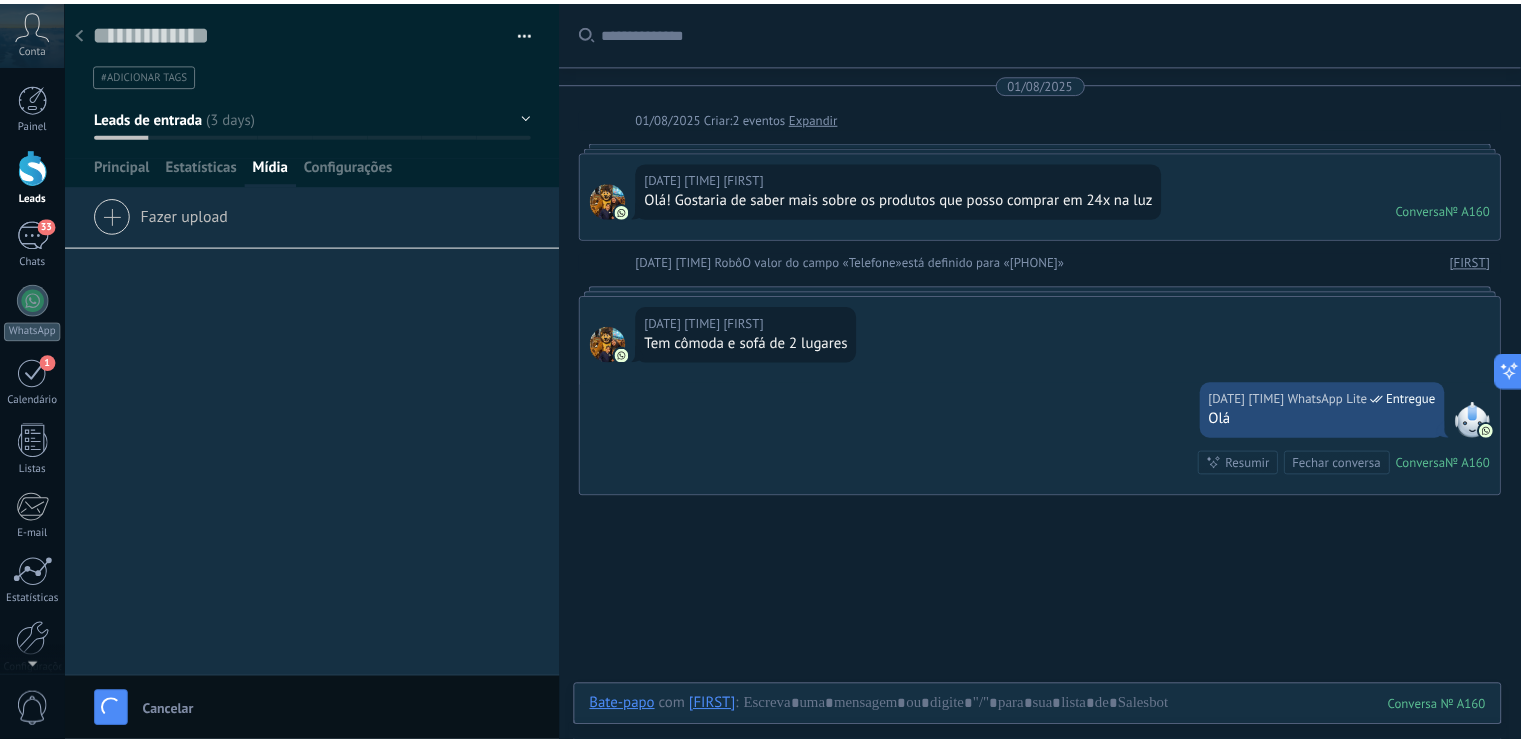 scroll, scrollTop: 126, scrollLeft: 0, axis: vertical 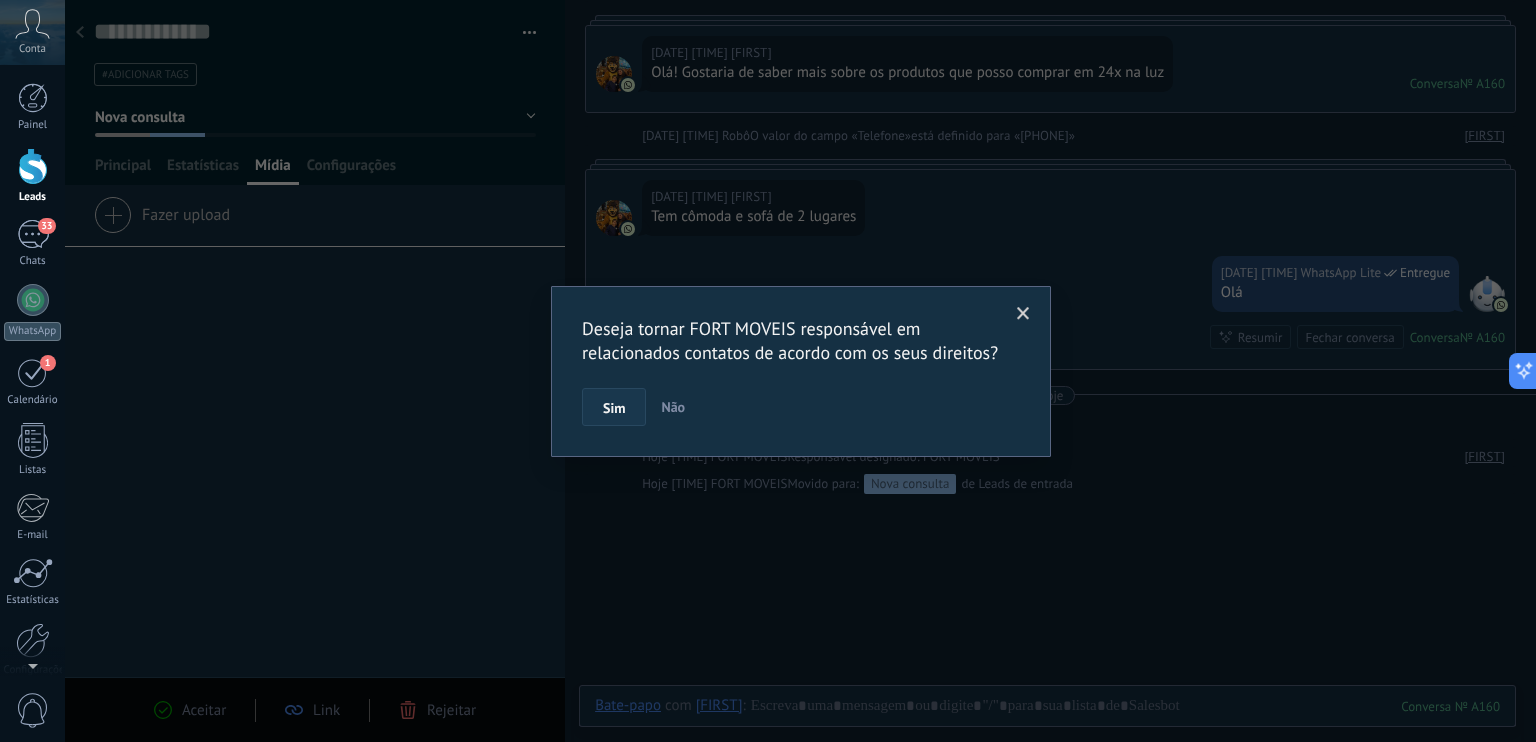 click on "Sim" at bounding box center [614, 408] 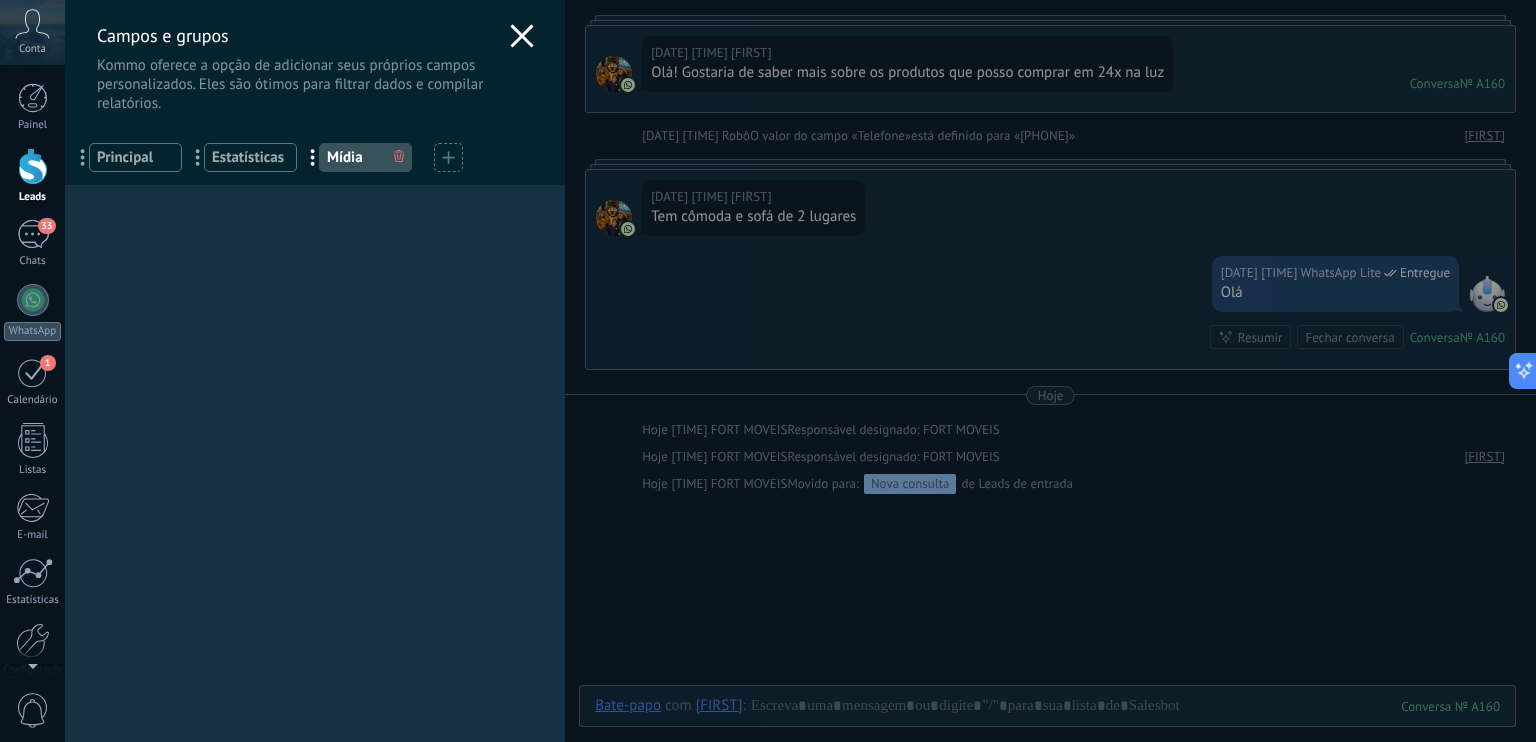 click on "Principal" at bounding box center (135, 157) 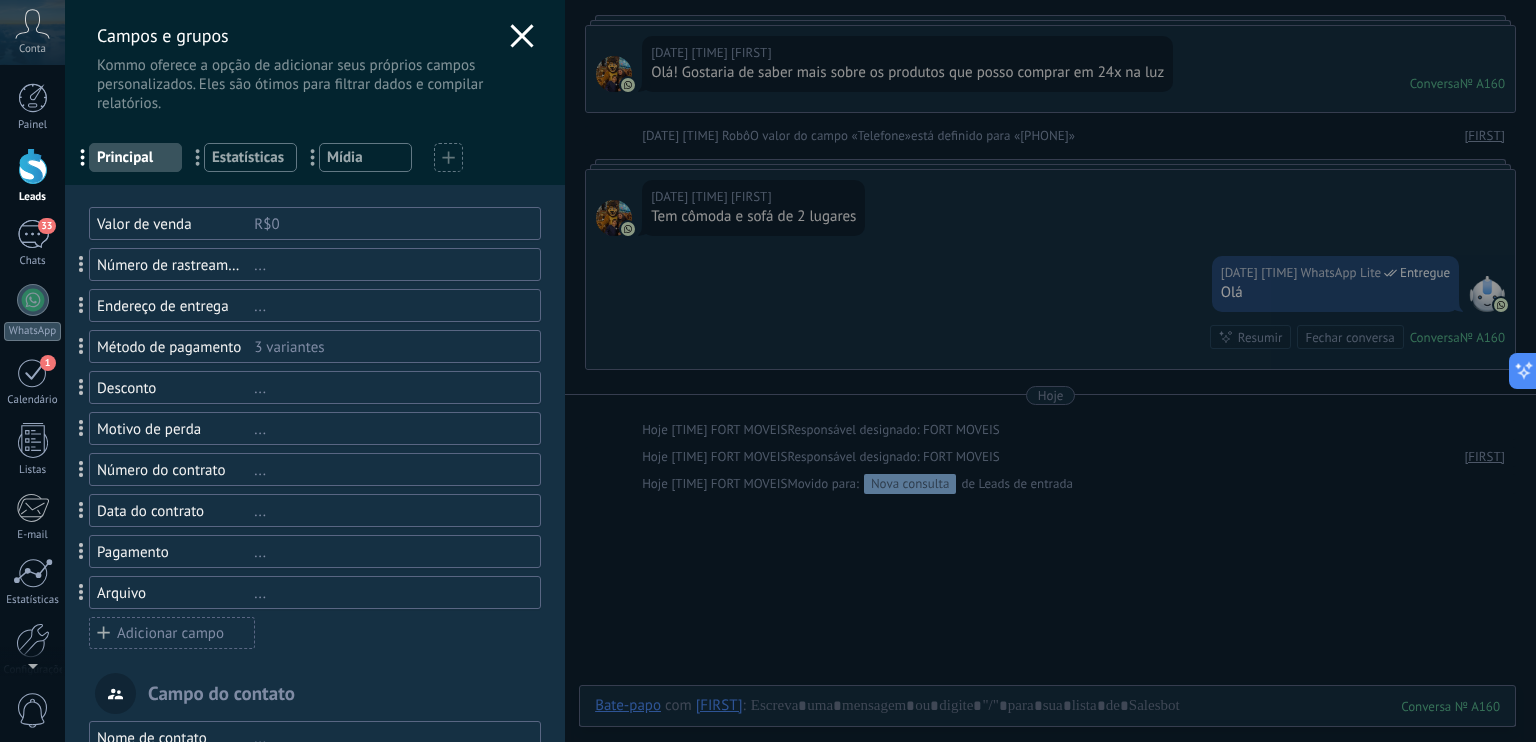 click on "Valor de venda [PRICE] Número de rastreamento ... Endereço de entrega ... Método de pagamento 3  variantes Desconto ... Motivo de perda ... Número do contrato ... Data do contrato ... Pagamento ... Arquivo ... Adicionar campo utm_content ... utm_medium ... utm_campaign ... utm_source ... utm_term ... utm_referrer ... referrer ... gclientid ... gclid ... fbclid ... Add meta Campo do contato Nome de contato ... Telefone ... E-mail ... Posição ... Adicionar campo Campos da empresa Nome da empresa ... Telefone ... E-mail ... Site ... Endereço ... Adicionar campo" at bounding box center [800, 371] 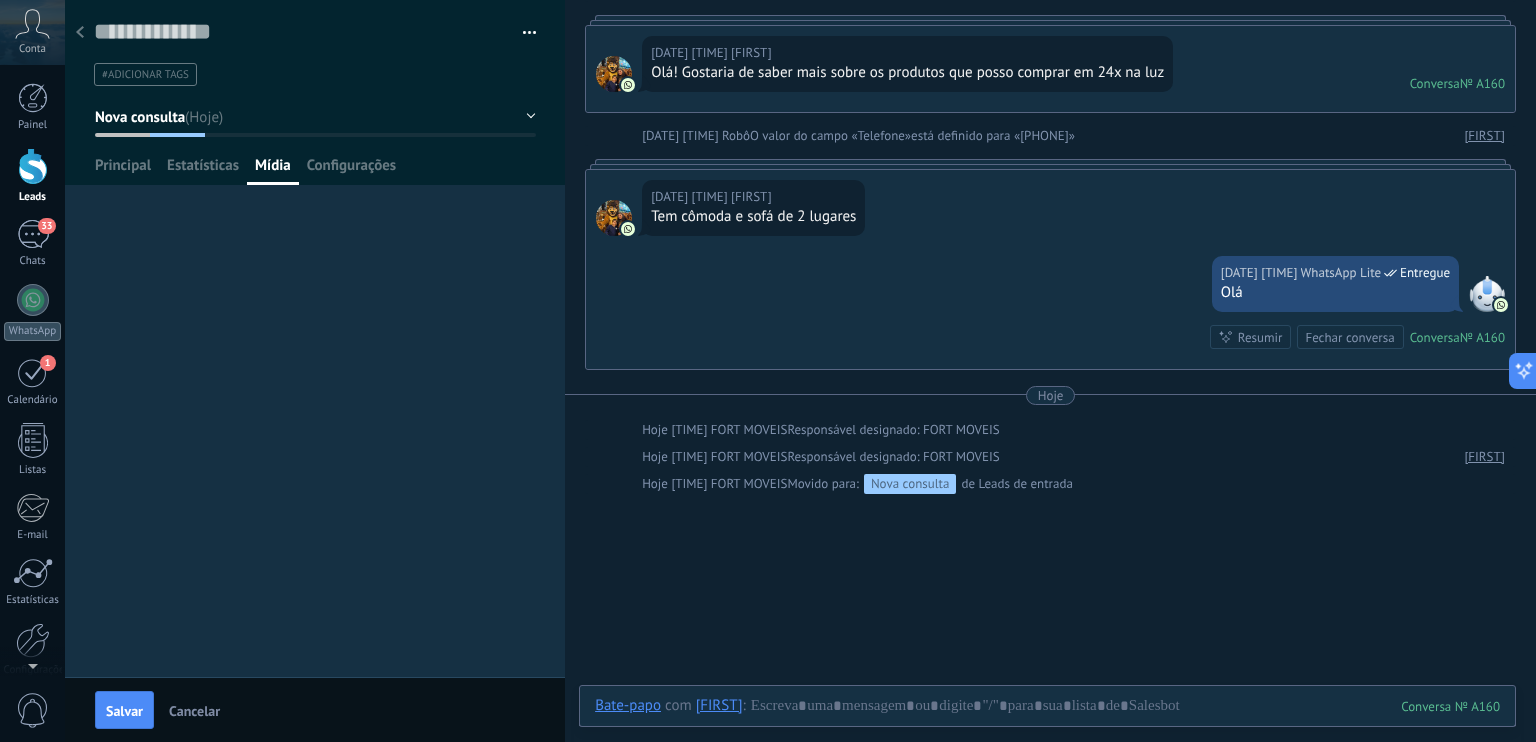 click at bounding box center [33, 166] 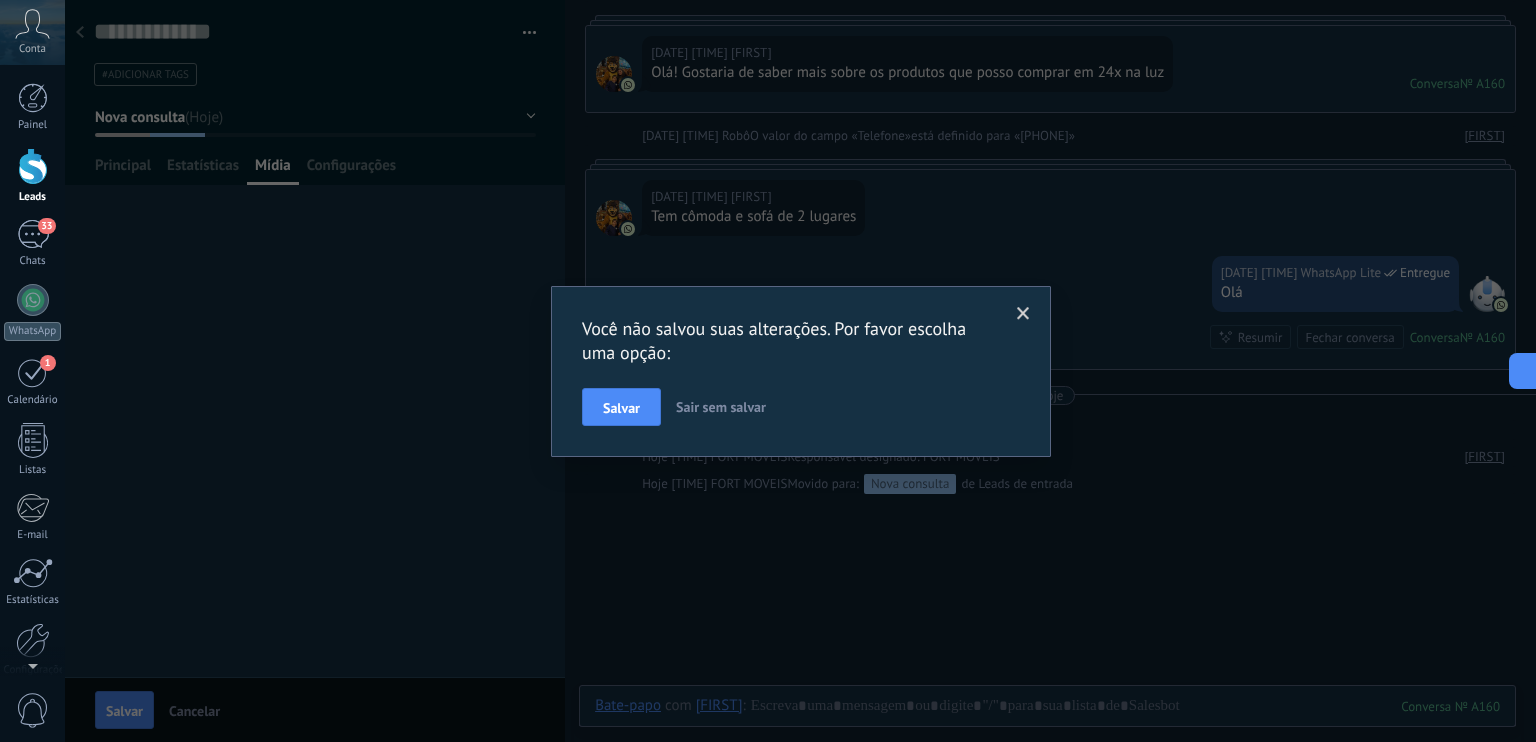 click on "Sair sem salvar" at bounding box center [721, 407] 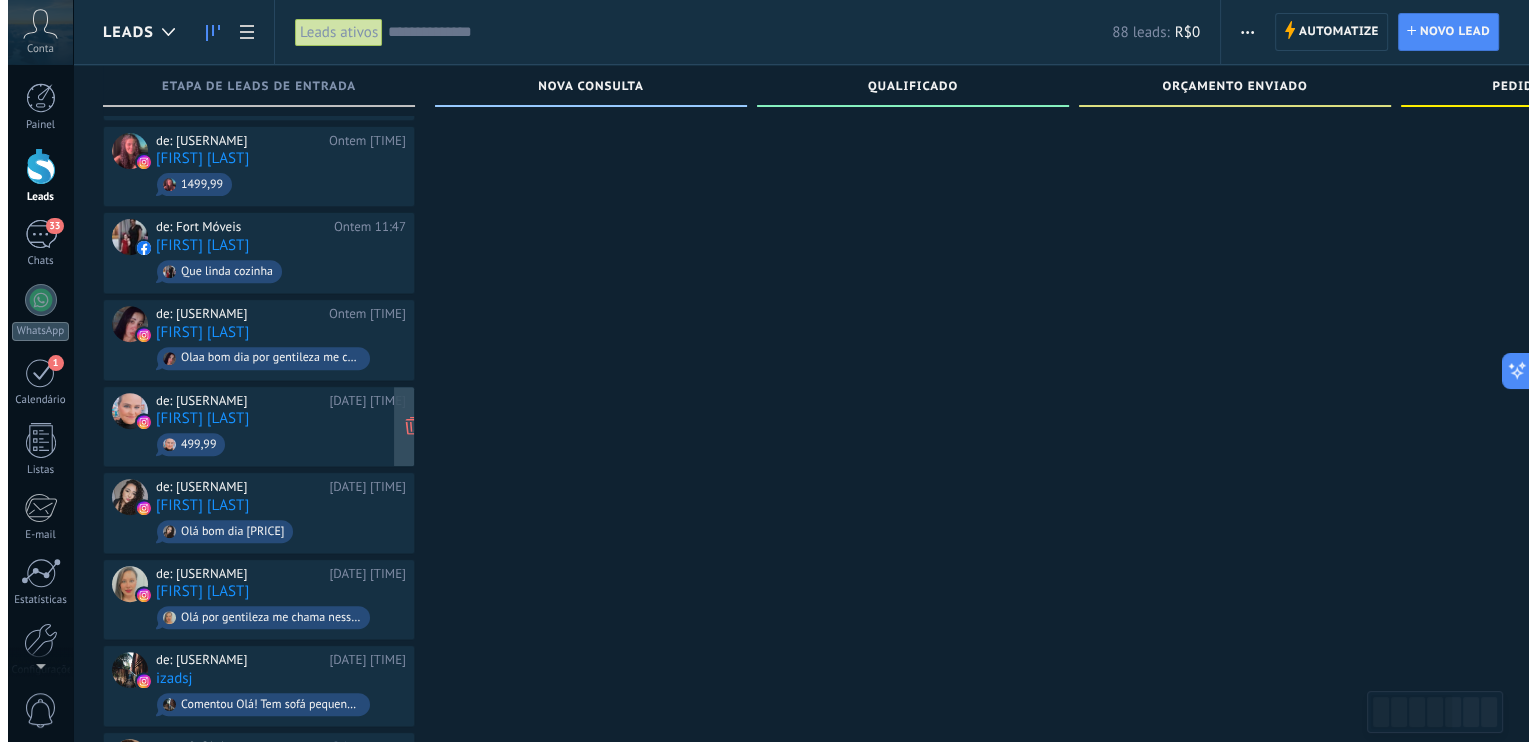 scroll, scrollTop: 1000, scrollLeft: 0, axis: vertical 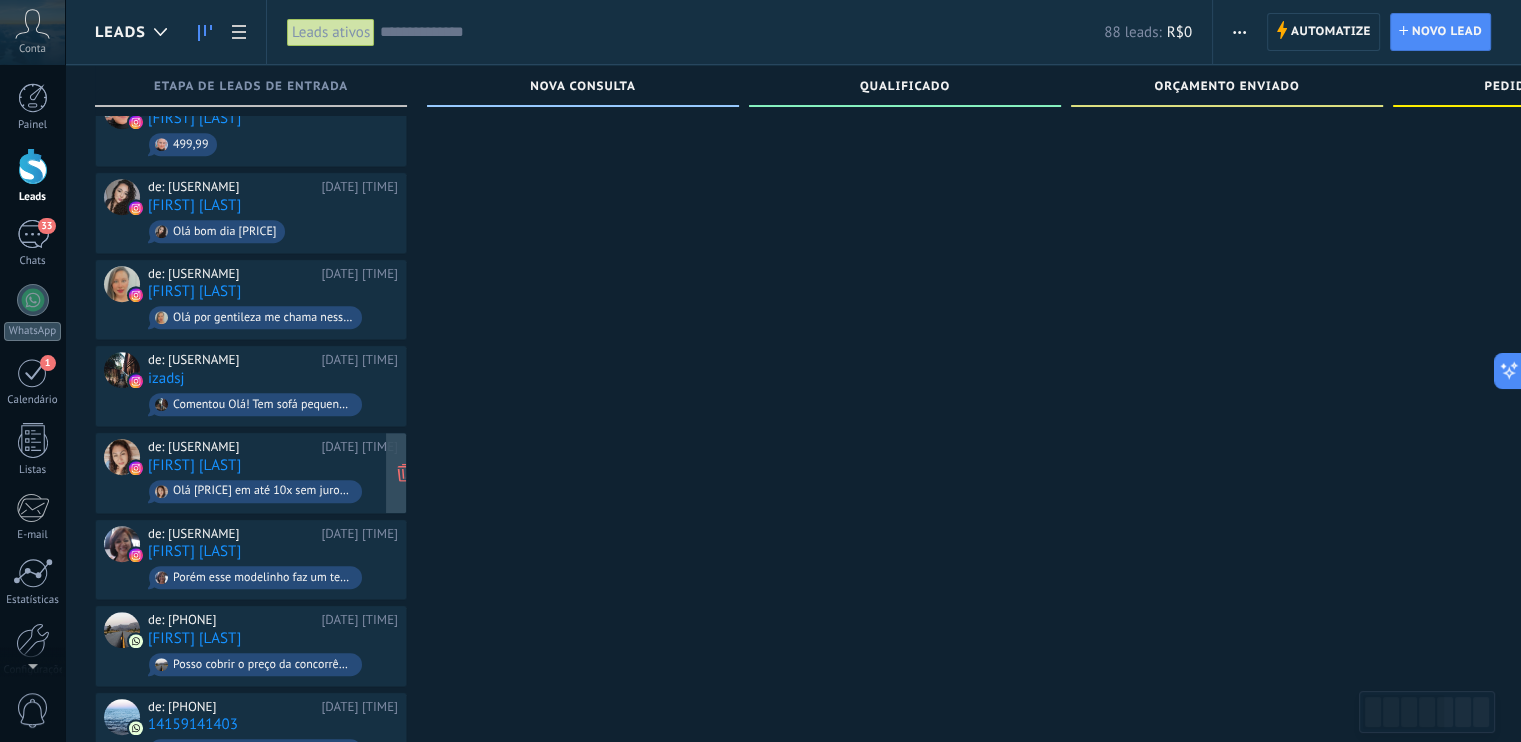 click on "de: [USERNAME]" at bounding box center [231, 447] 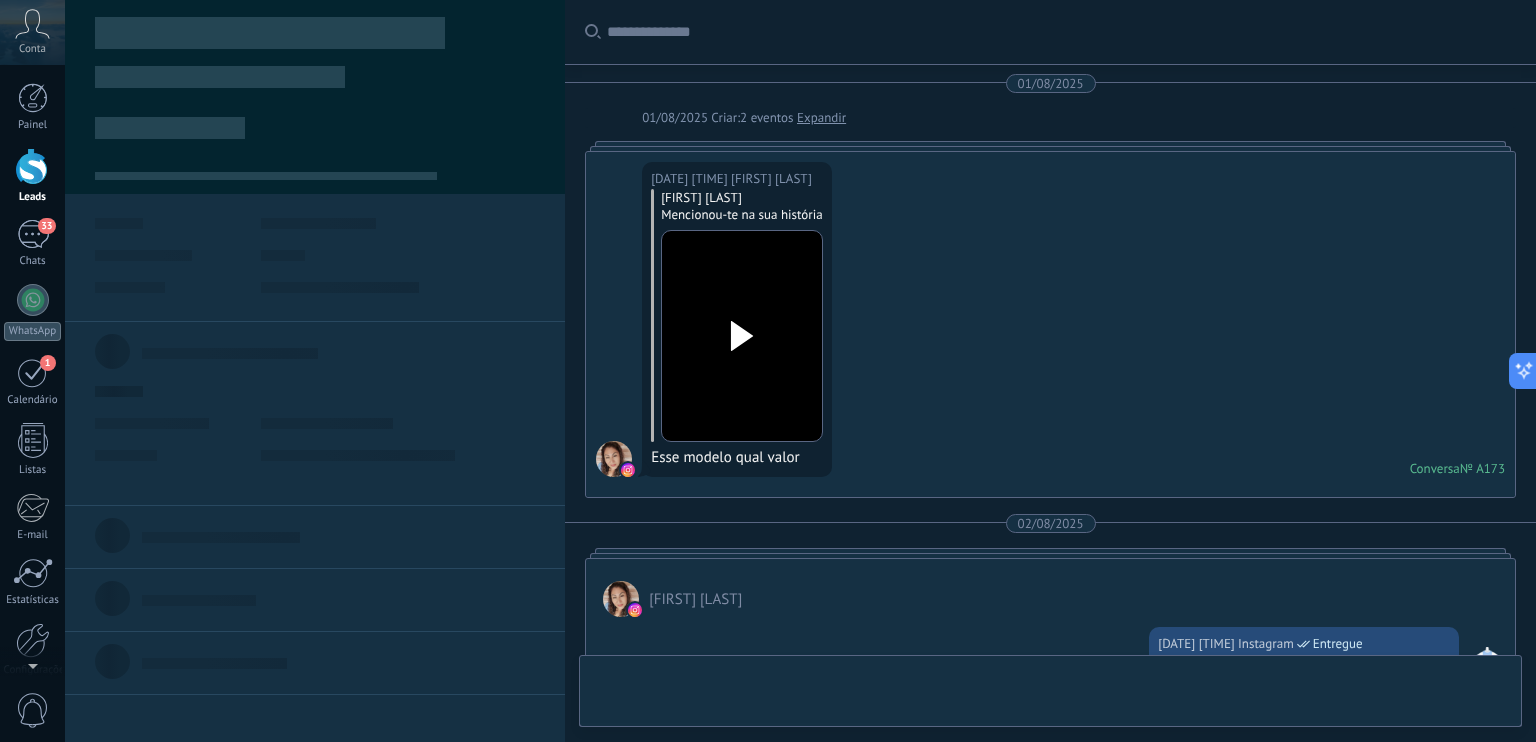 scroll, scrollTop: 0, scrollLeft: 0, axis: both 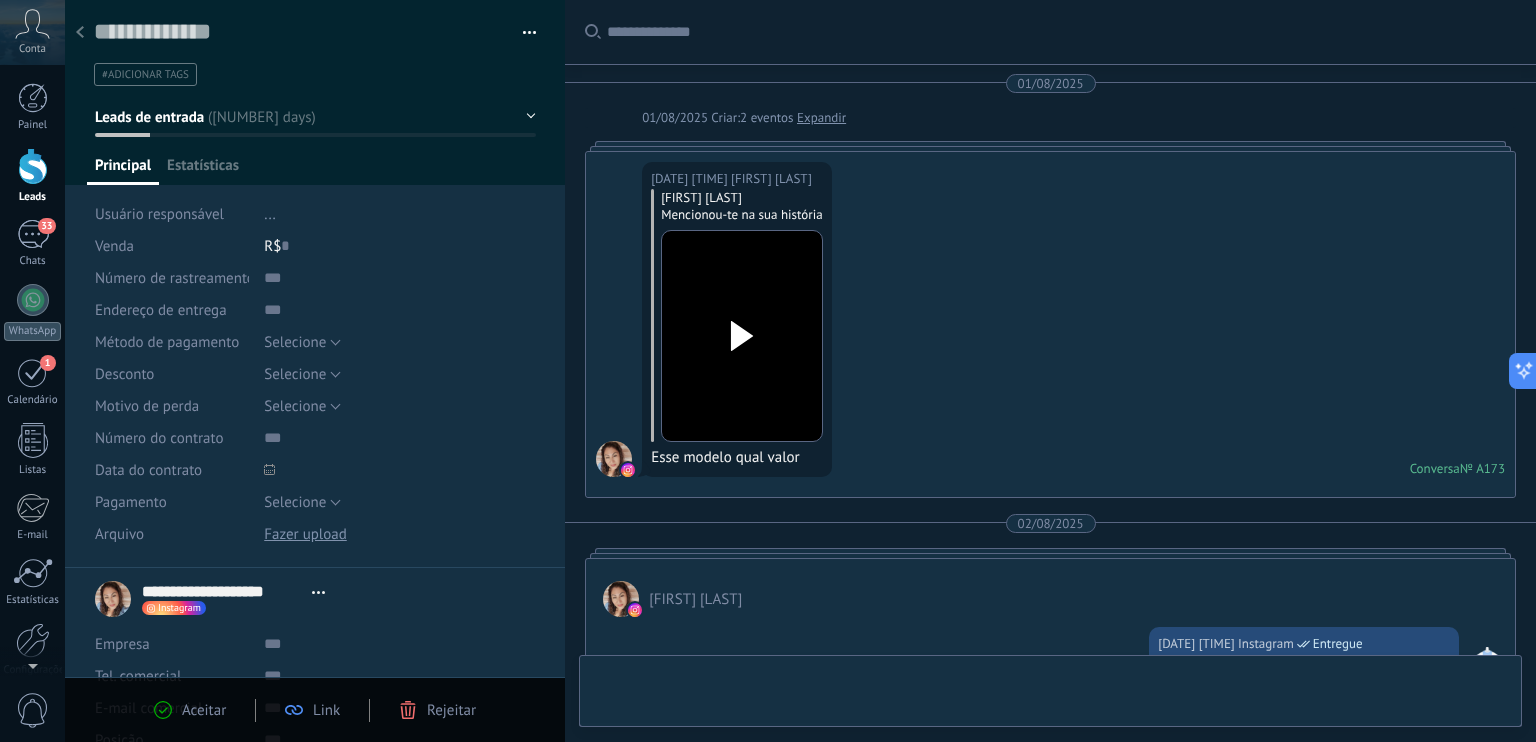 type on "**********" 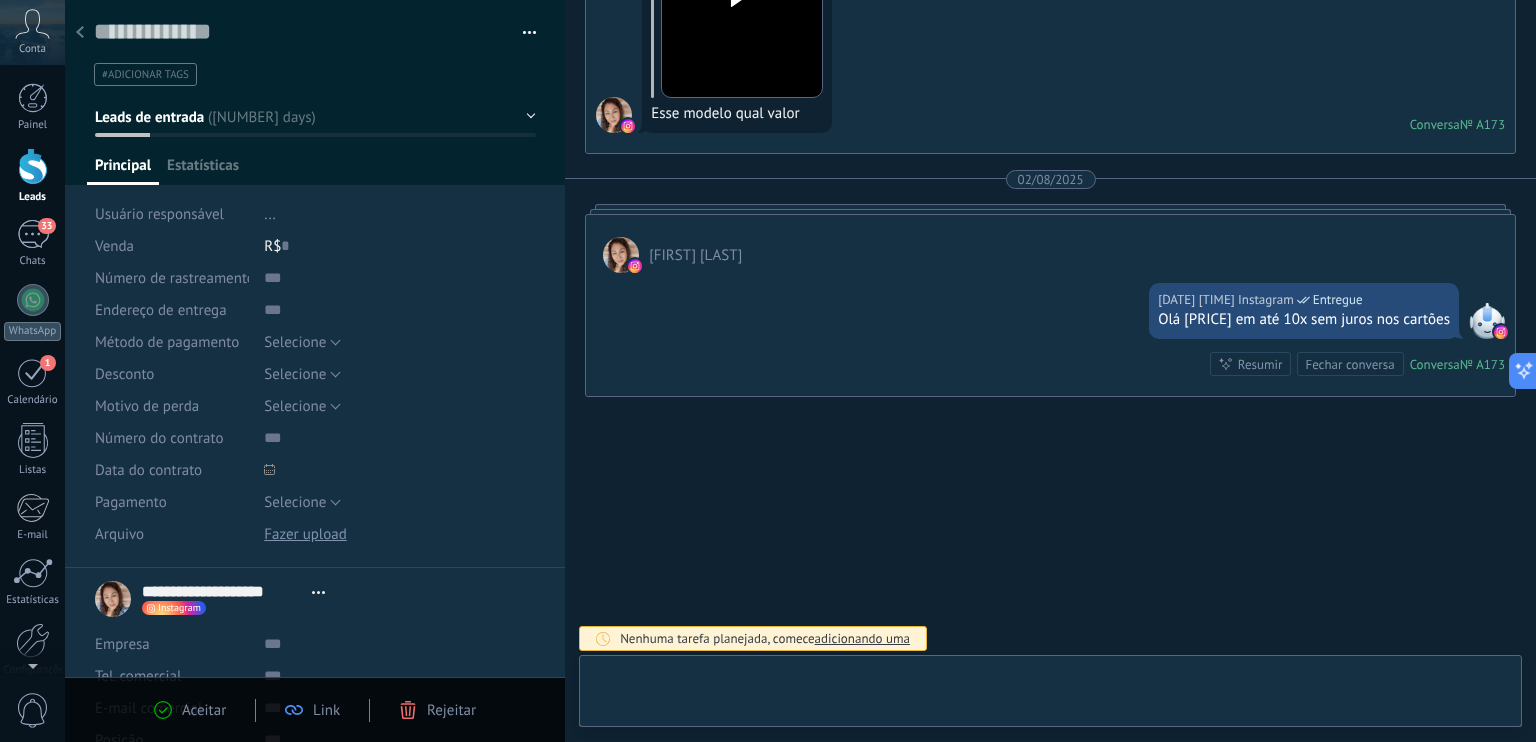 scroll, scrollTop: 29, scrollLeft: 0, axis: vertical 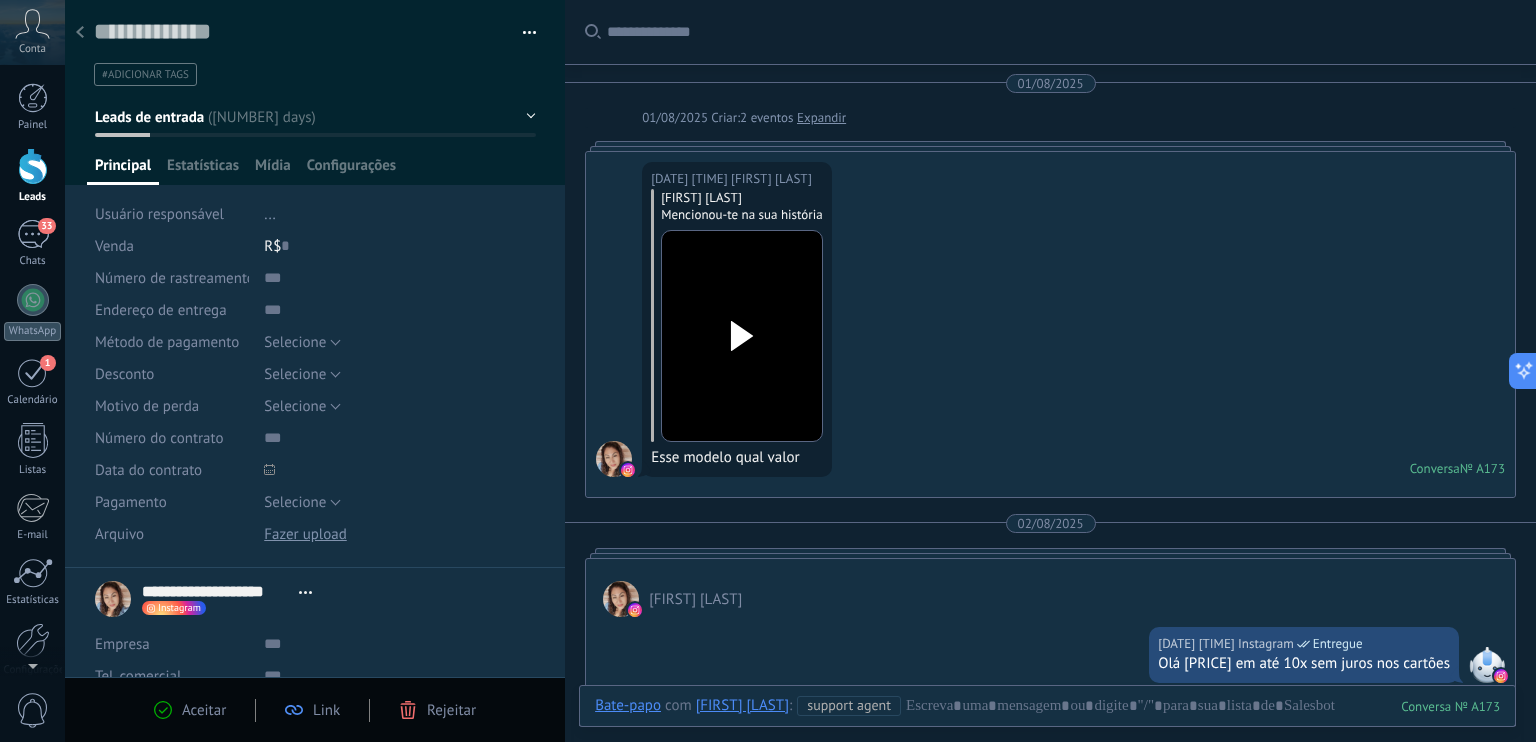 click at bounding box center (33, 166) 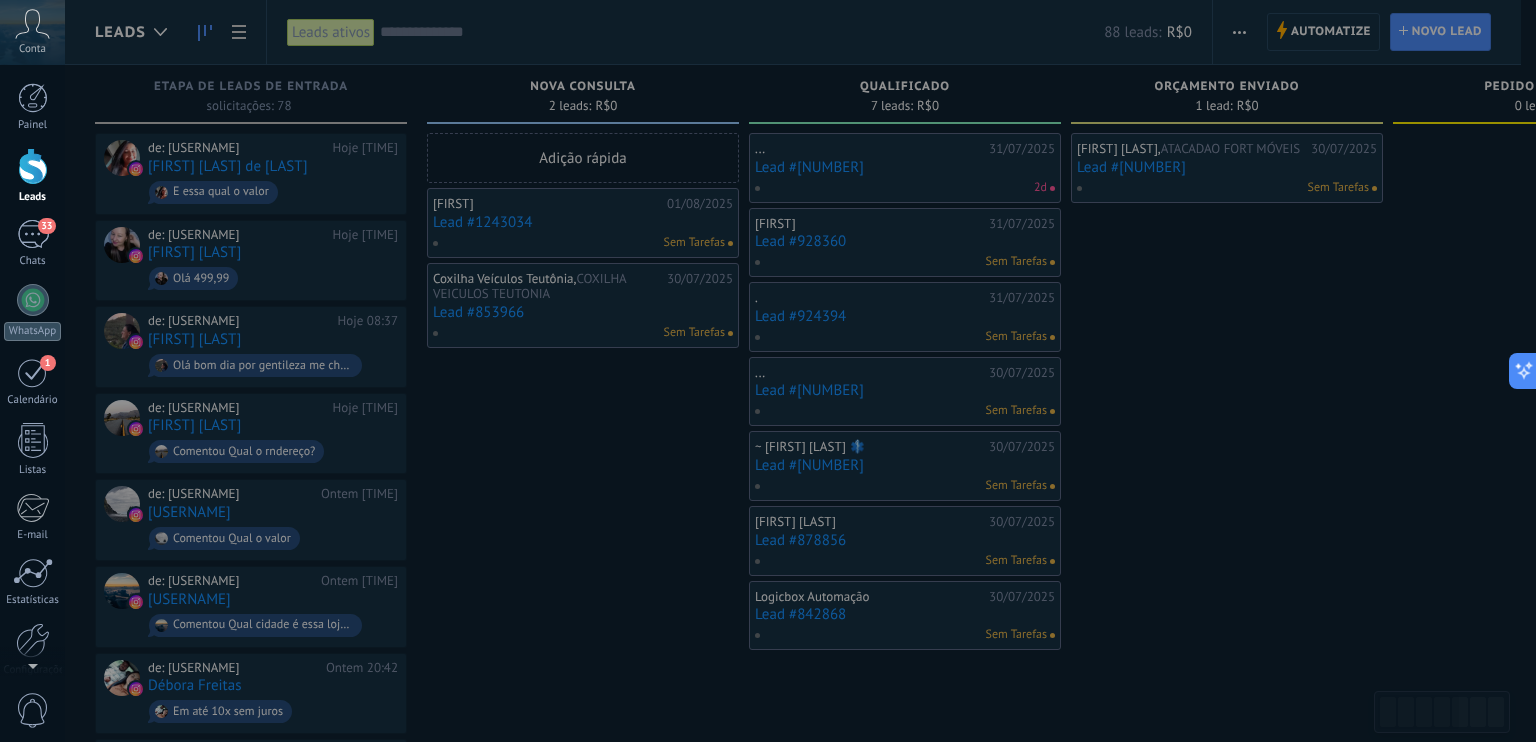 click at bounding box center [833, 371] 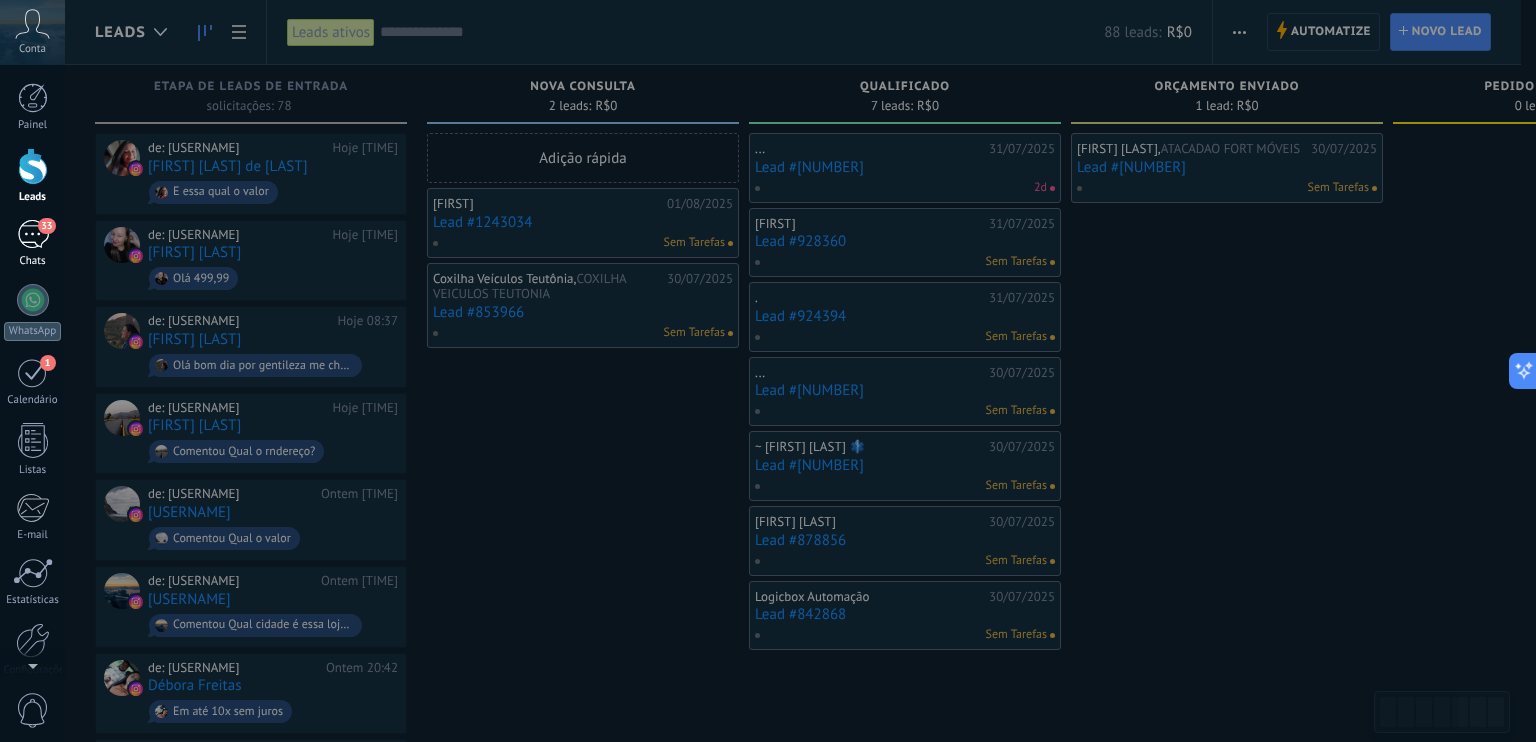 click on "33" at bounding box center [33, 234] 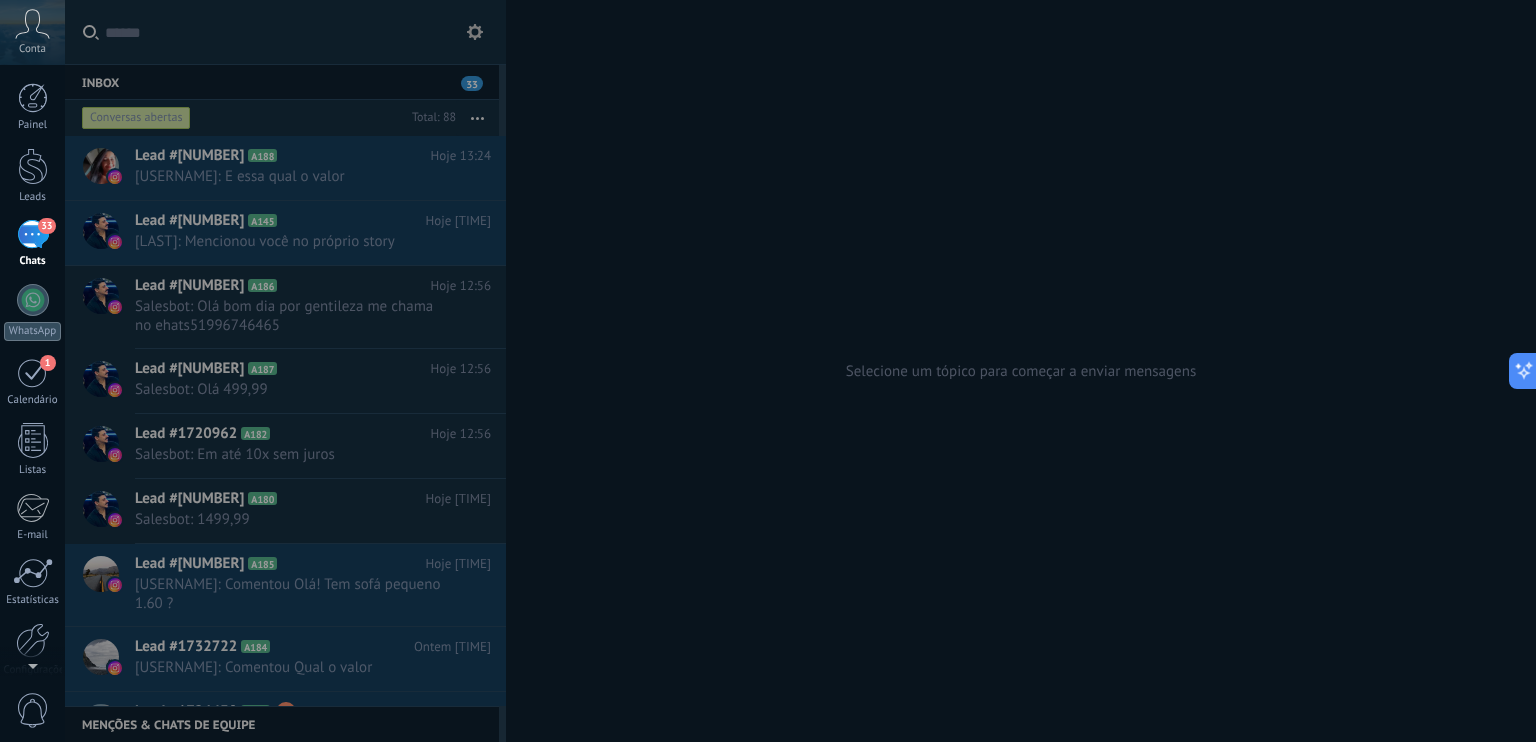 click on "33" at bounding box center [33, 234] 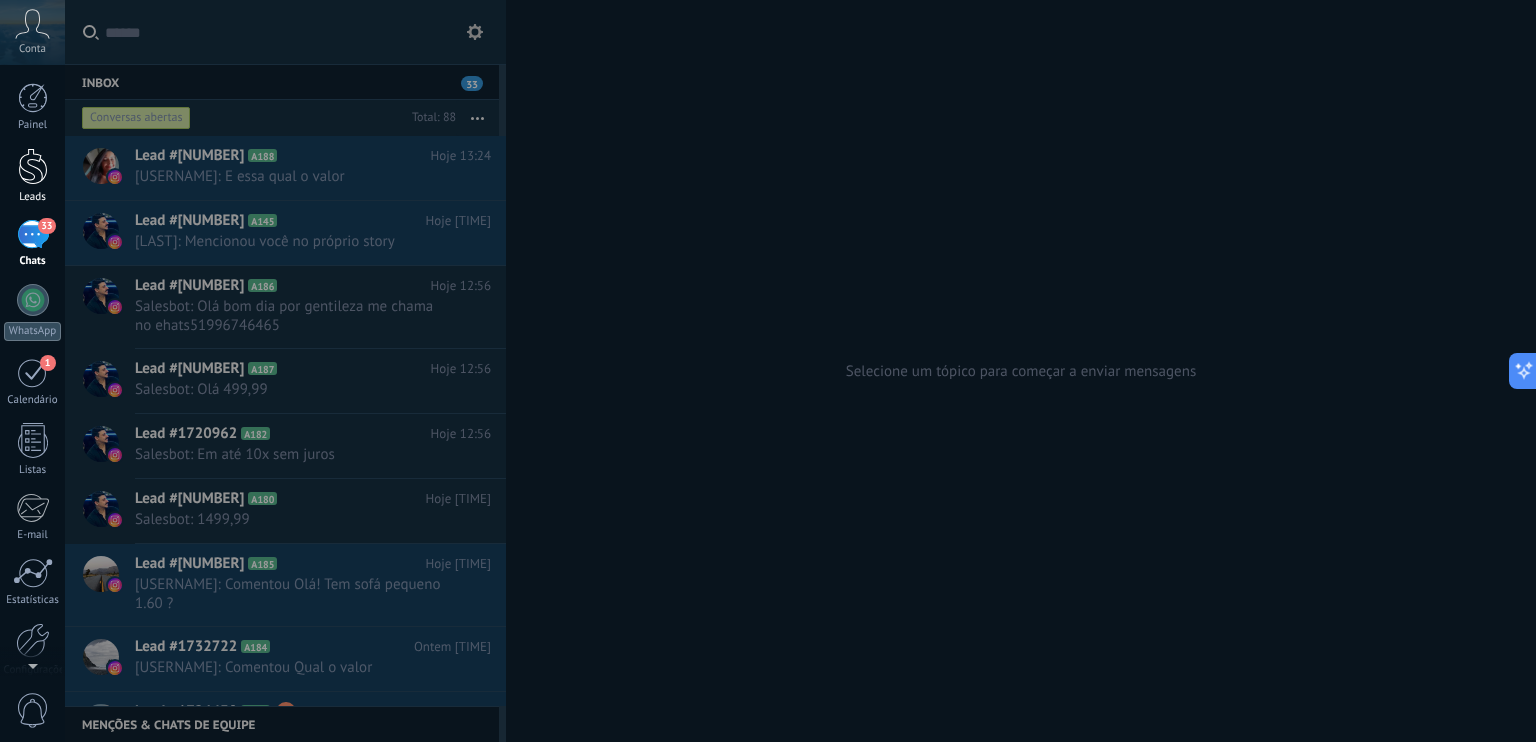 click at bounding box center (33, 166) 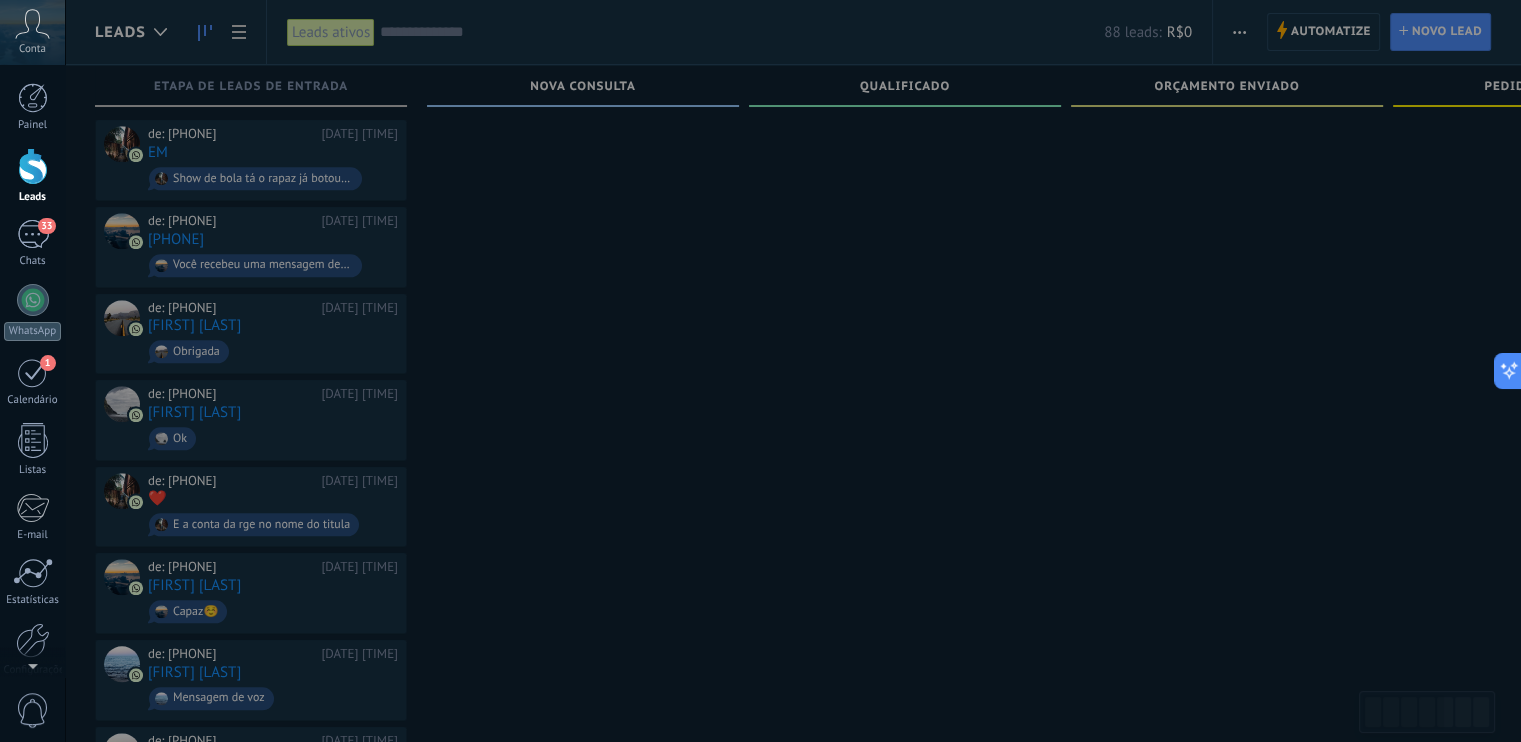 scroll, scrollTop: 2084, scrollLeft: 0, axis: vertical 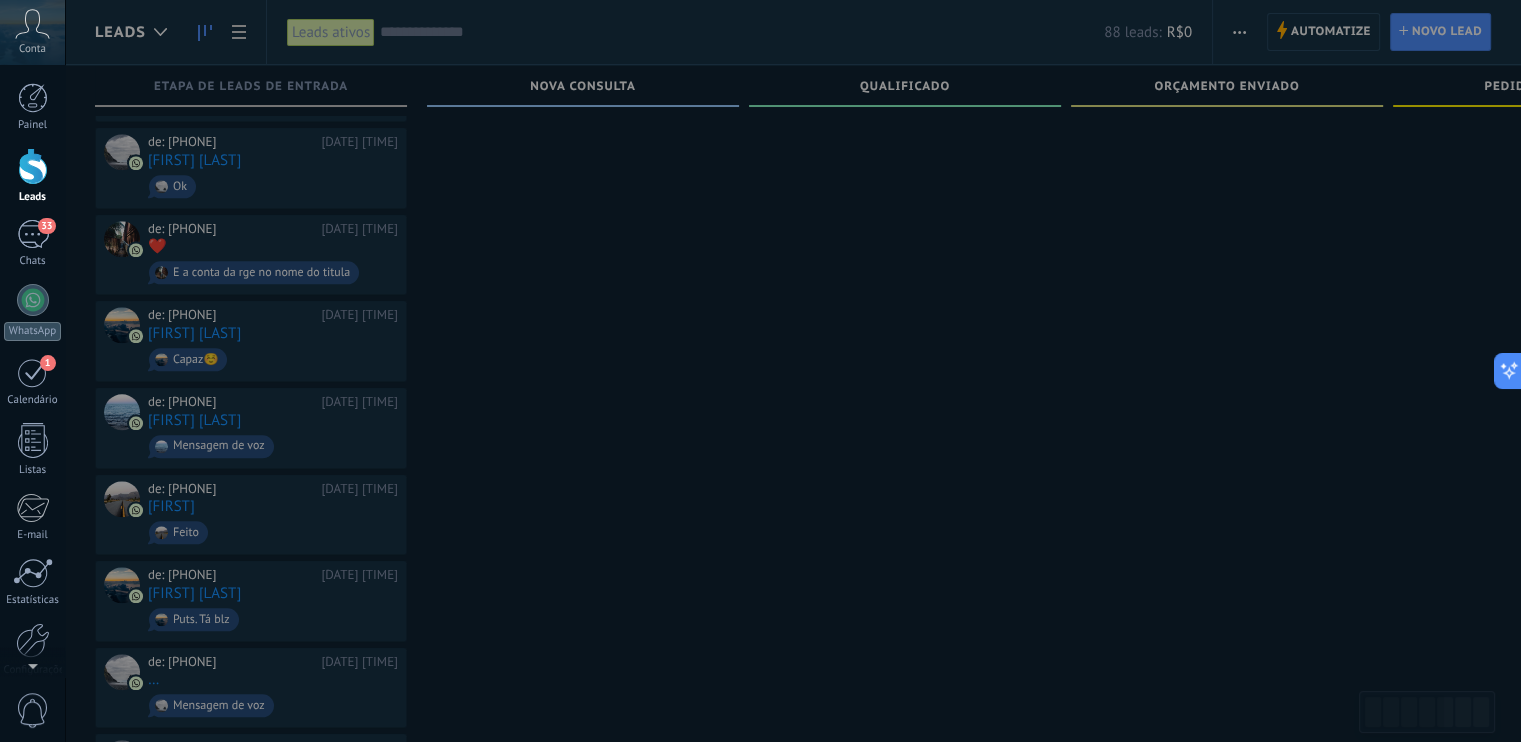 click at bounding box center (825, 371) 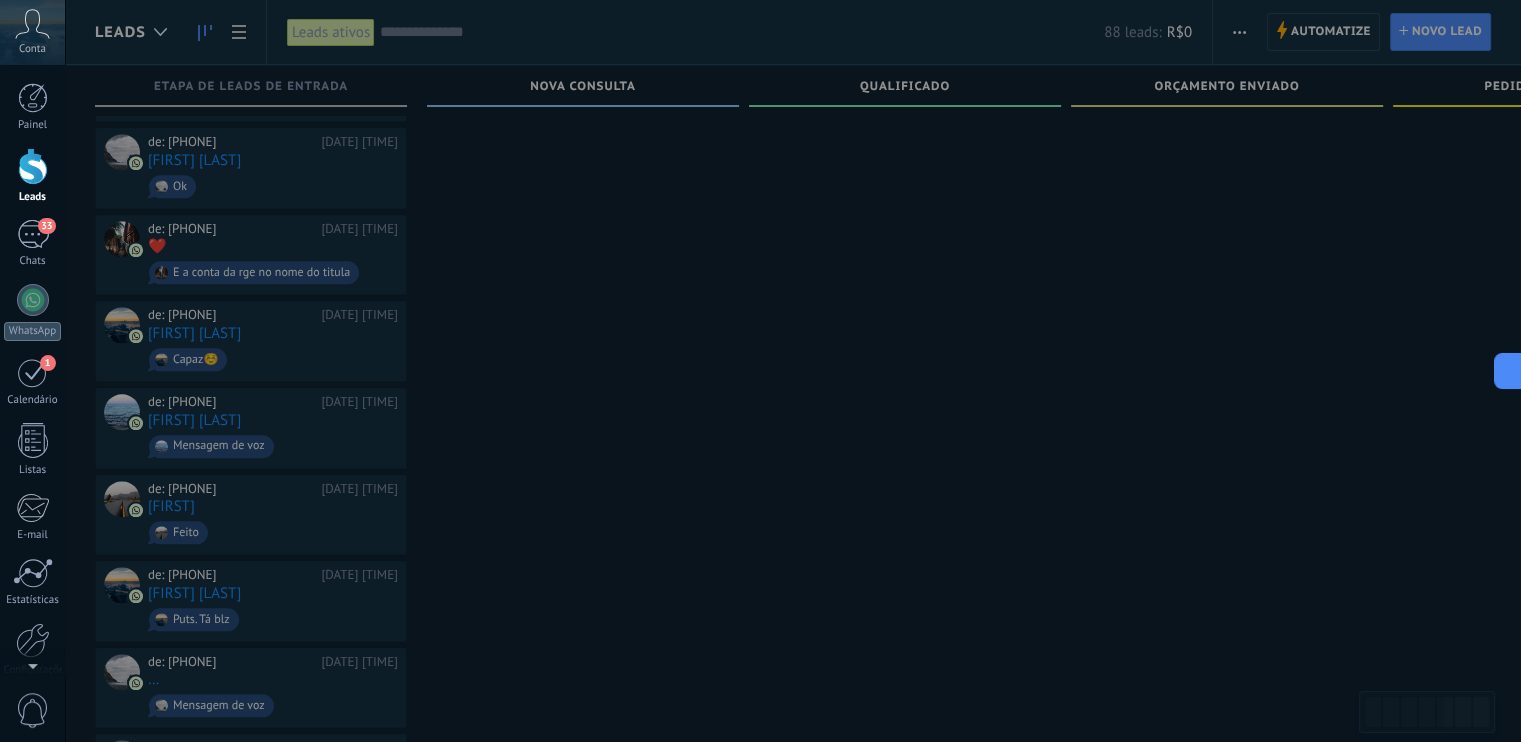 click at bounding box center [825, 371] 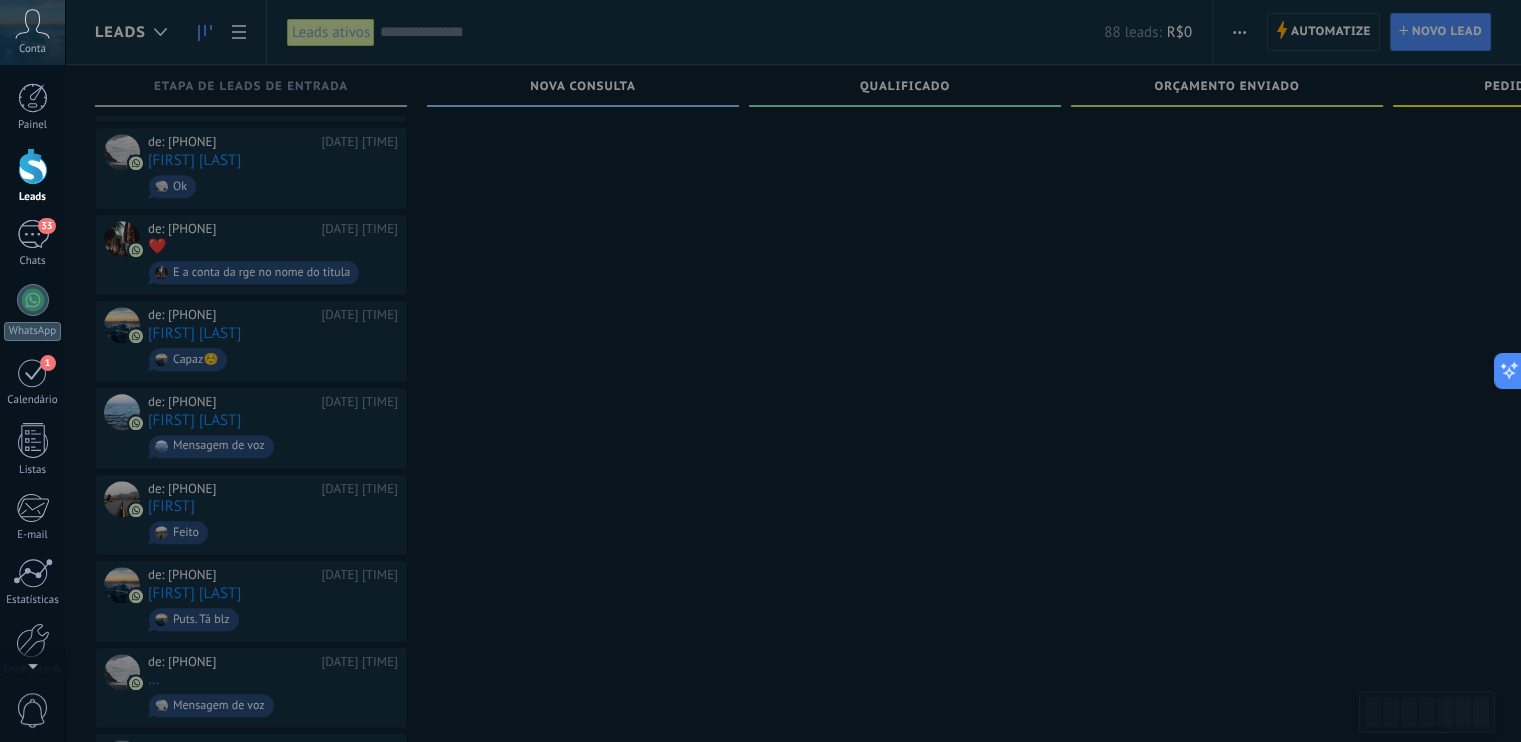 click at bounding box center (825, 371) 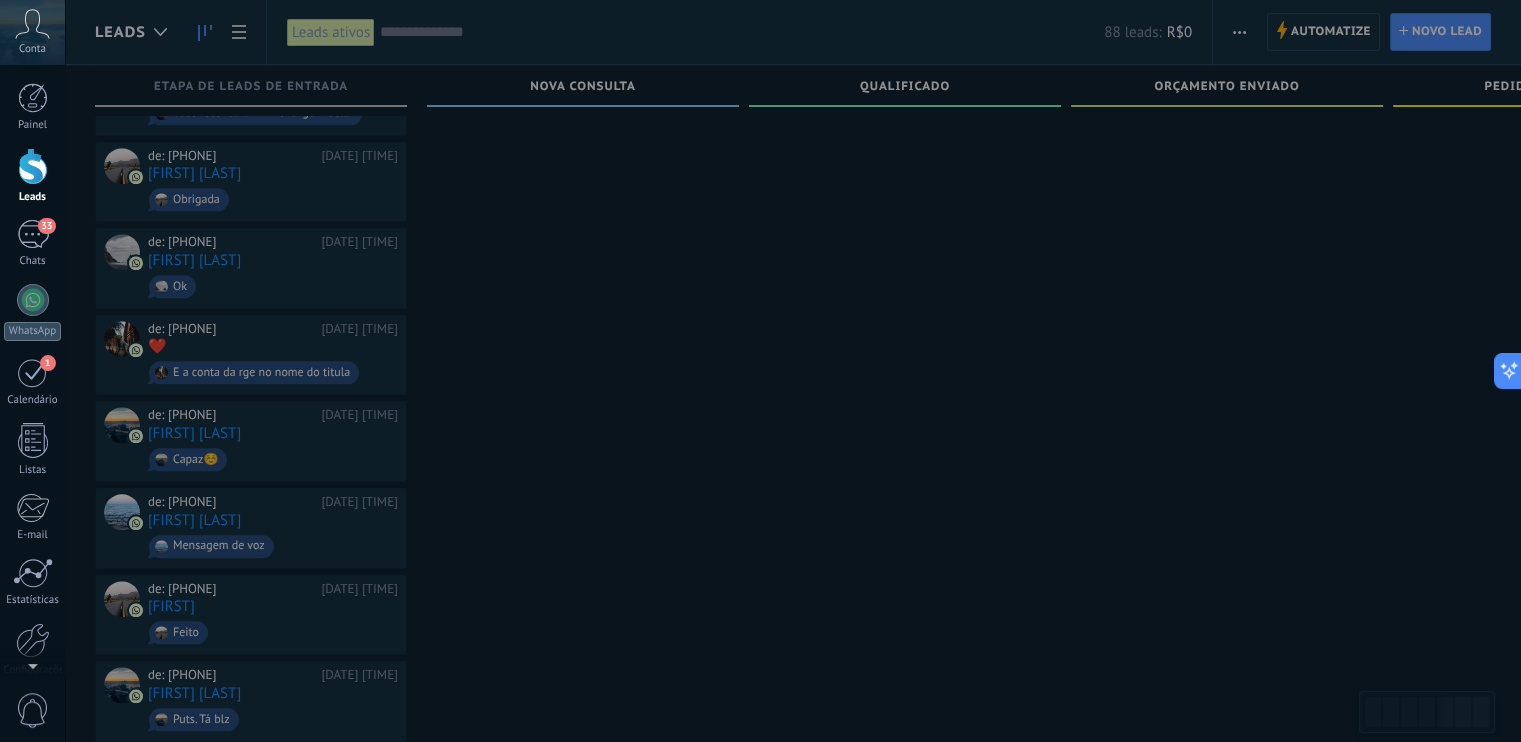 scroll, scrollTop: 2084, scrollLeft: 0, axis: vertical 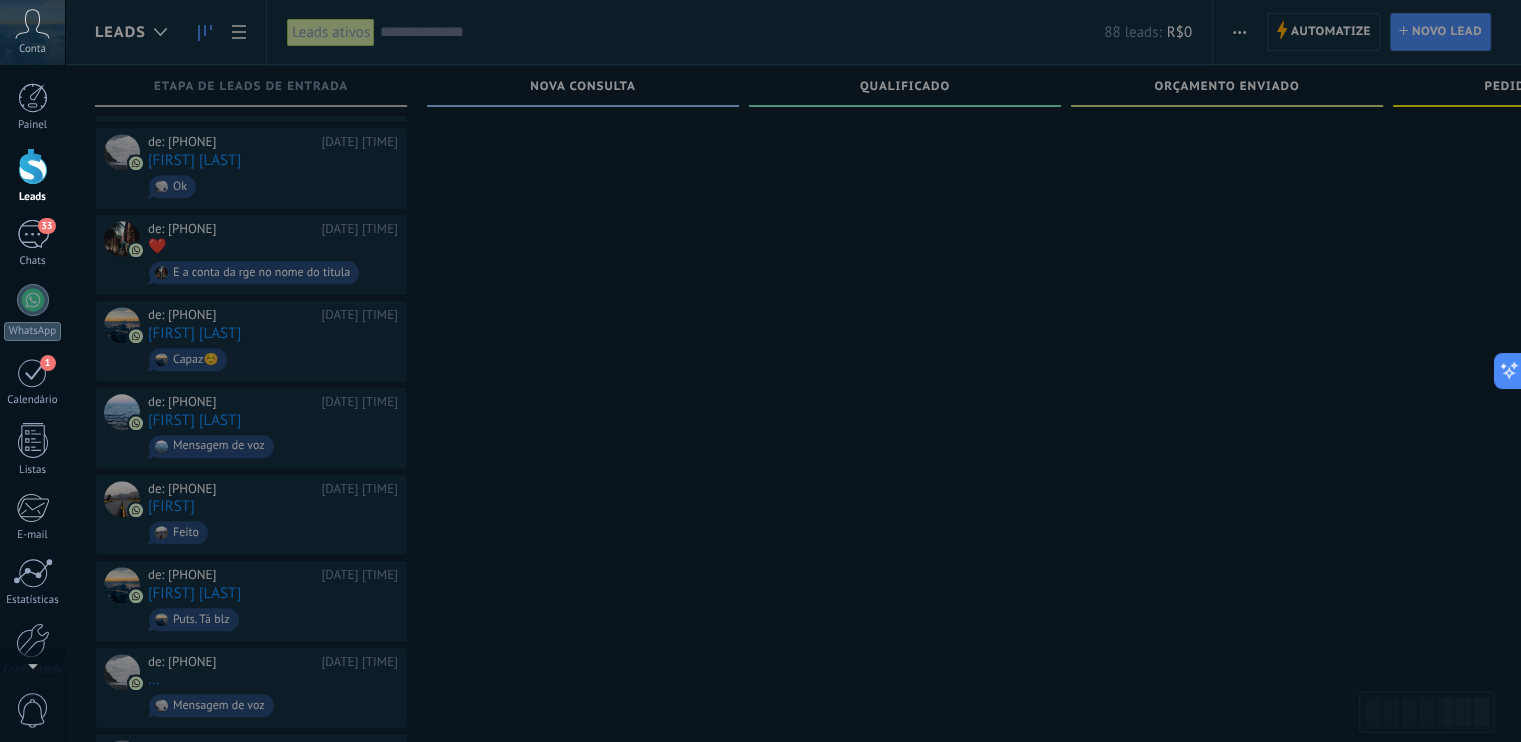 click at bounding box center (825, 371) 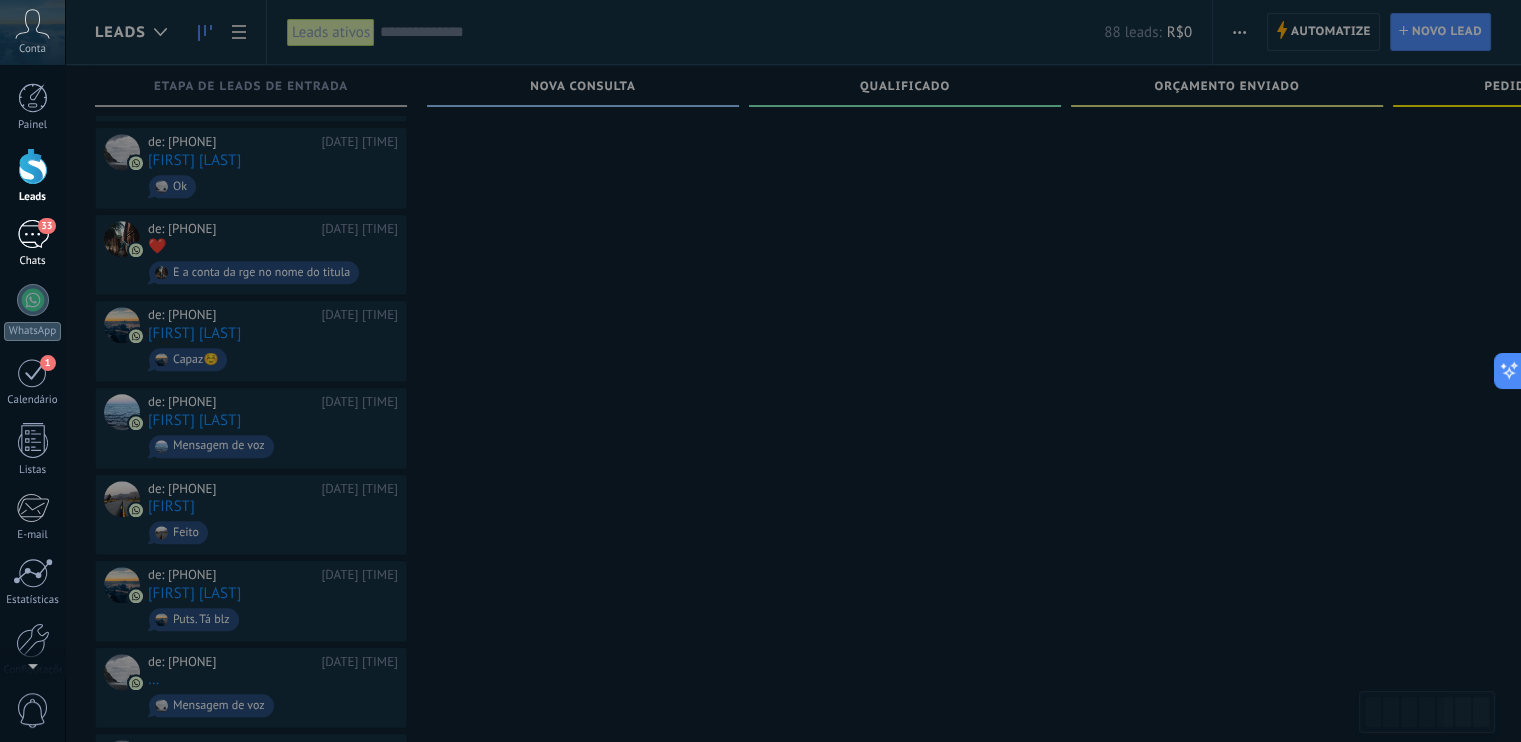 click on "33" at bounding box center [33, 234] 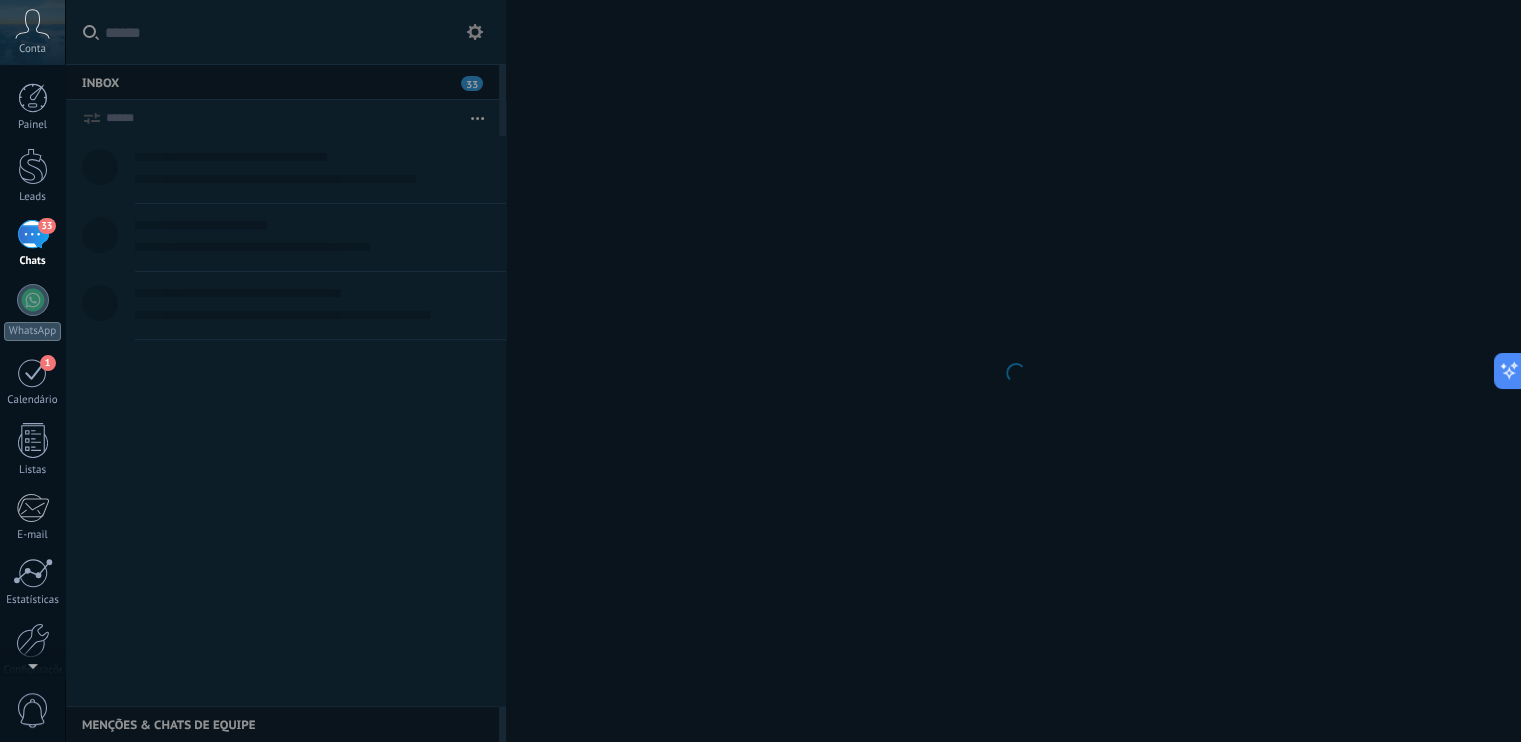 scroll, scrollTop: 0, scrollLeft: 0, axis: both 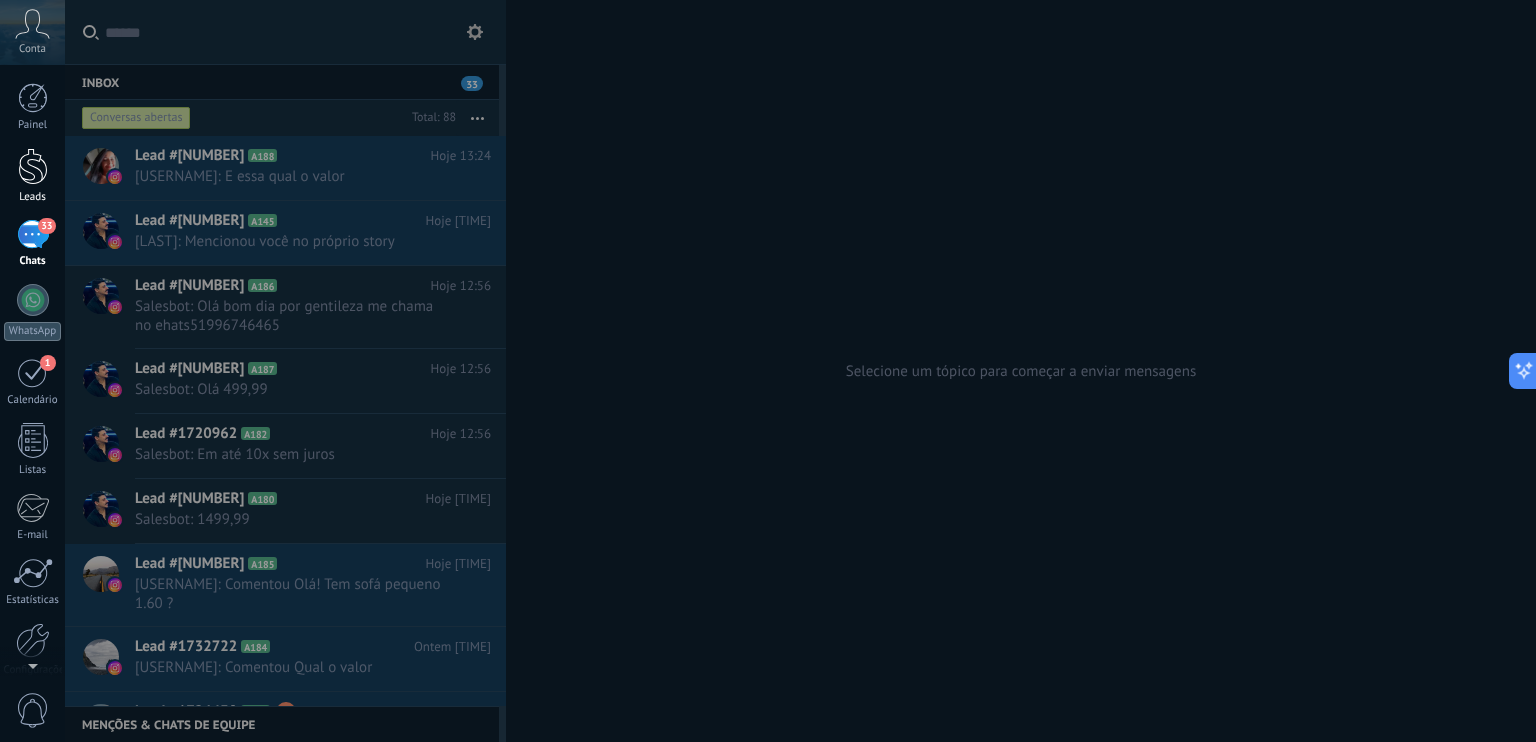 click at bounding box center (33, 166) 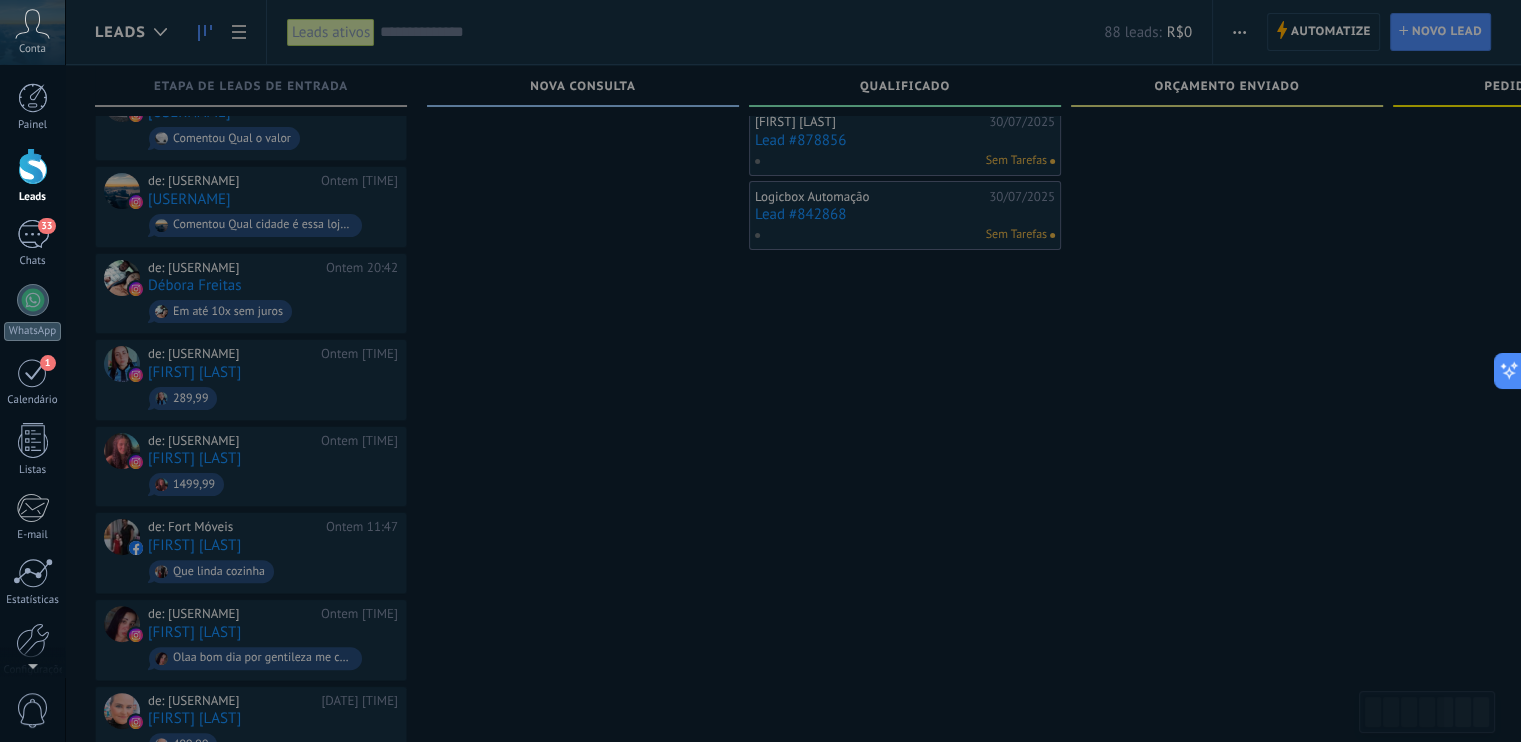 scroll, scrollTop: 0, scrollLeft: 0, axis: both 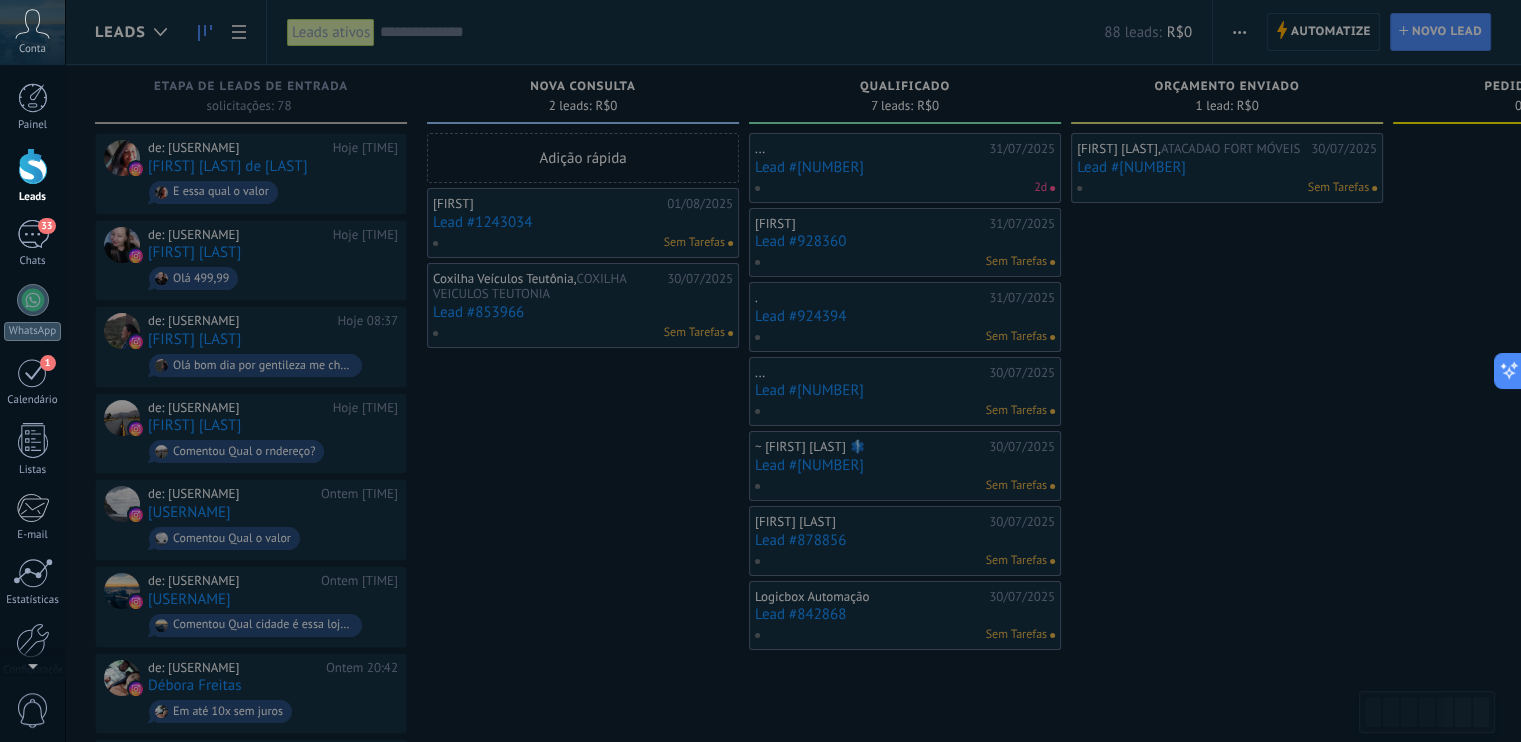 click at bounding box center [825, 371] 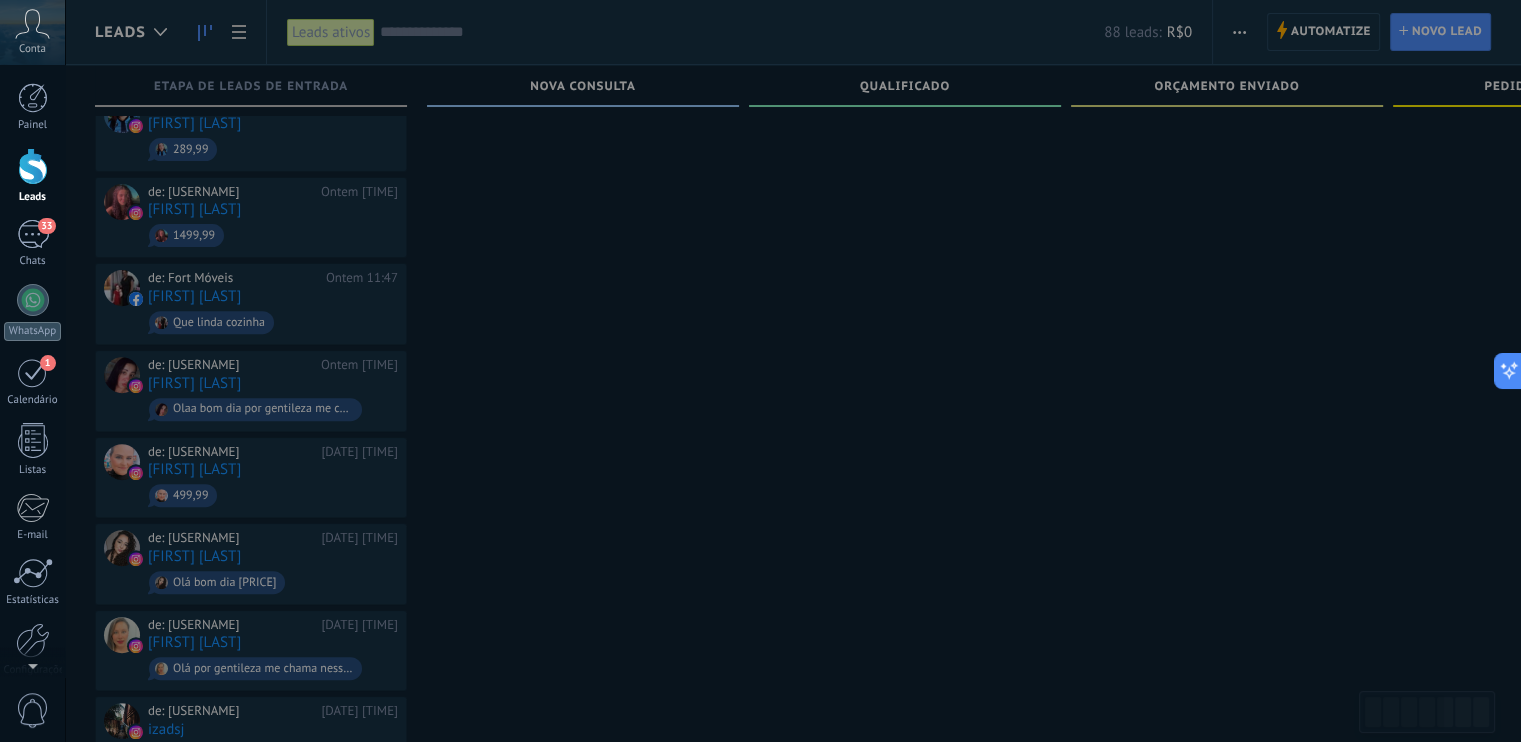click at bounding box center (825, 371) 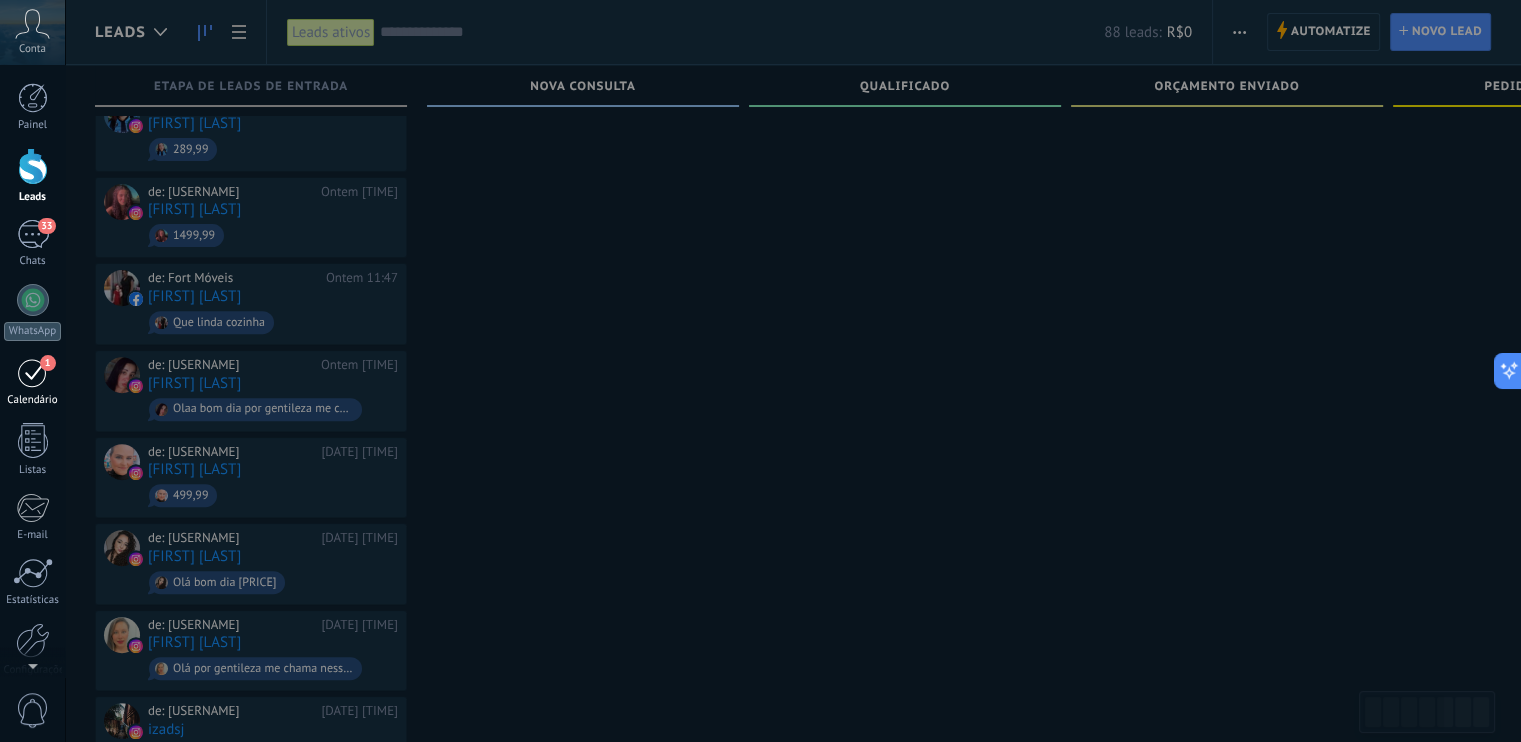 click on "1" at bounding box center (33, 372) 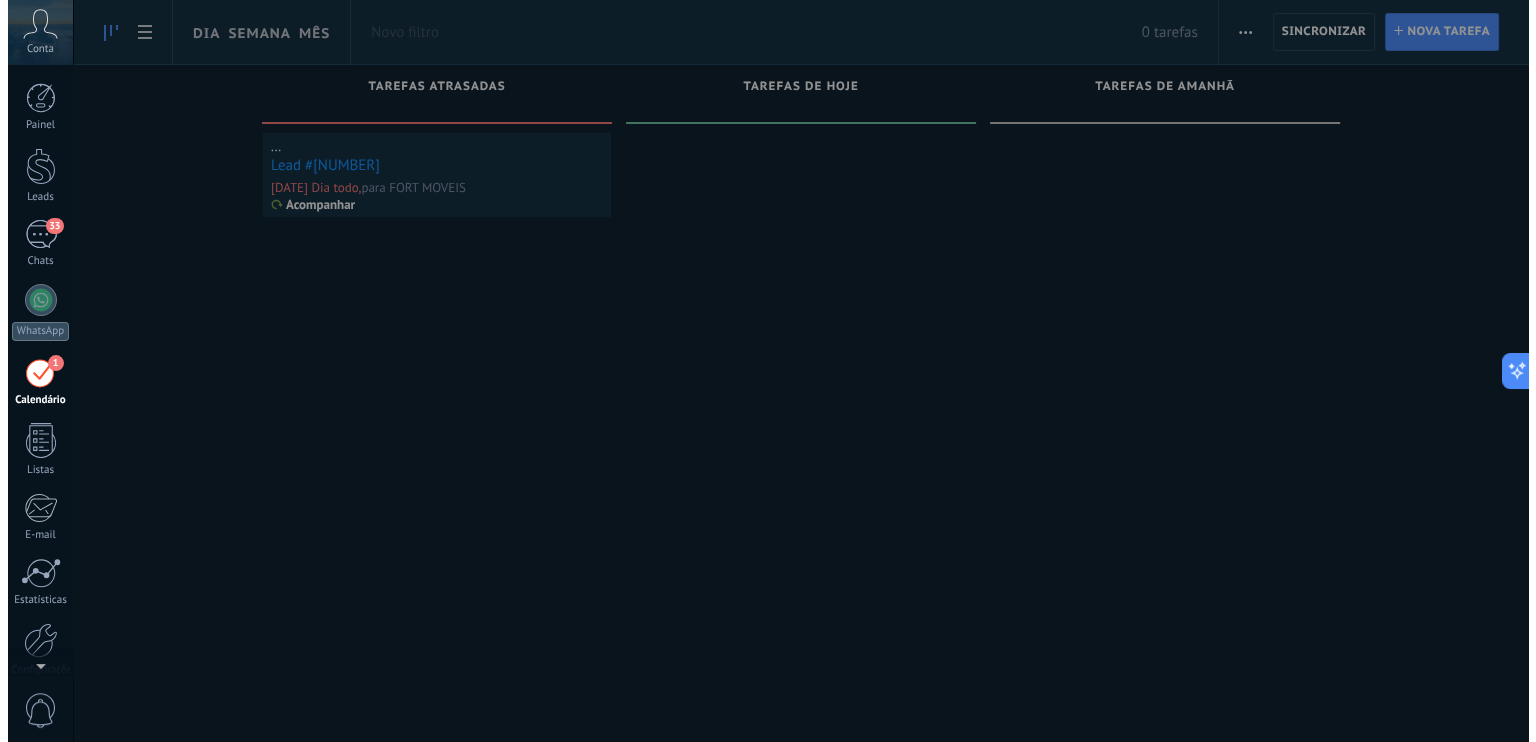 scroll, scrollTop: 0, scrollLeft: 0, axis: both 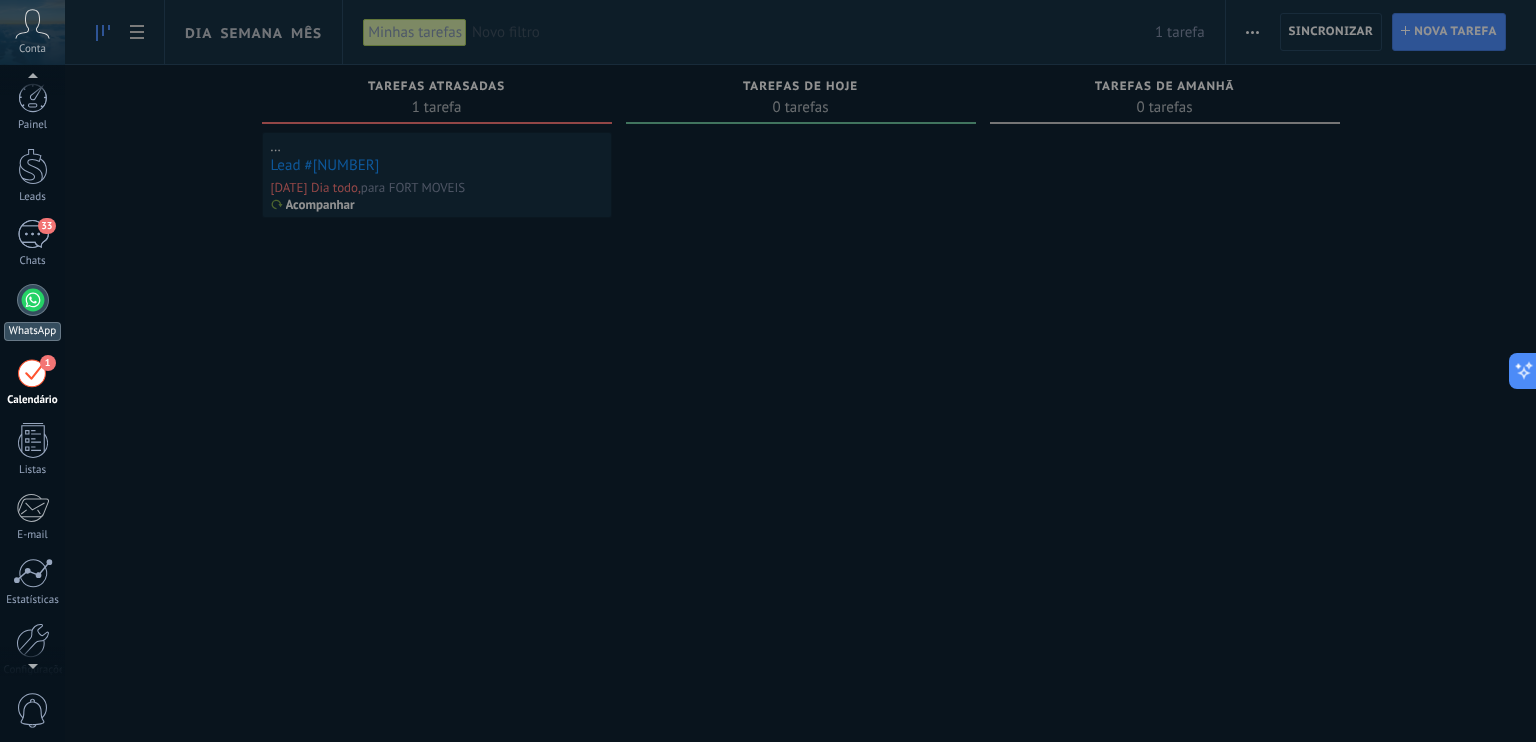 click at bounding box center (33, 300) 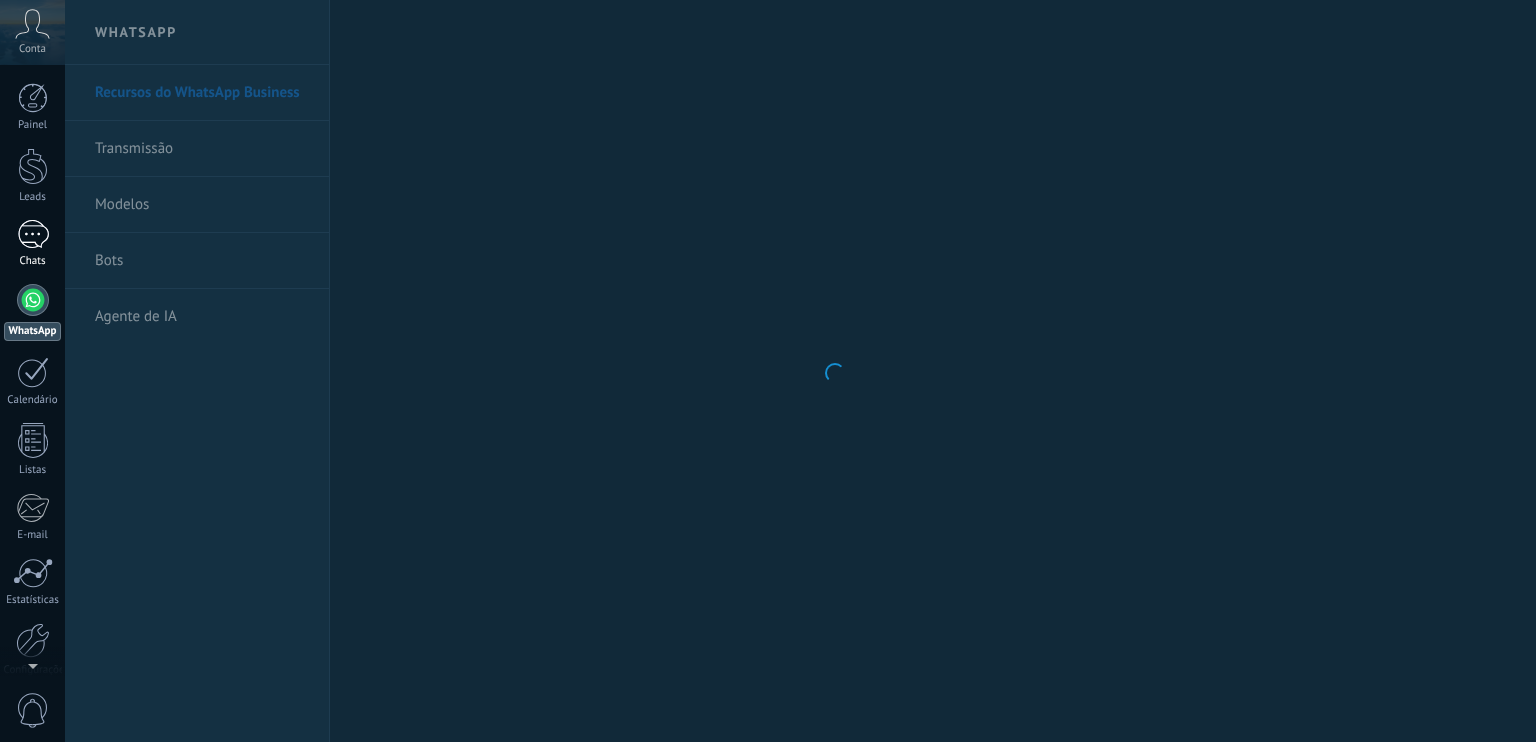 scroll, scrollTop: 0, scrollLeft: 0, axis: both 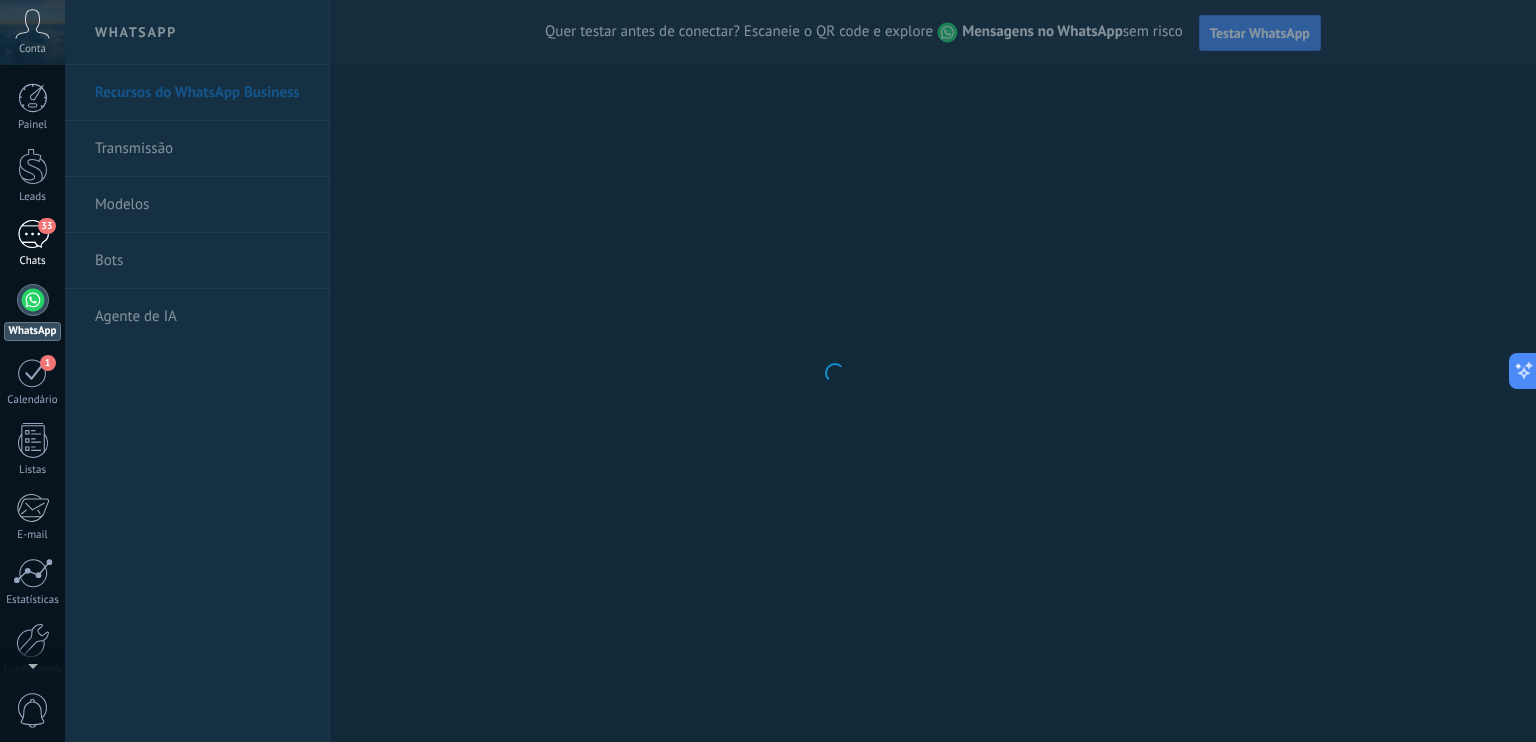 click on "33" at bounding box center (33, 234) 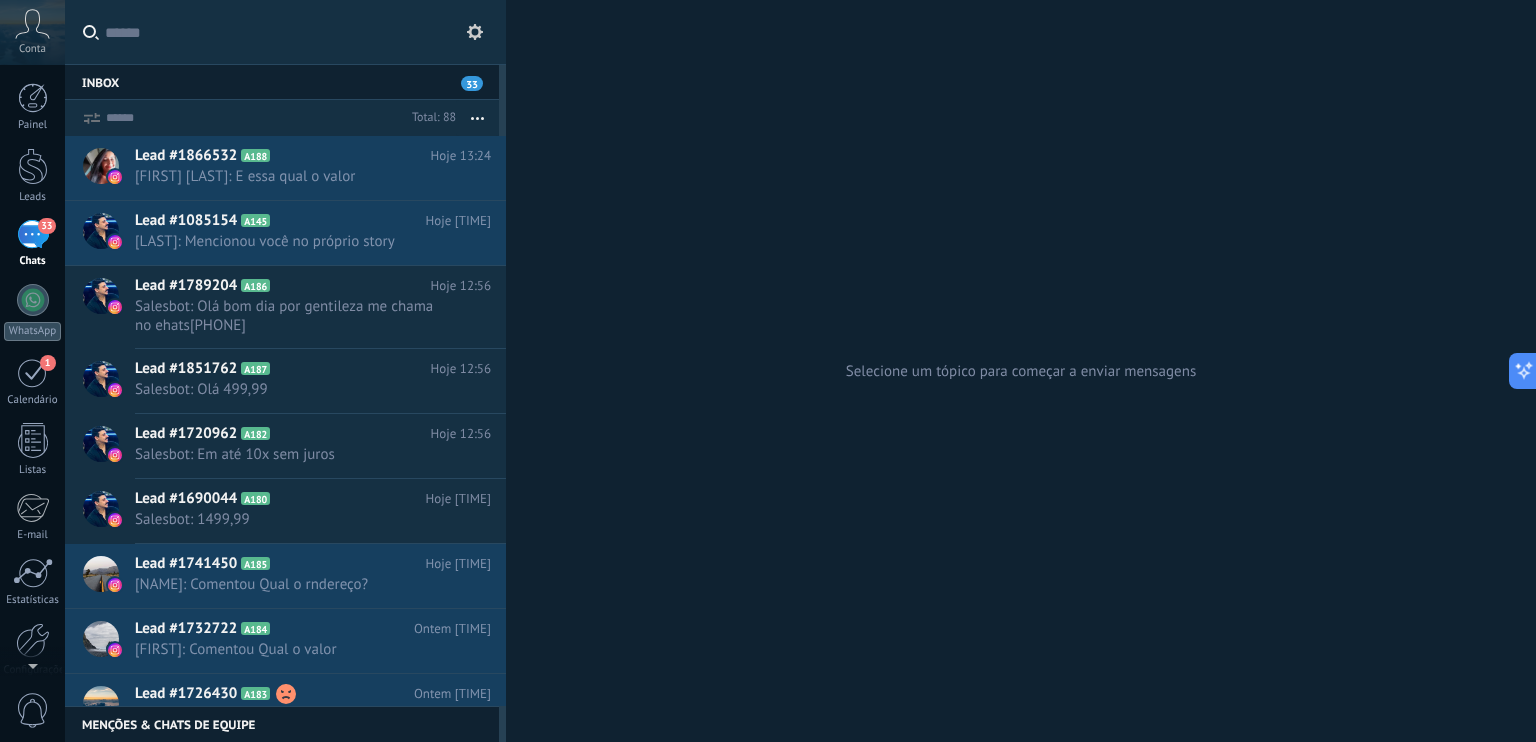 scroll, scrollTop: 0, scrollLeft: 0, axis: both 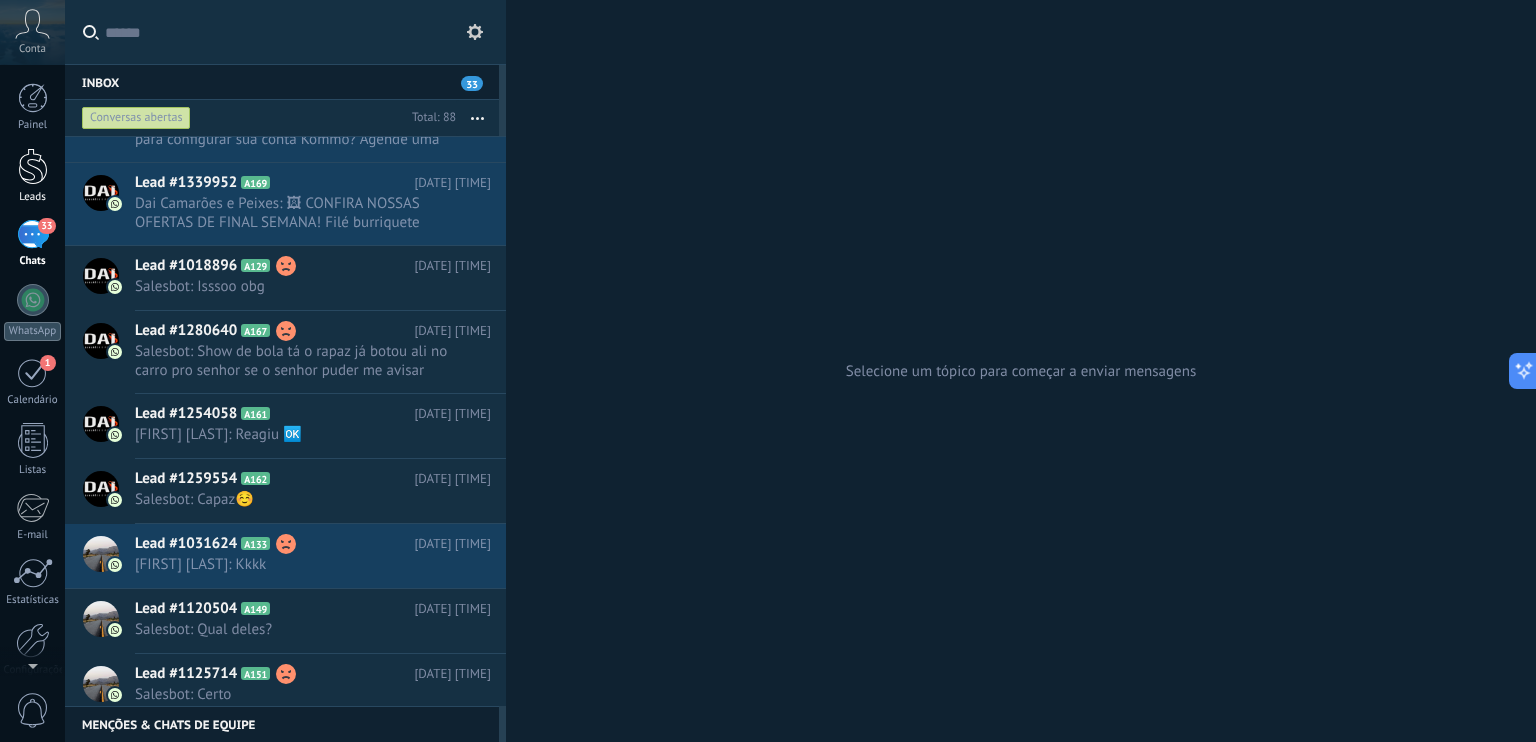 click at bounding box center (33, 166) 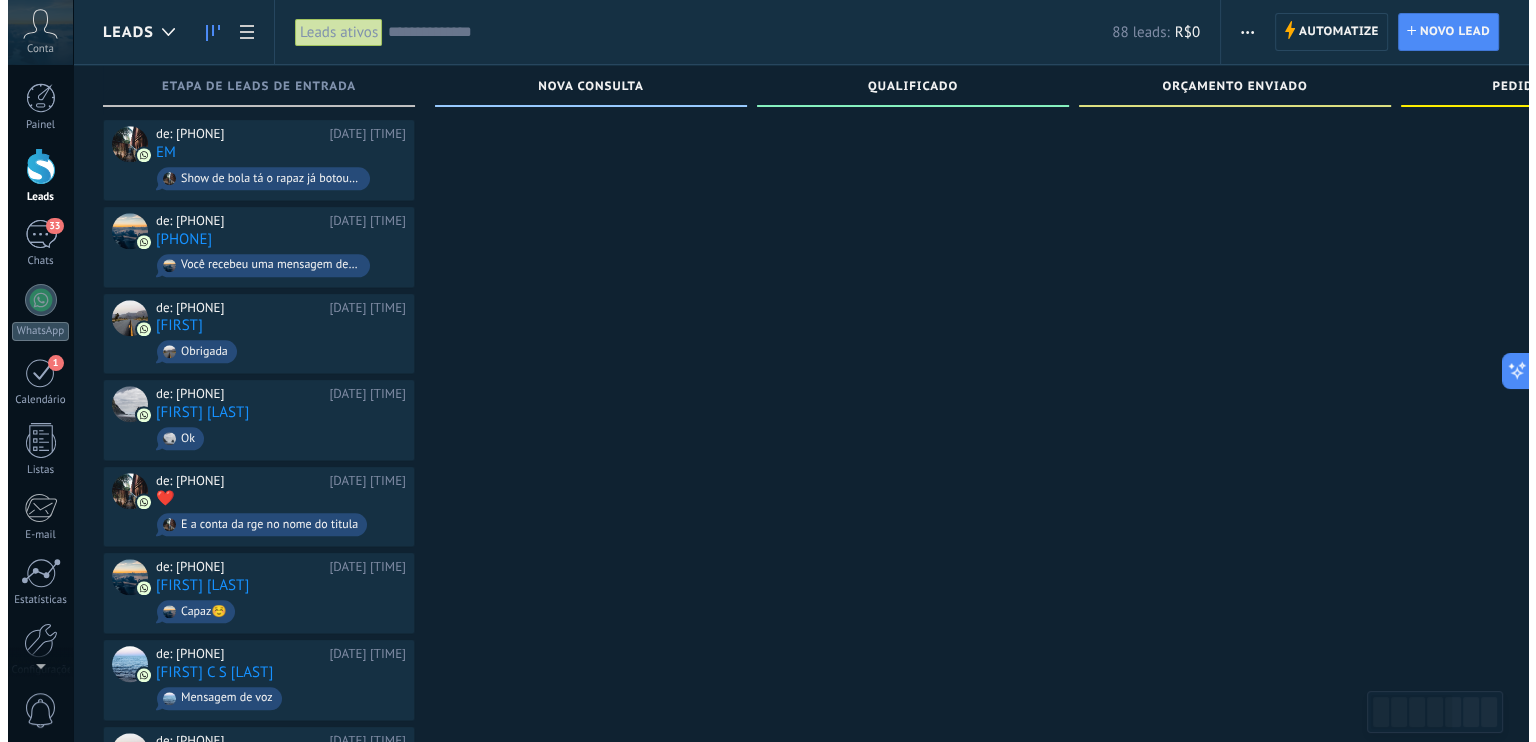 scroll, scrollTop: 2084, scrollLeft: 0, axis: vertical 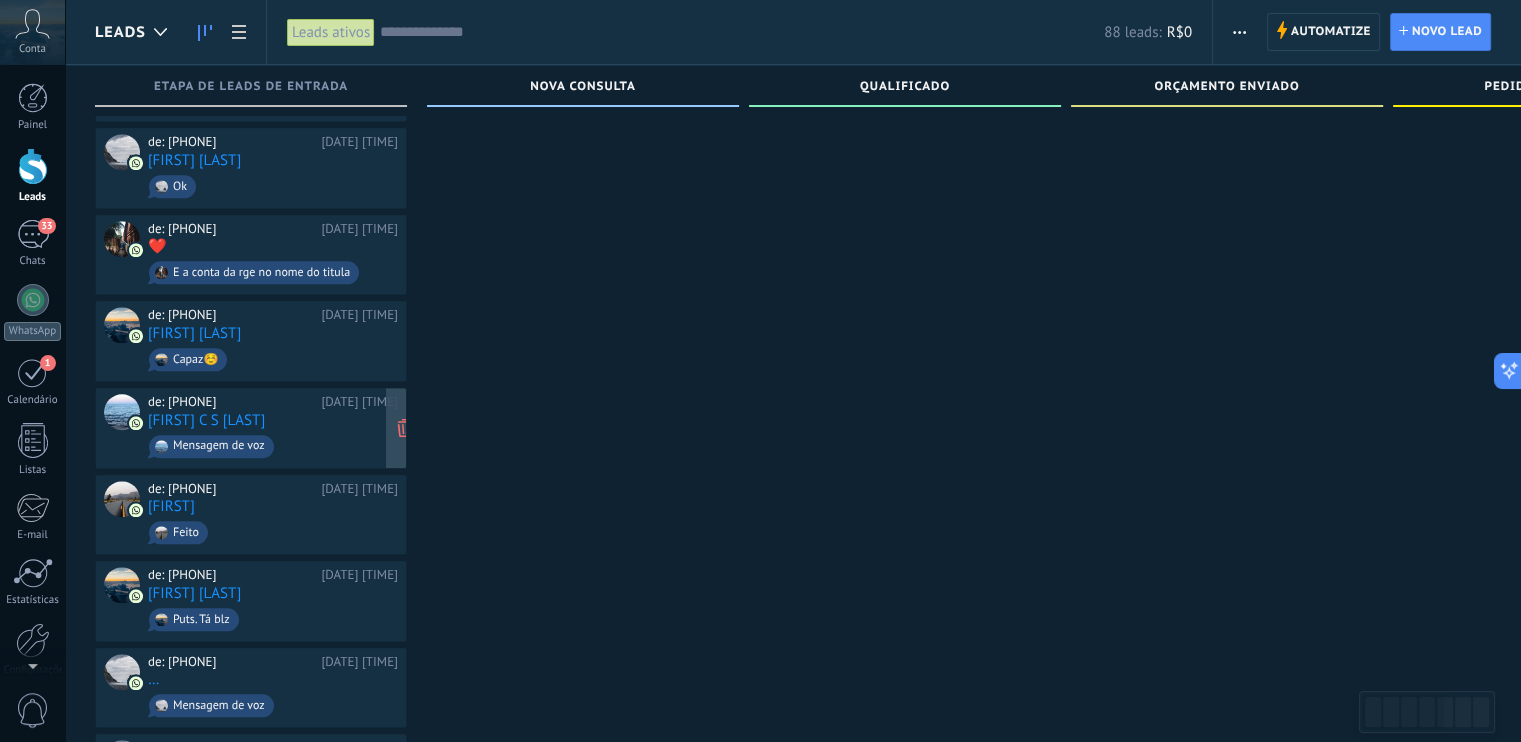 click on "[FIRST] [LAST]" at bounding box center (206, 420) 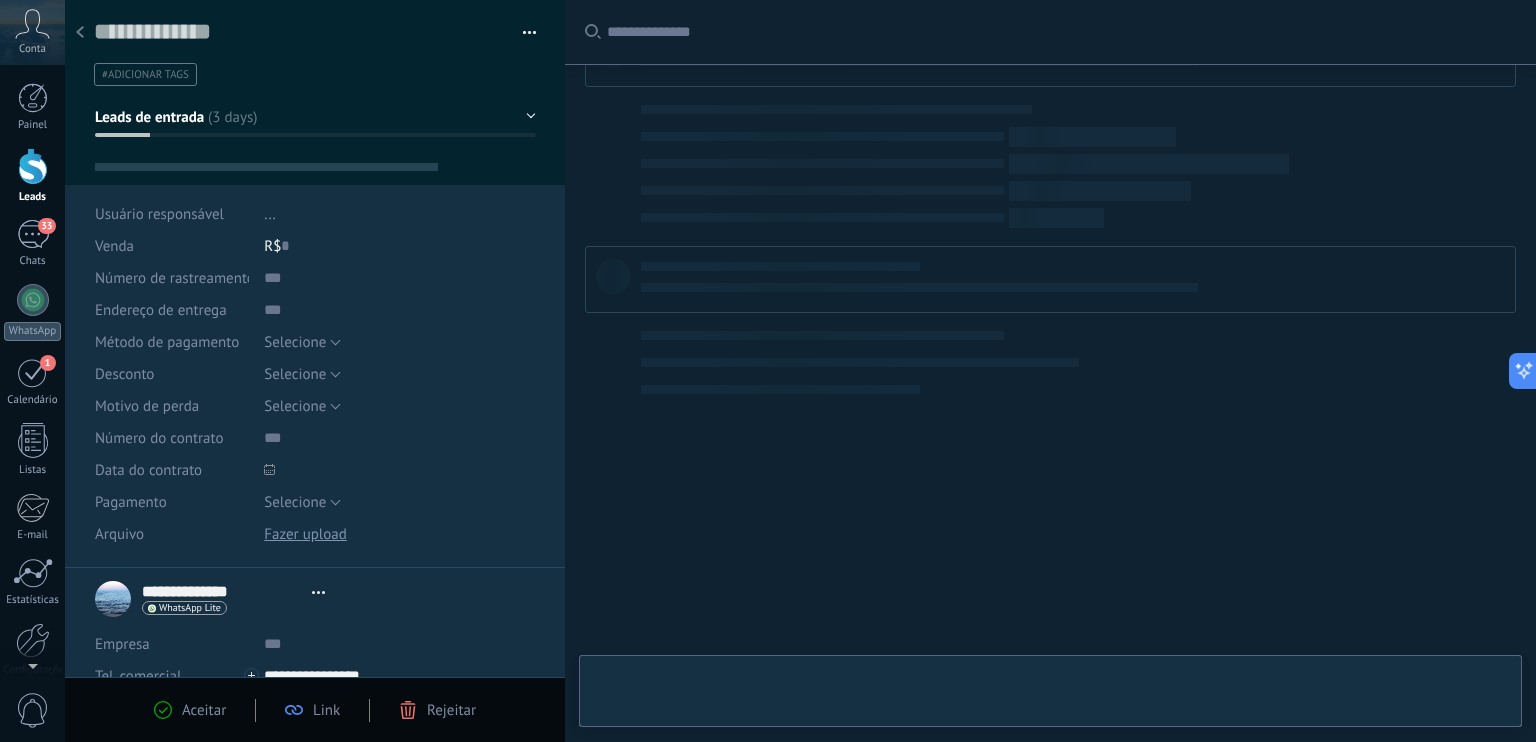 scroll, scrollTop: 0, scrollLeft: 0, axis: both 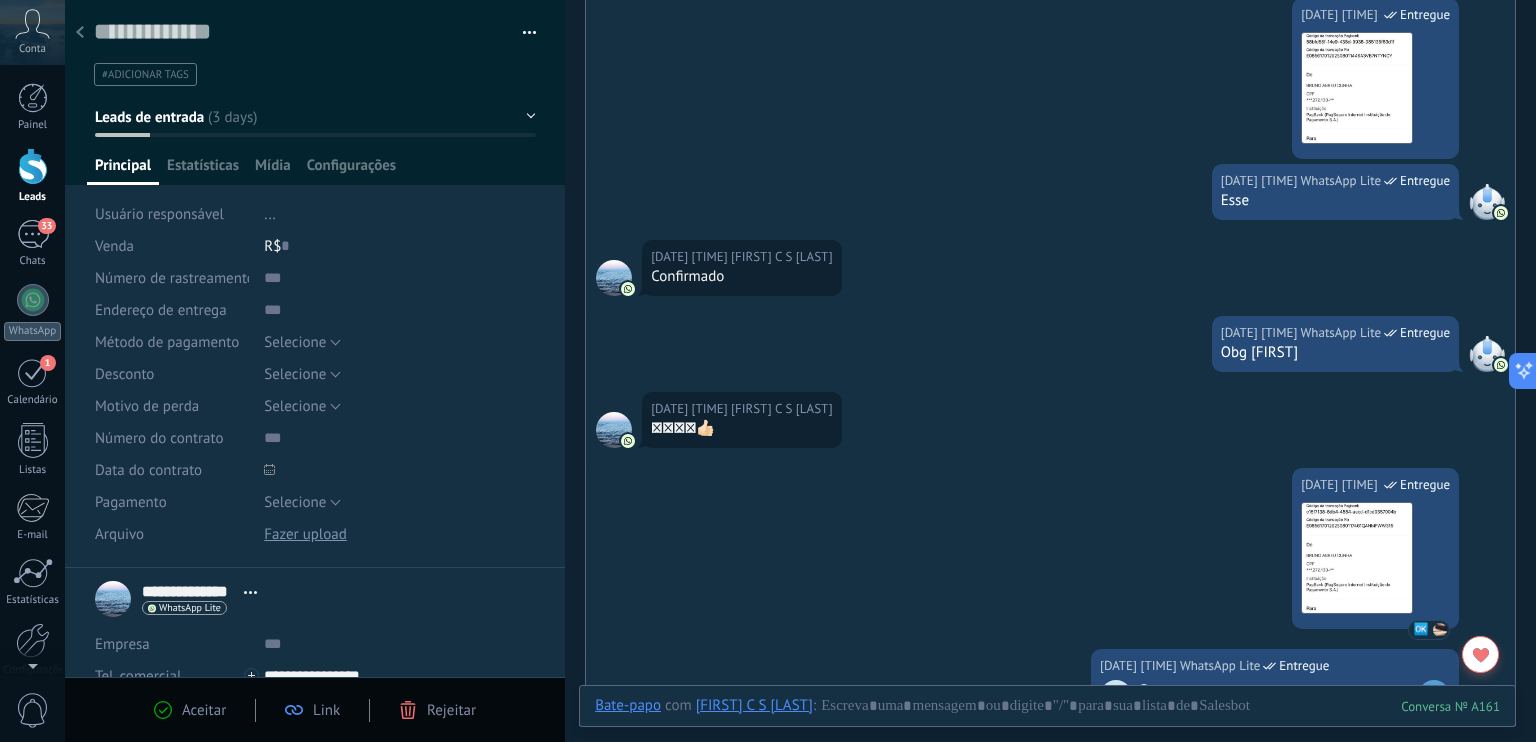 click 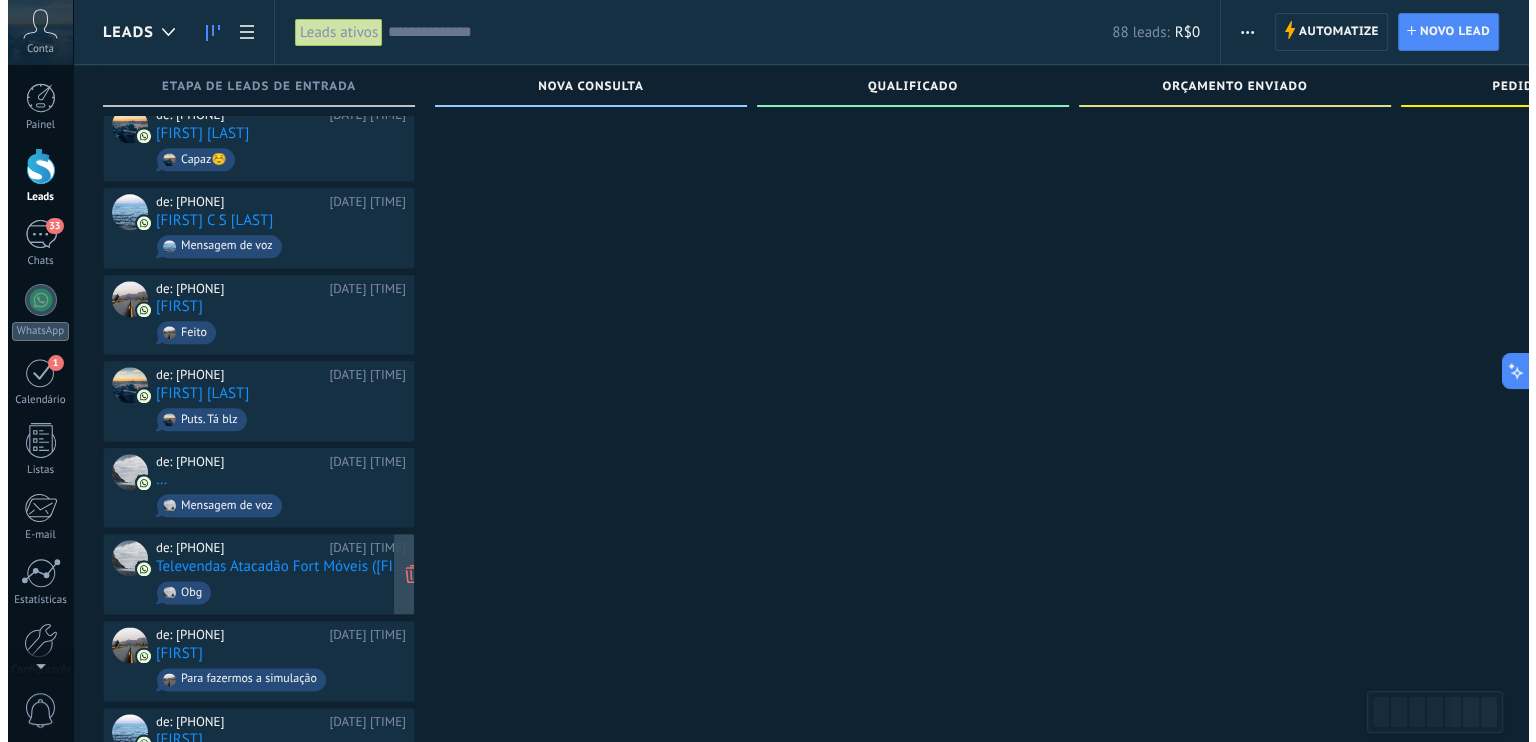 scroll, scrollTop: 2384, scrollLeft: 0, axis: vertical 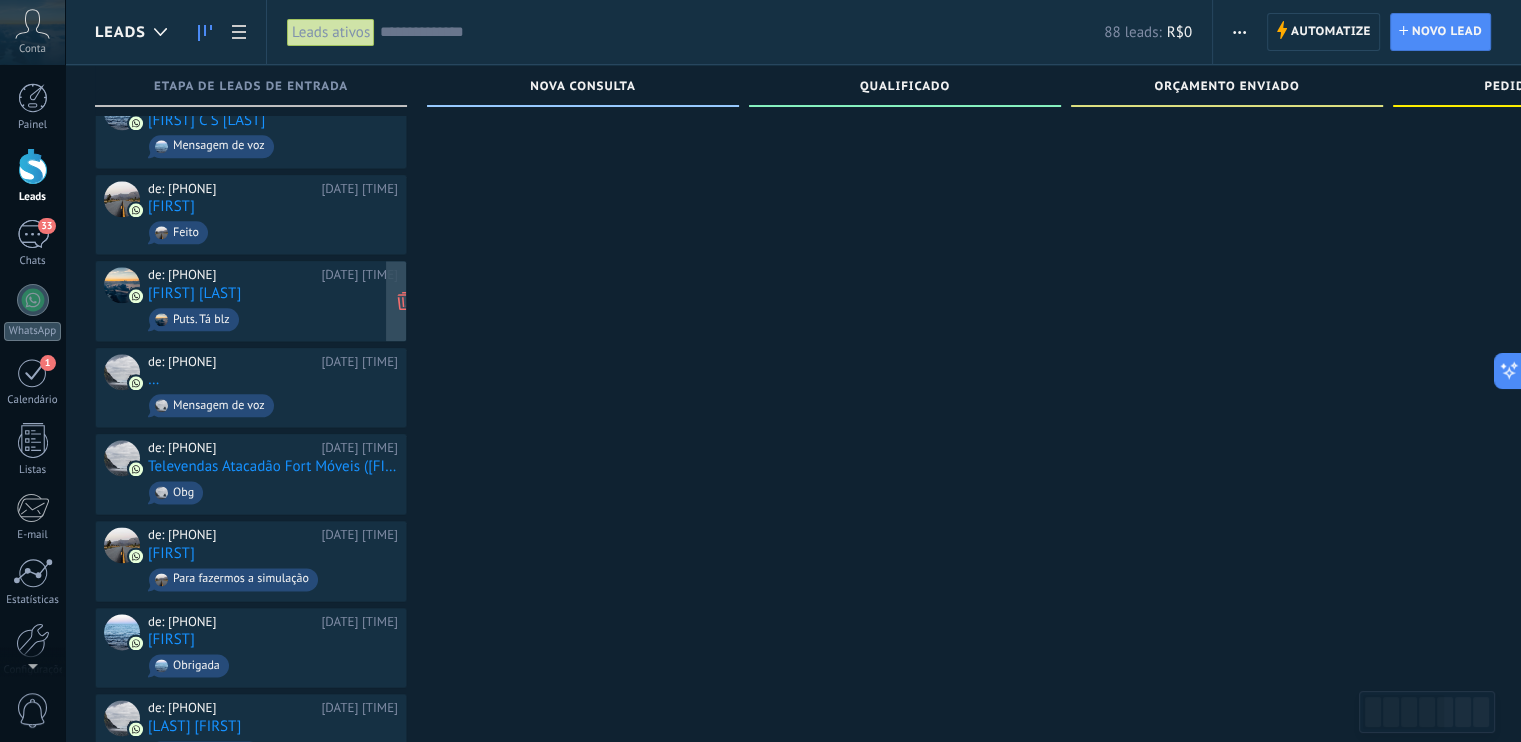 click on "de: [PHONE]" at bounding box center (231, 275) 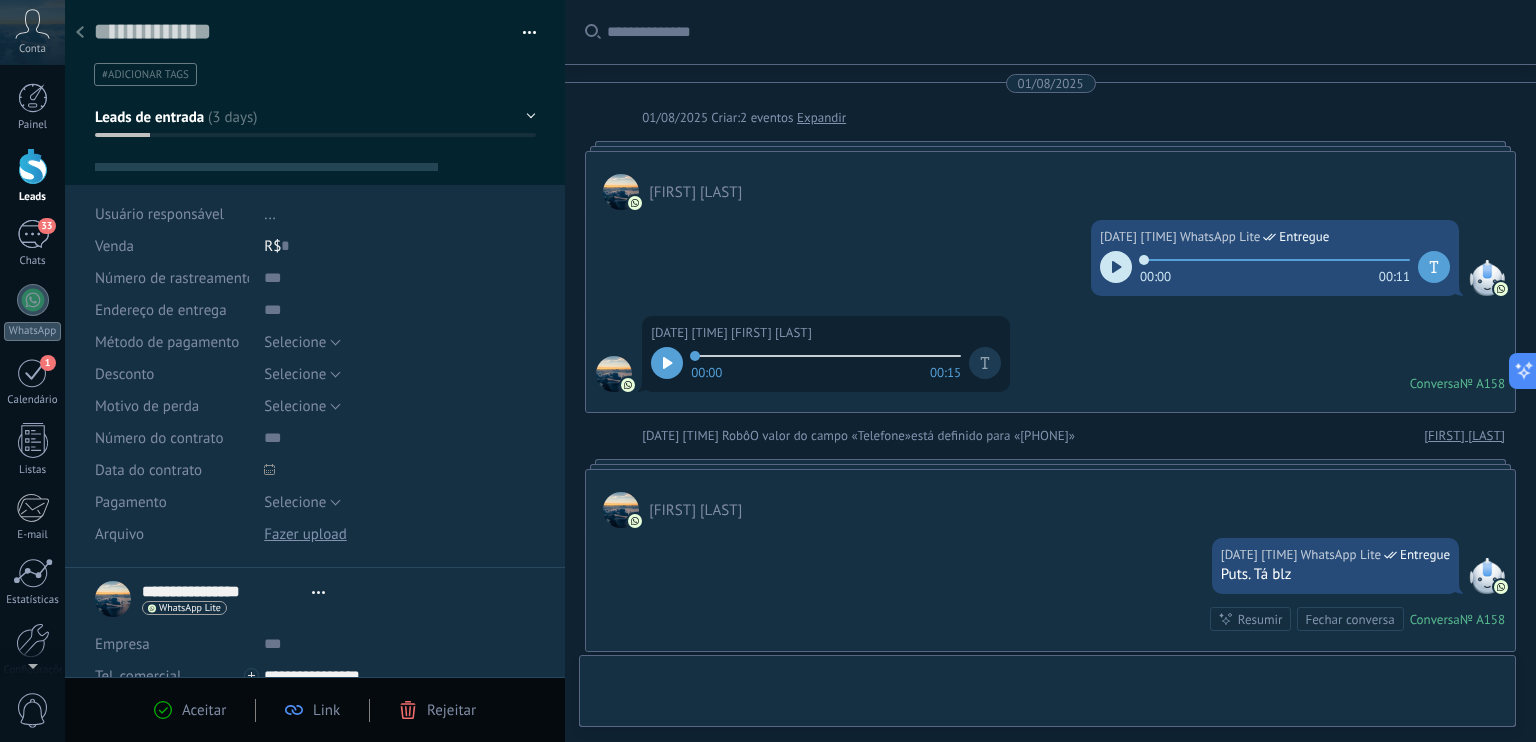 scroll, scrollTop: 0, scrollLeft: 0, axis: both 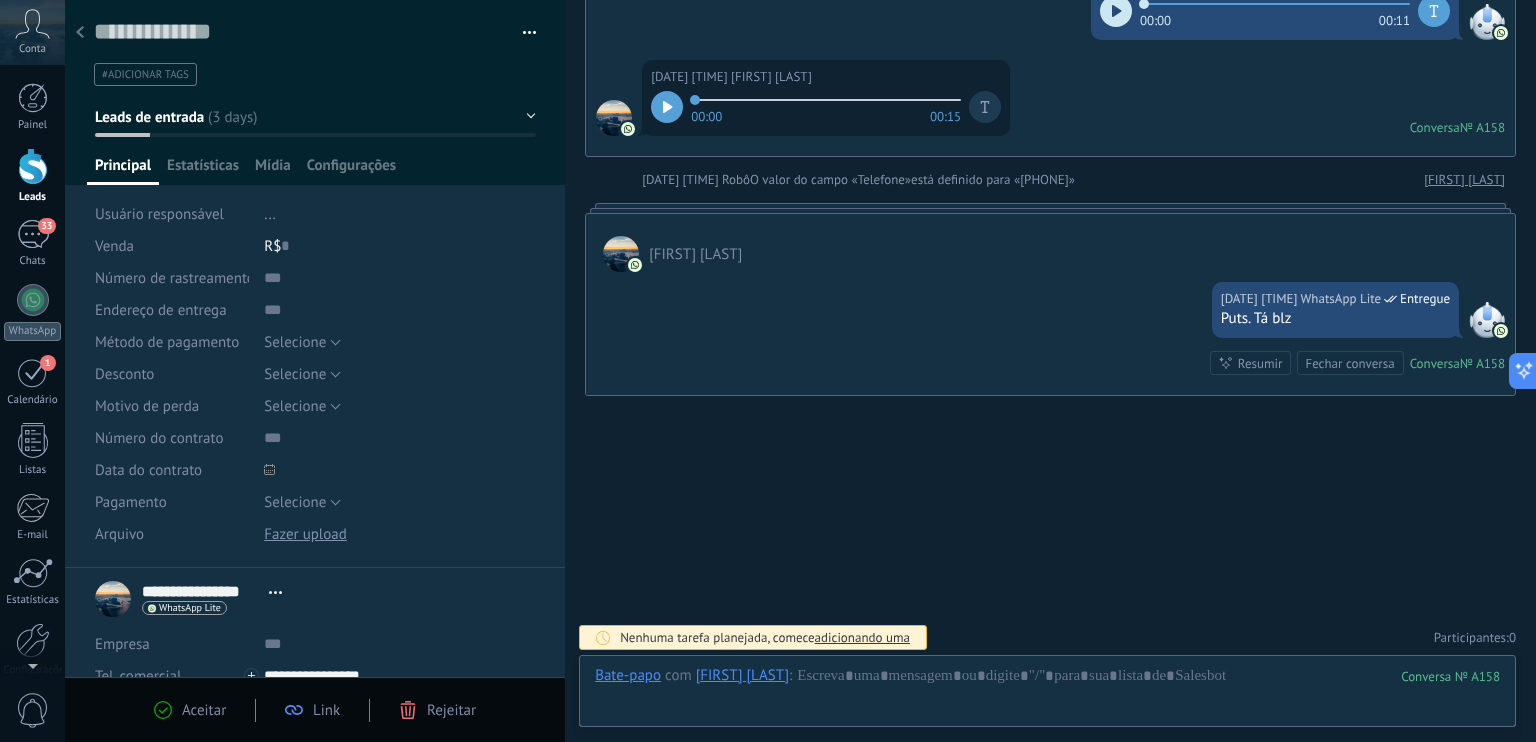 click 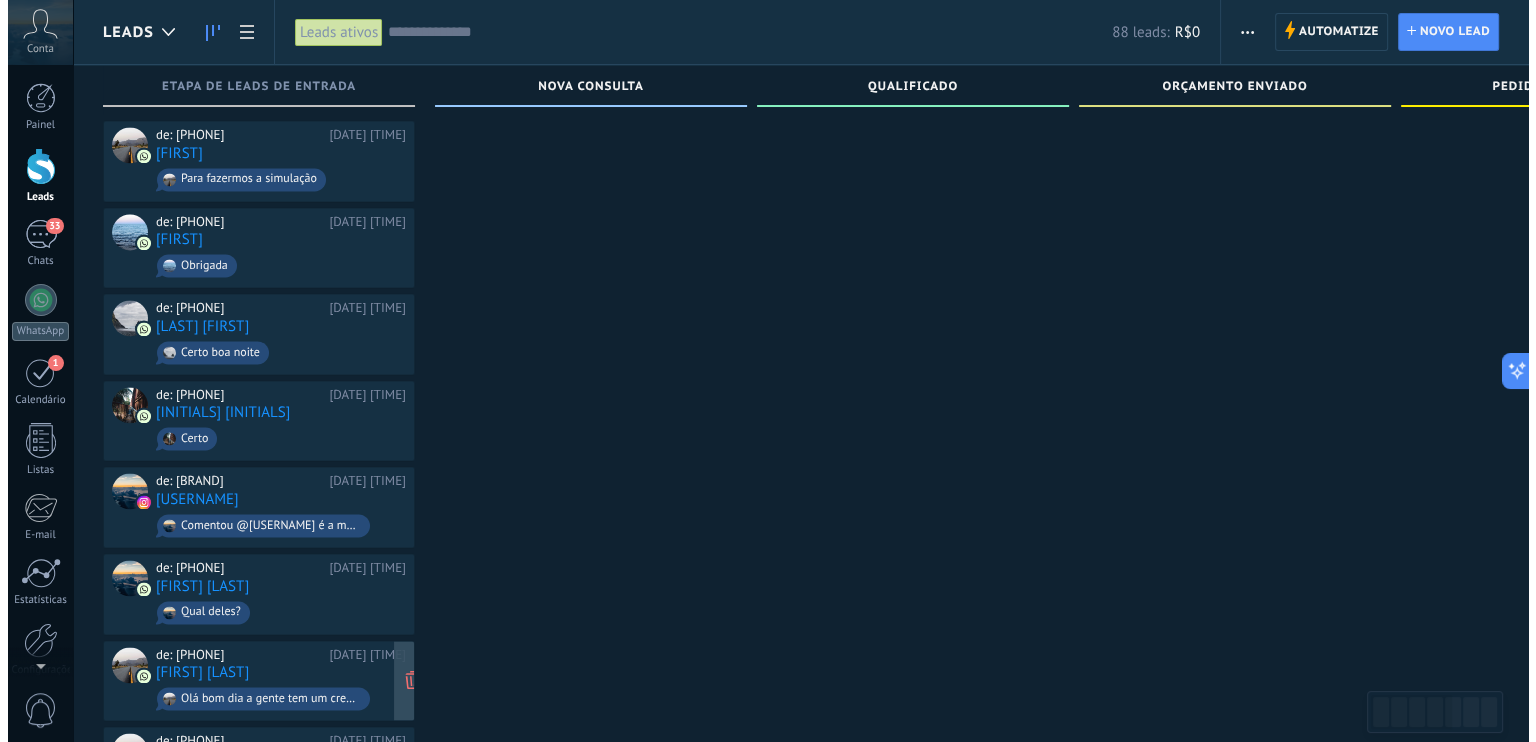 scroll, scrollTop: 2952, scrollLeft: 0, axis: vertical 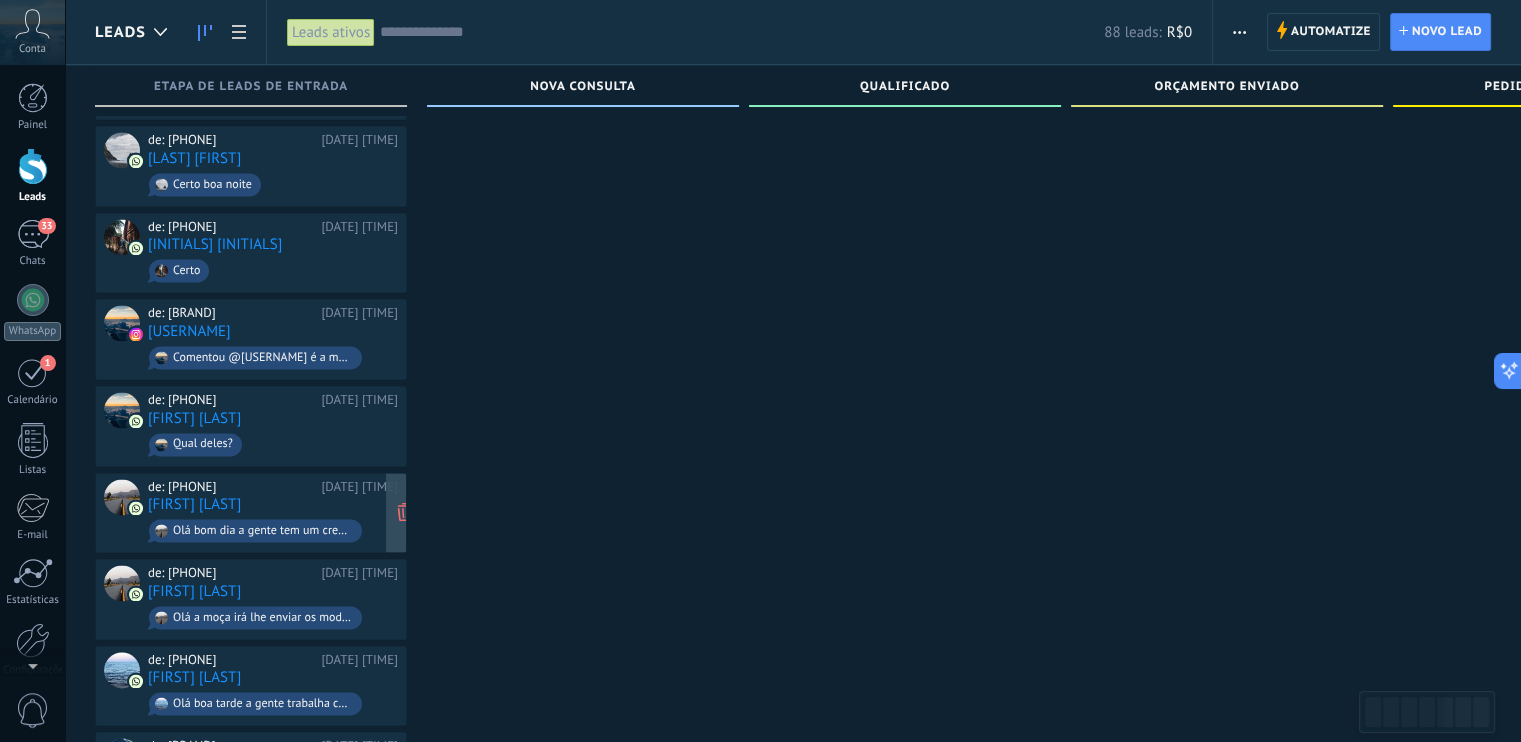 click on "[FIRST] [LAST]" at bounding box center [194, 504] 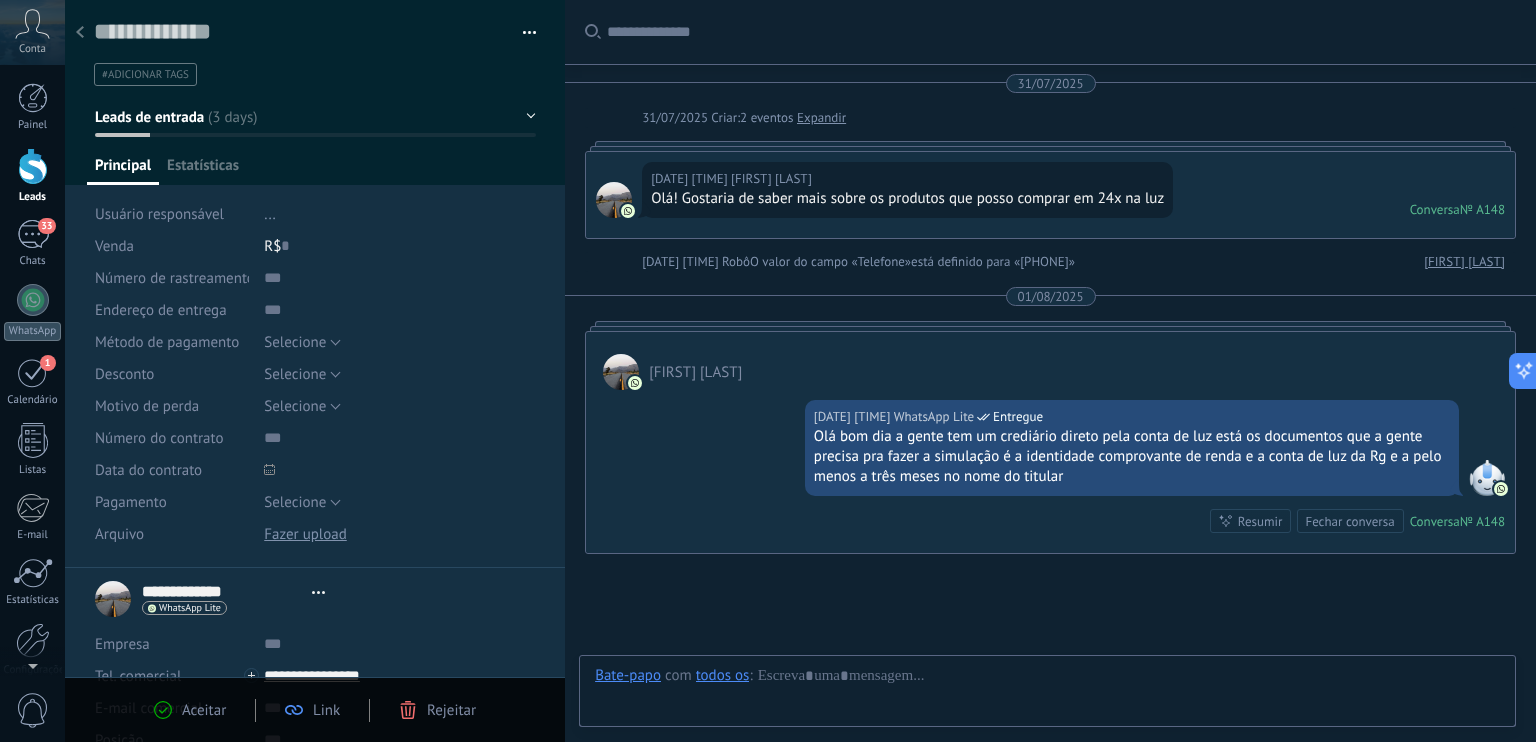 scroll, scrollTop: 0, scrollLeft: 0, axis: both 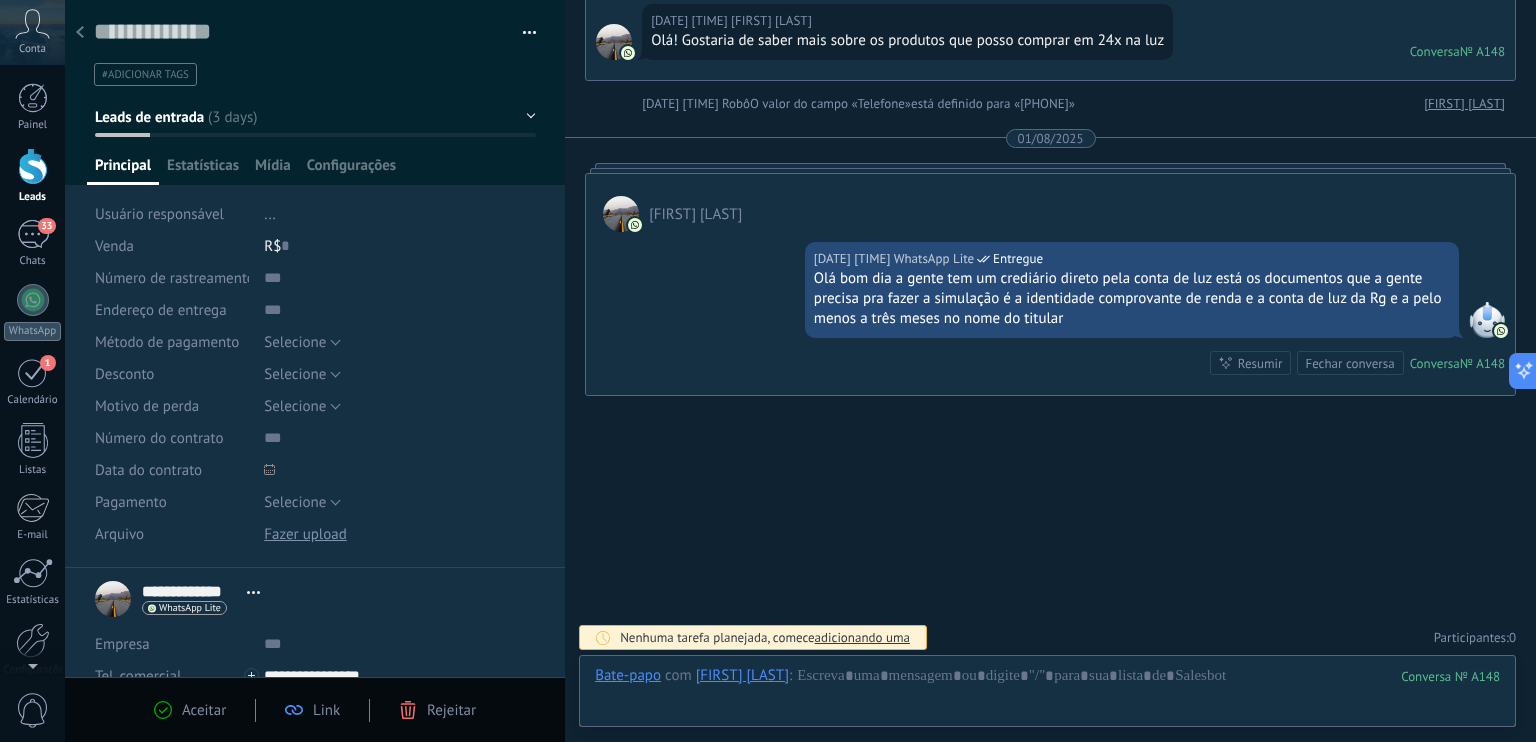 click at bounding box center [1050, 168] 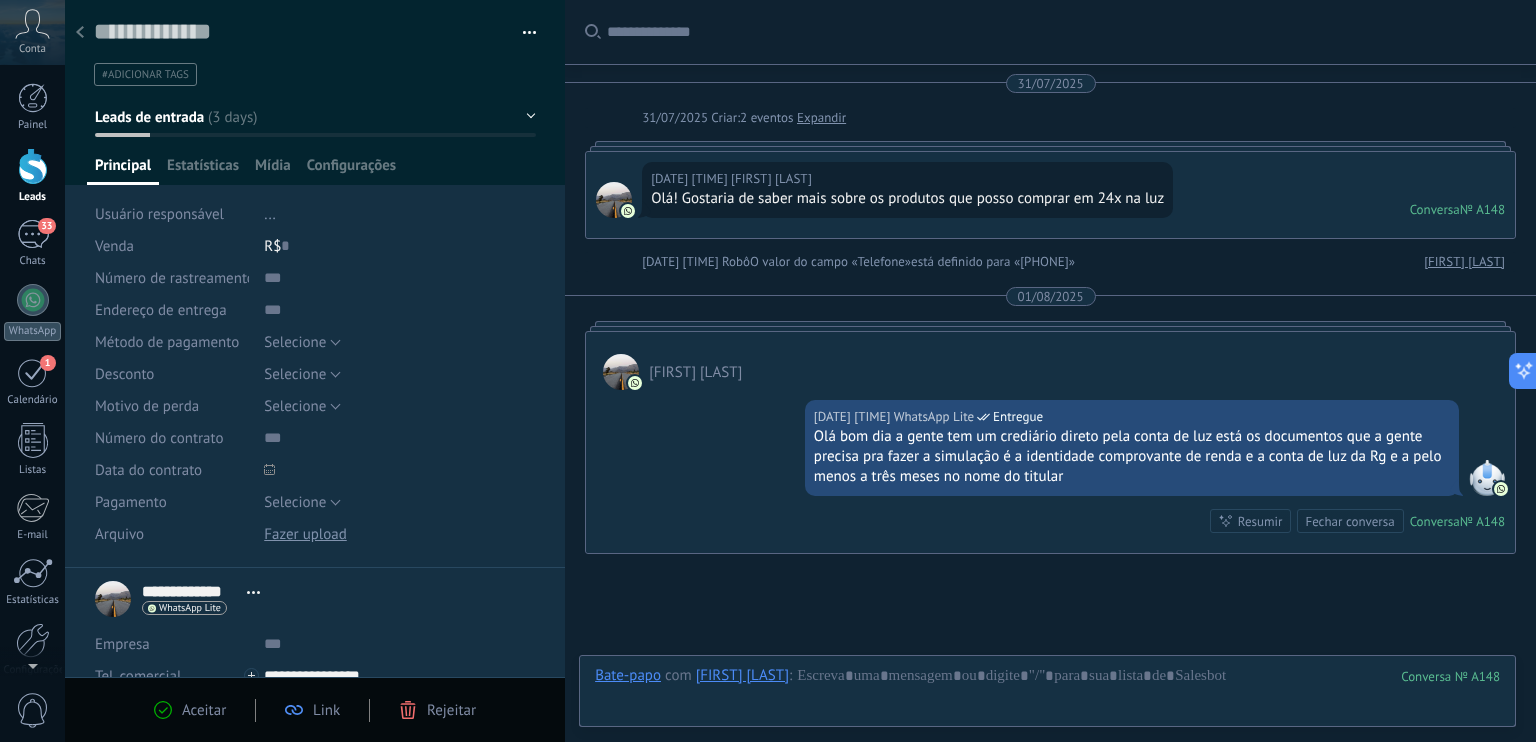 click on "31/07/2025 19:50 Ariane Camila  Olá! Gostaria de saber mais sobre os produtos que posso comprar em 24x na luz Conversa  № A148 Conversa № A148" at bounding box center (1050, 195) 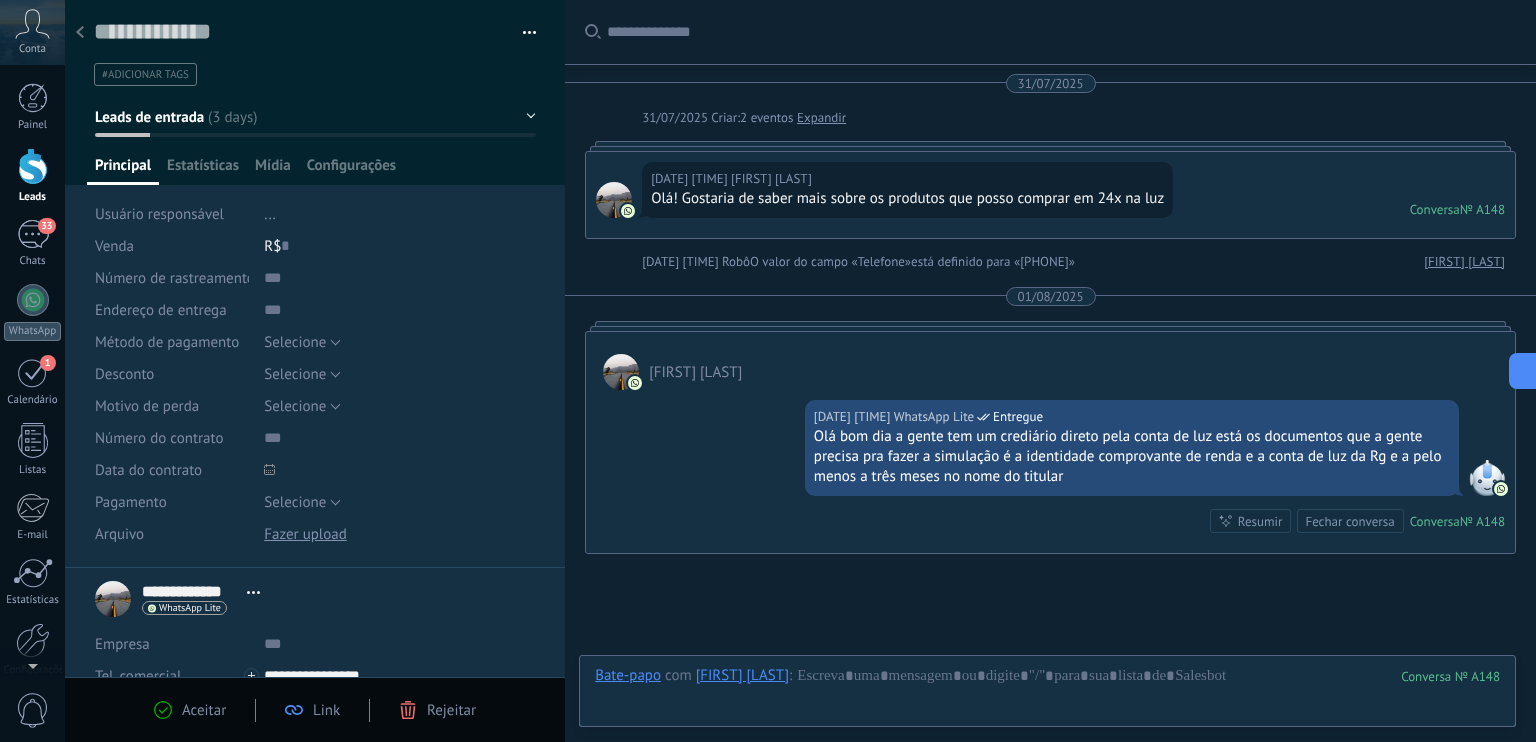 click on "31/07/2025" at bounding box center [1051, 83] 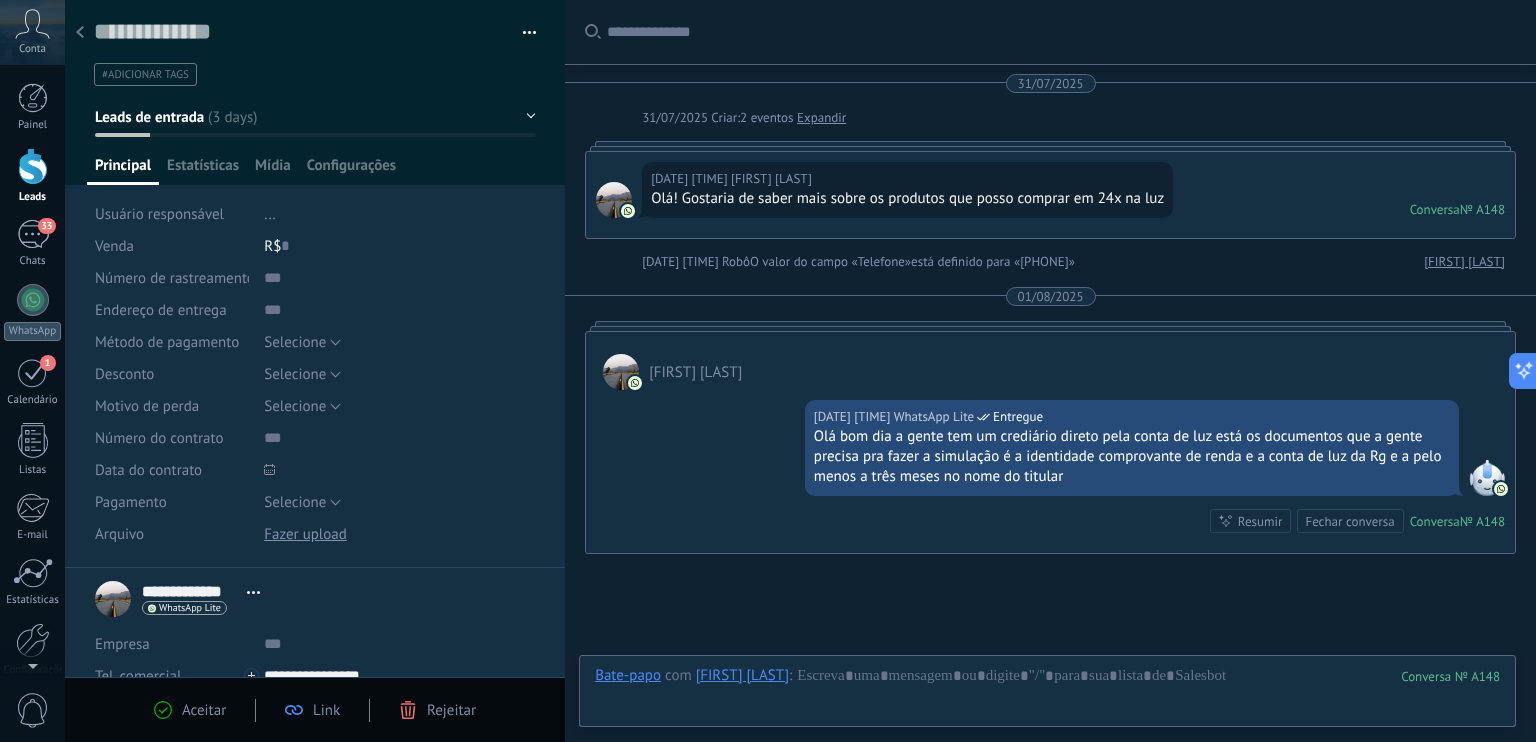 click on "Conversa" at bounding box center (1435, 209) 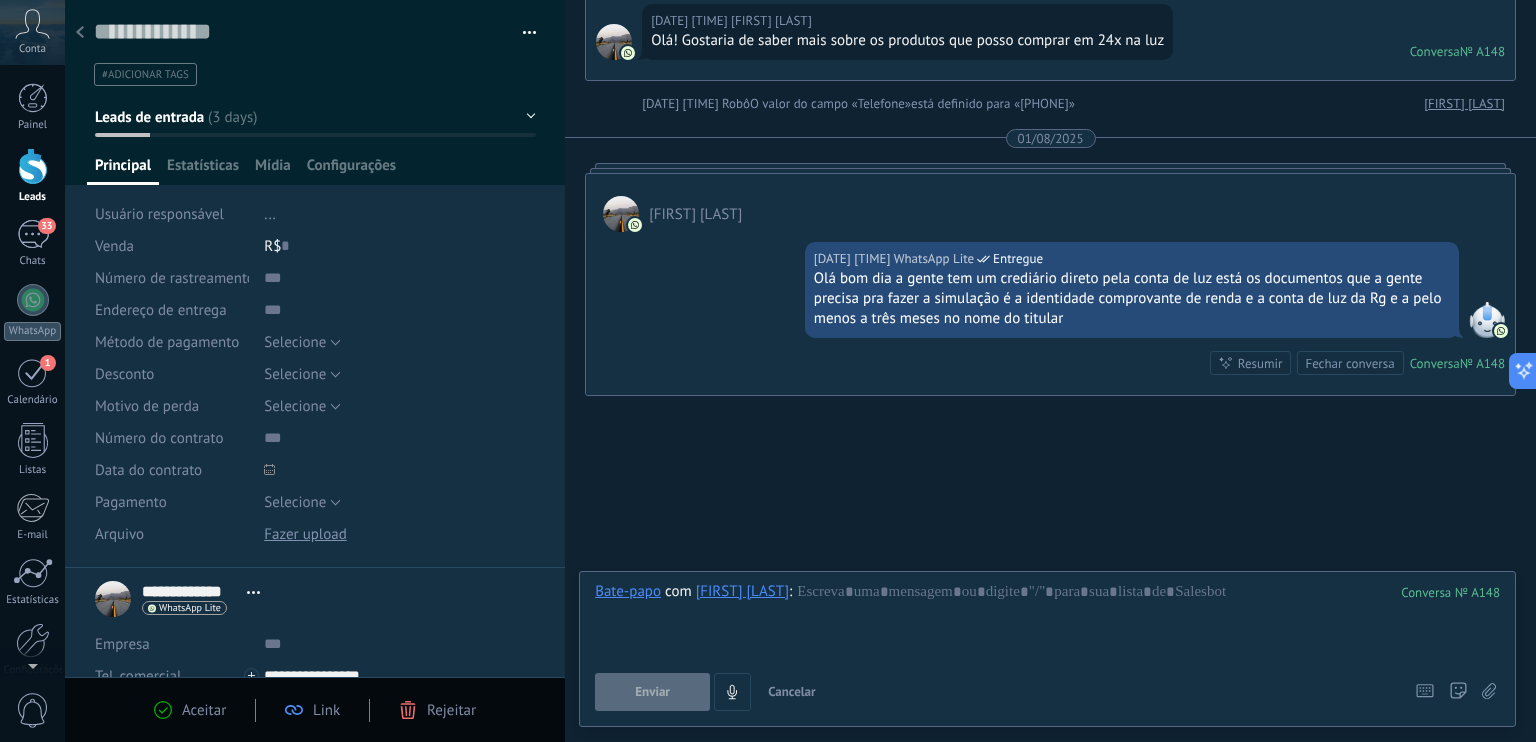 scroll, scrollTop: 0, scrollLeft: 0, axis: both 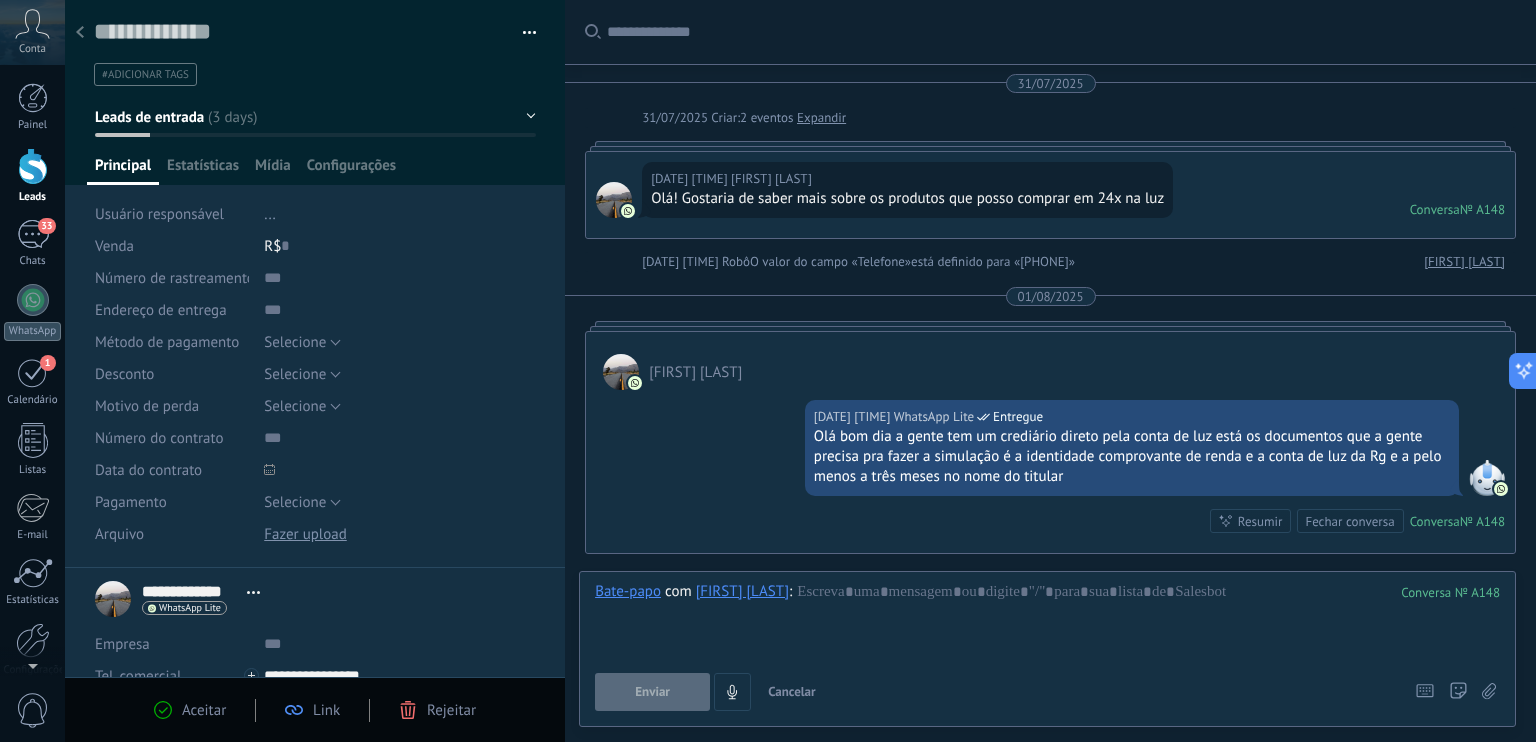 click 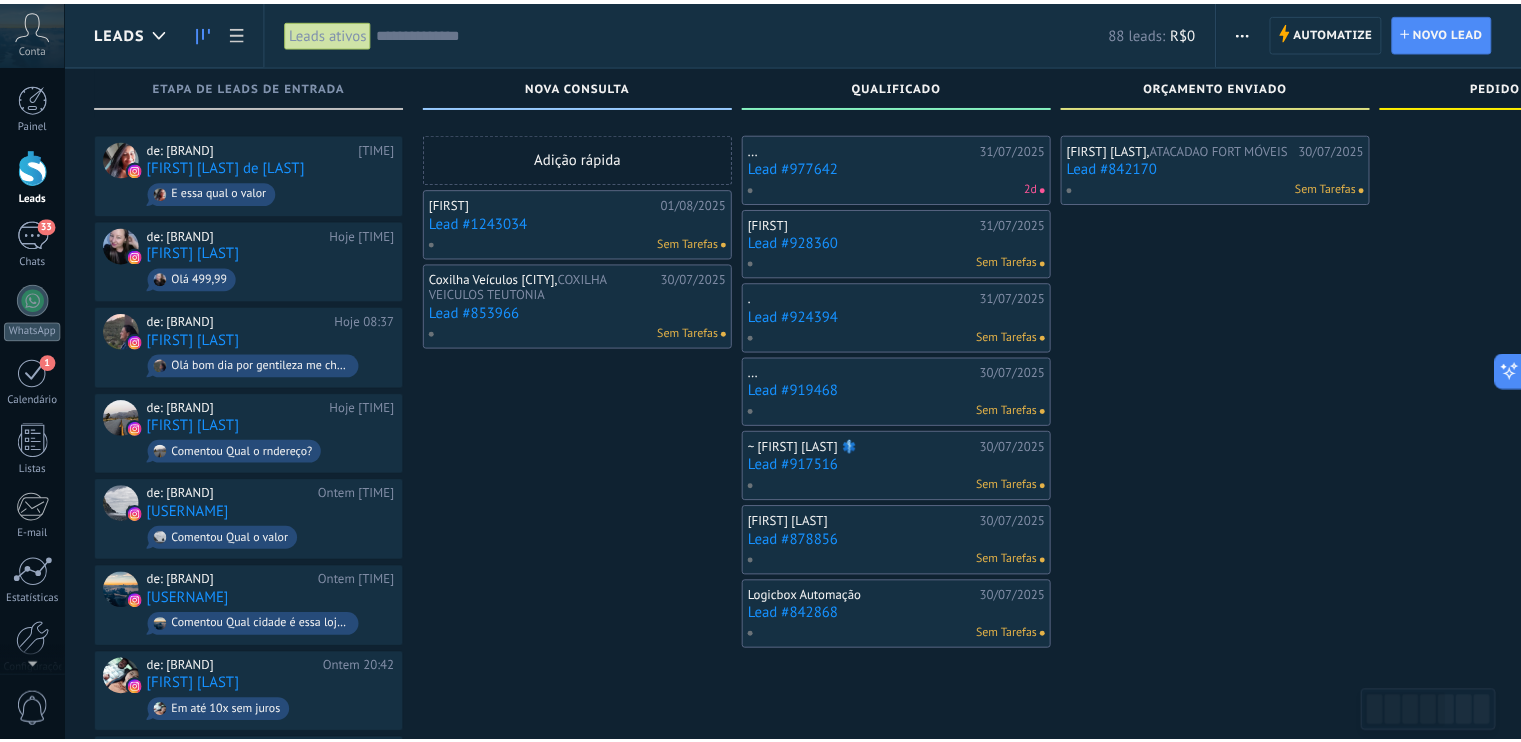 scroll 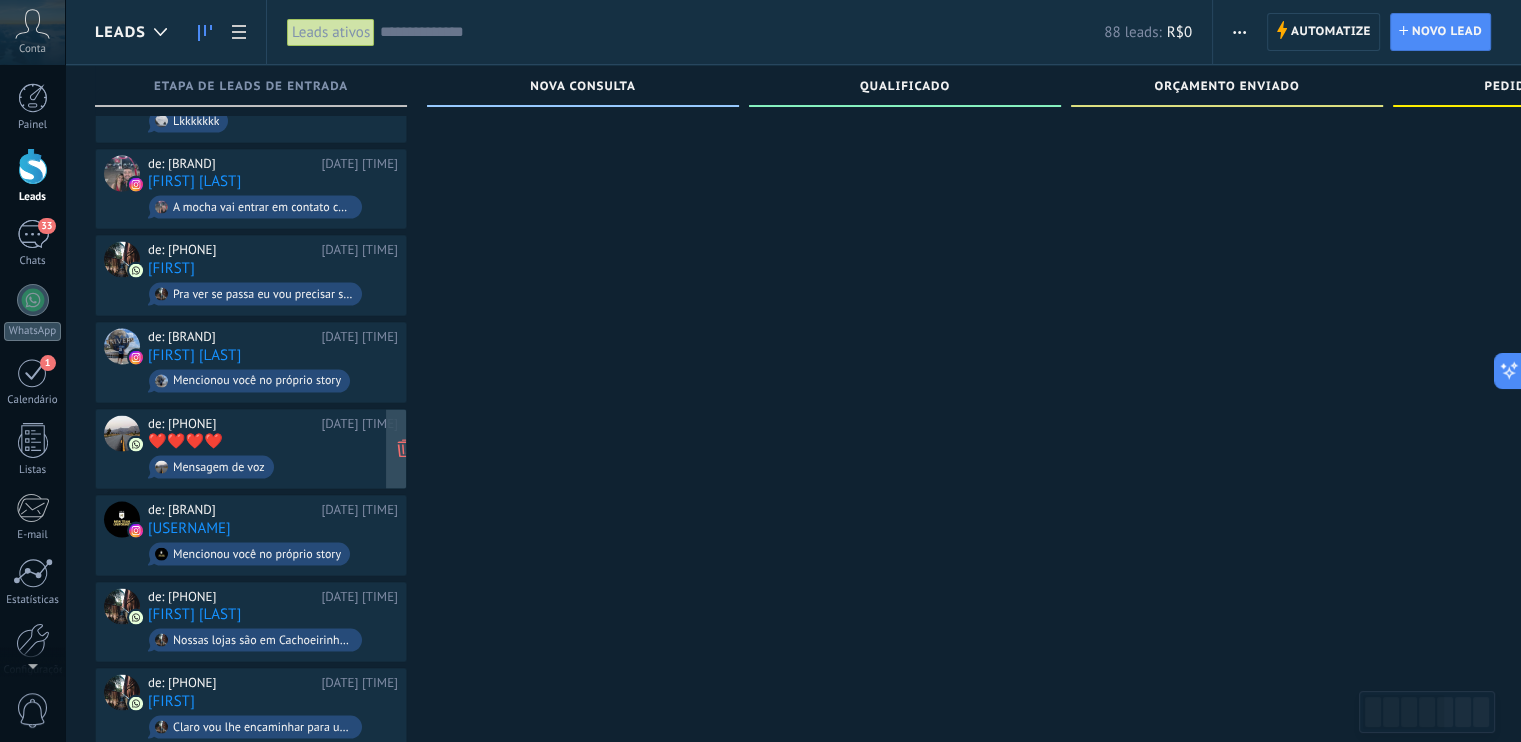 click on "de: [PHONE]" at bounding box center (231, 424) 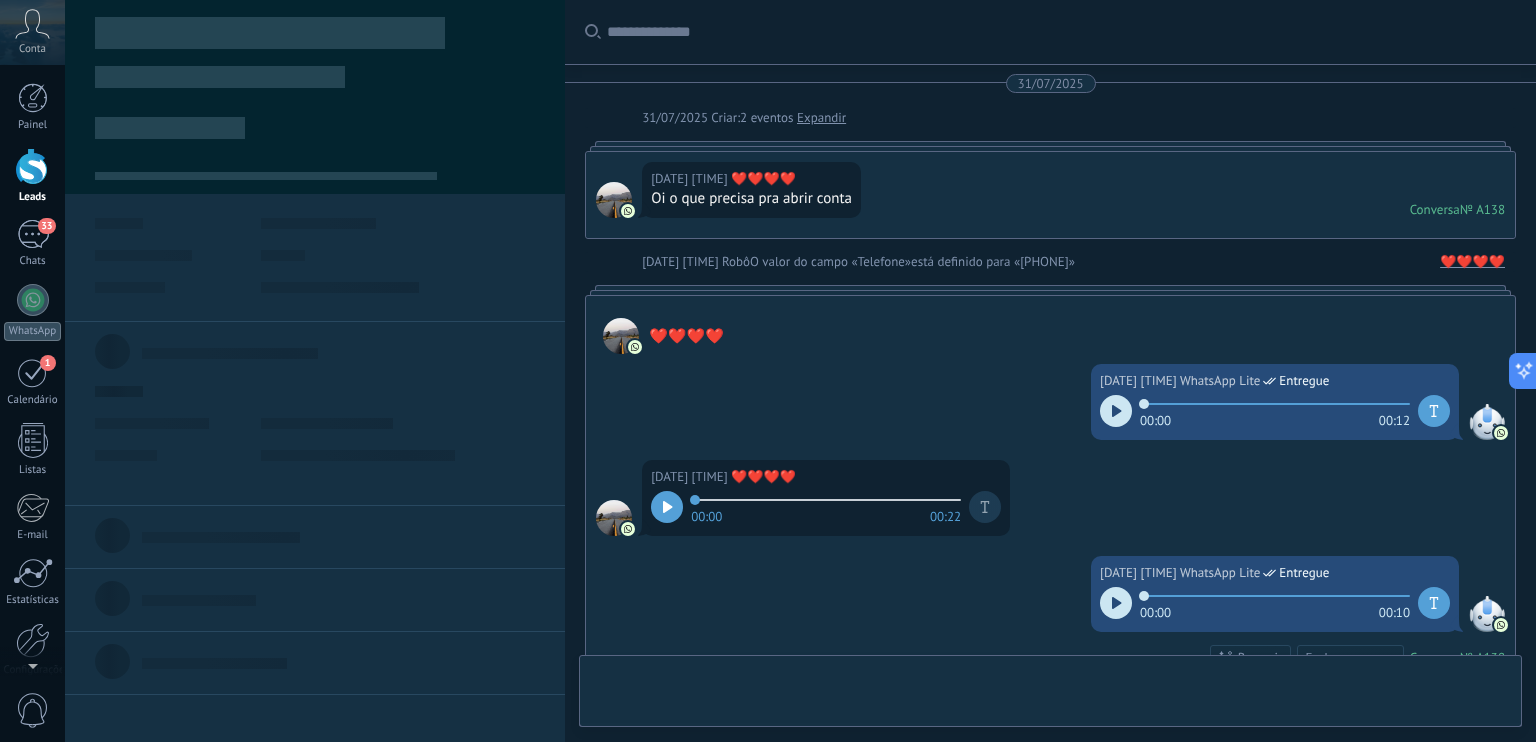 type on "**********" 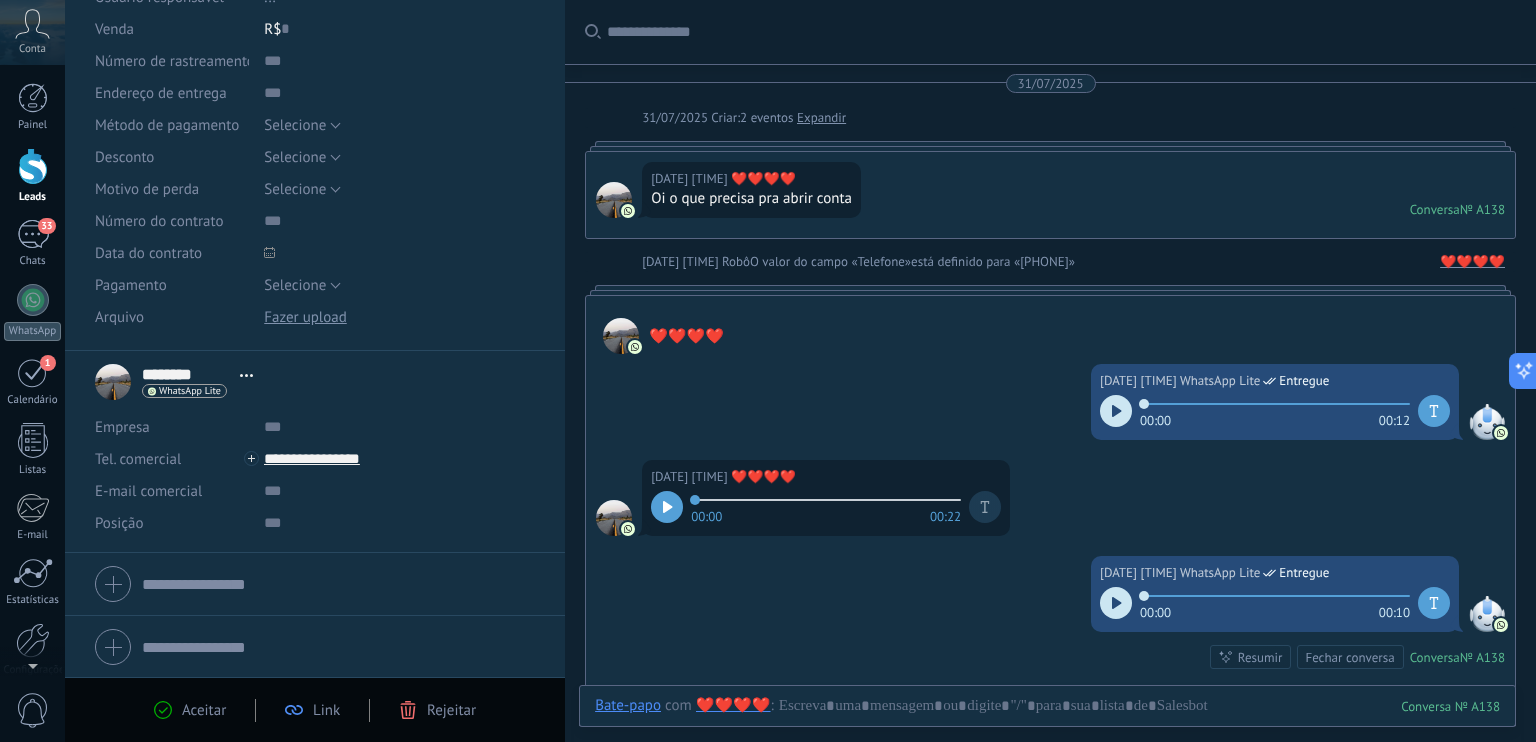click at bounding box center (33, 166) 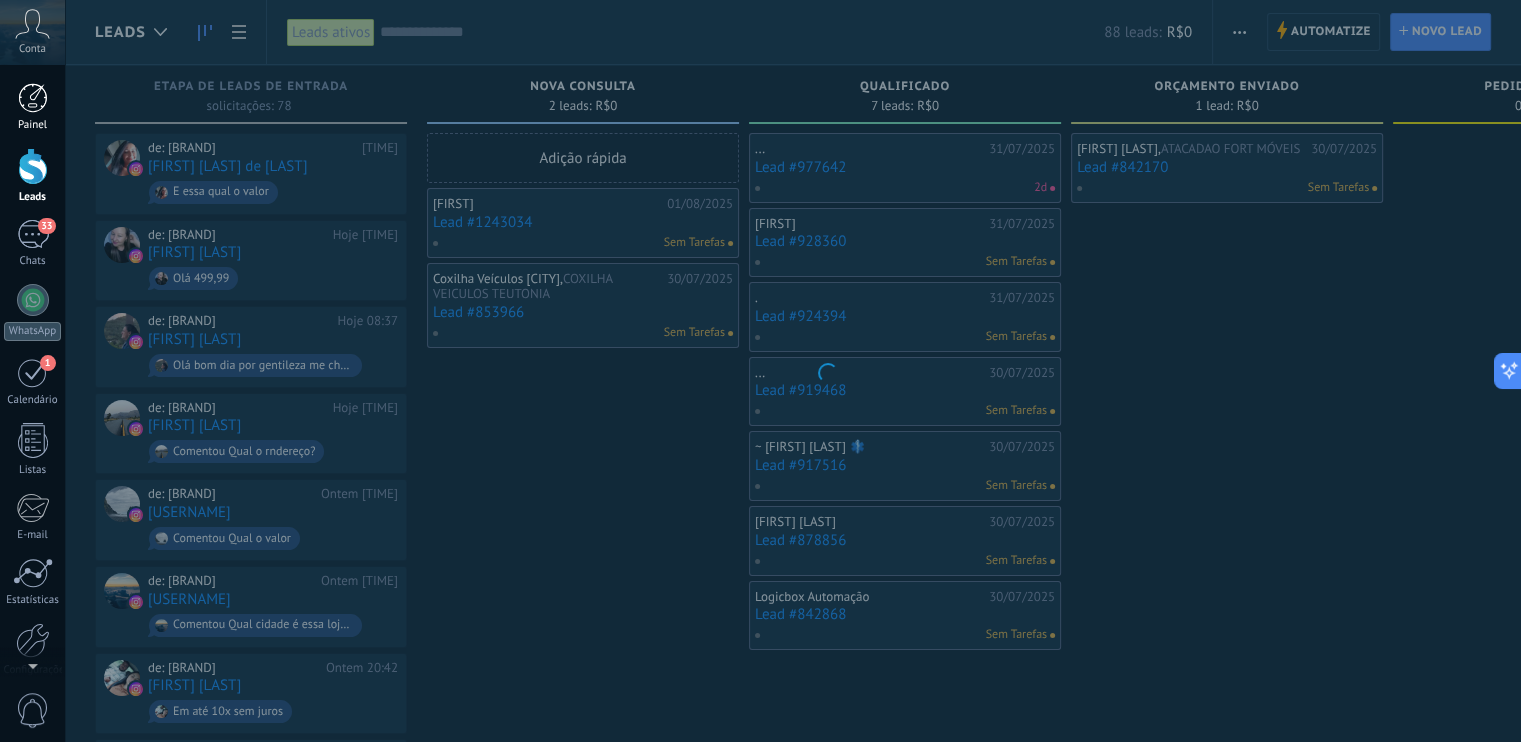 click at bounding box center (33, 98) 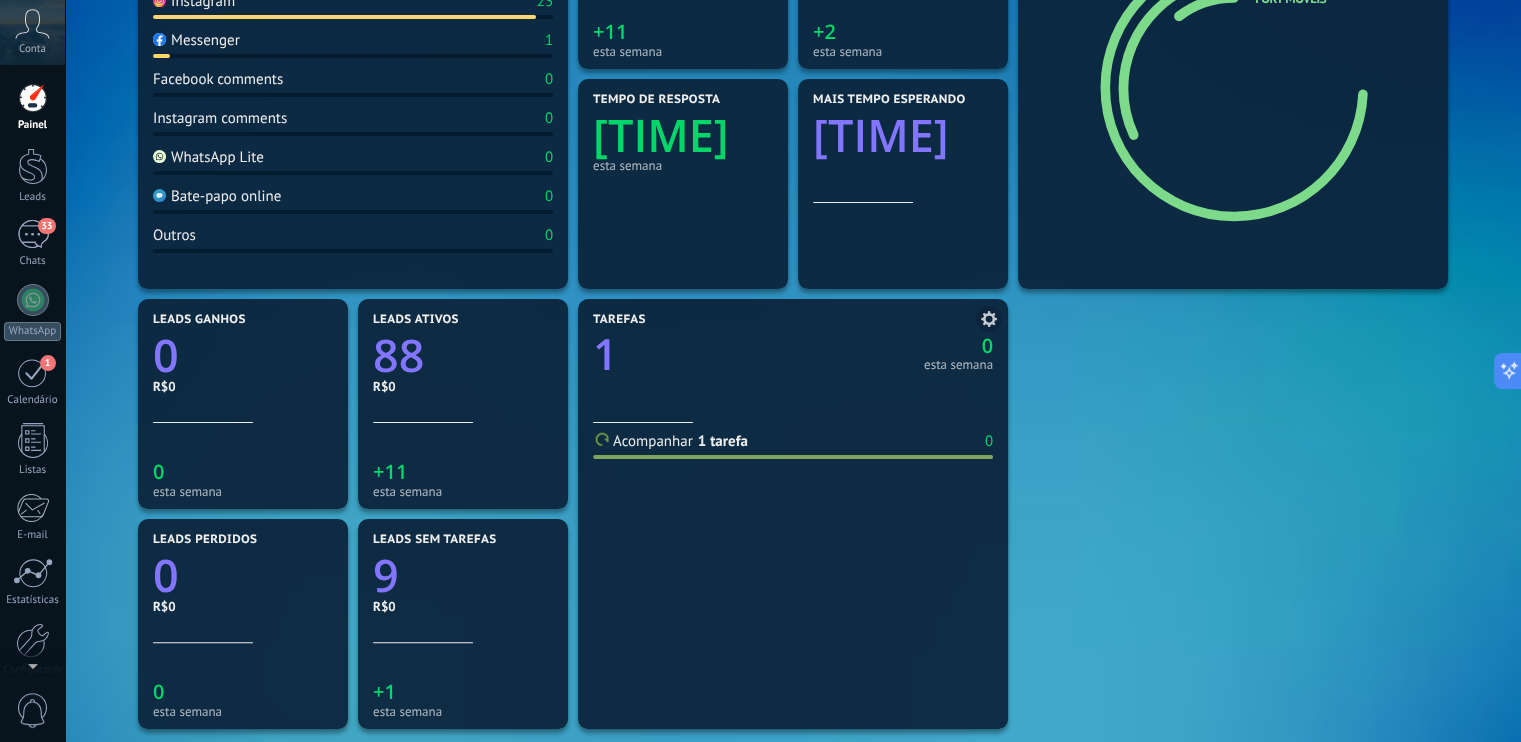 scroll, scrollTop: 600, scrollLeft: 0, axis: vertical 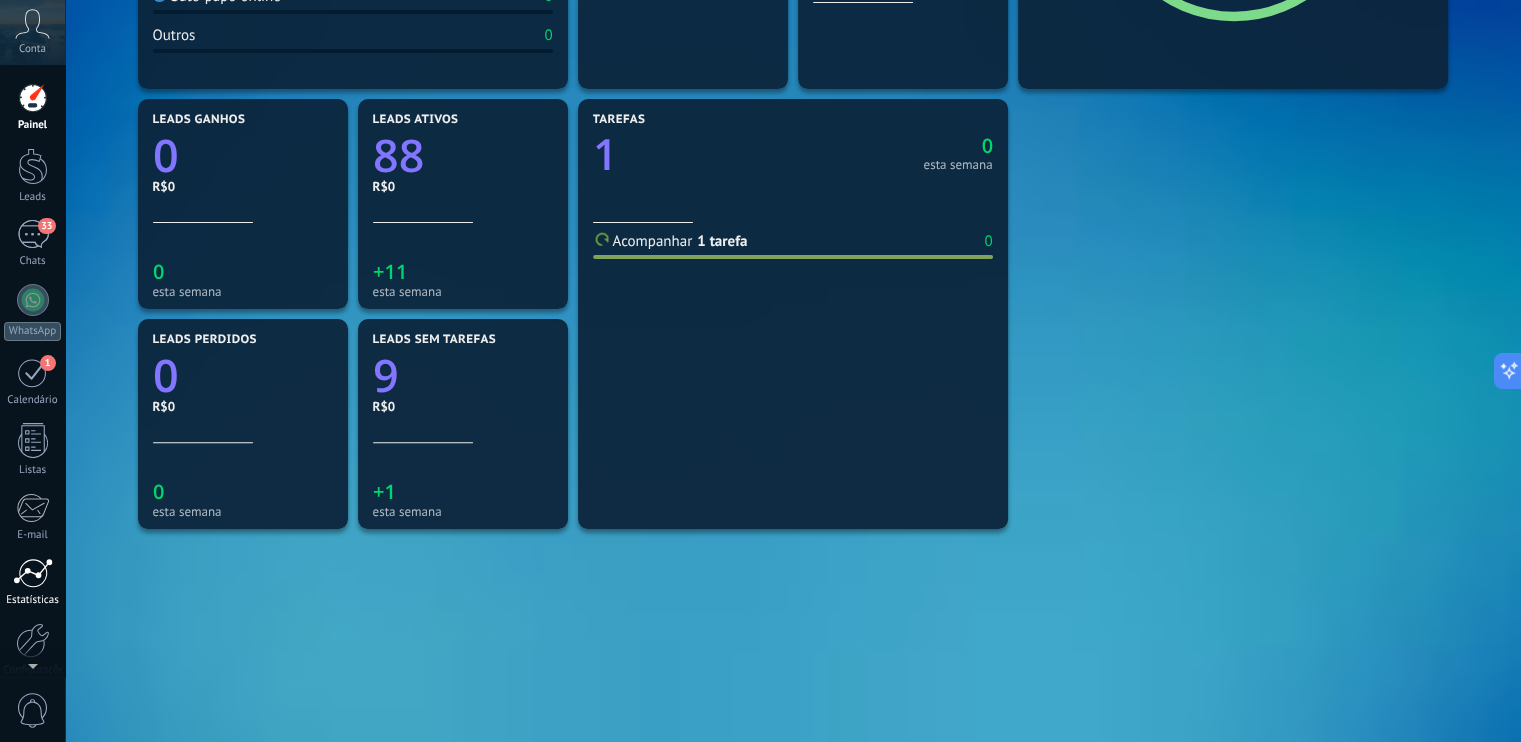 click on "Estatísticas" at bounding box center (33, 600) 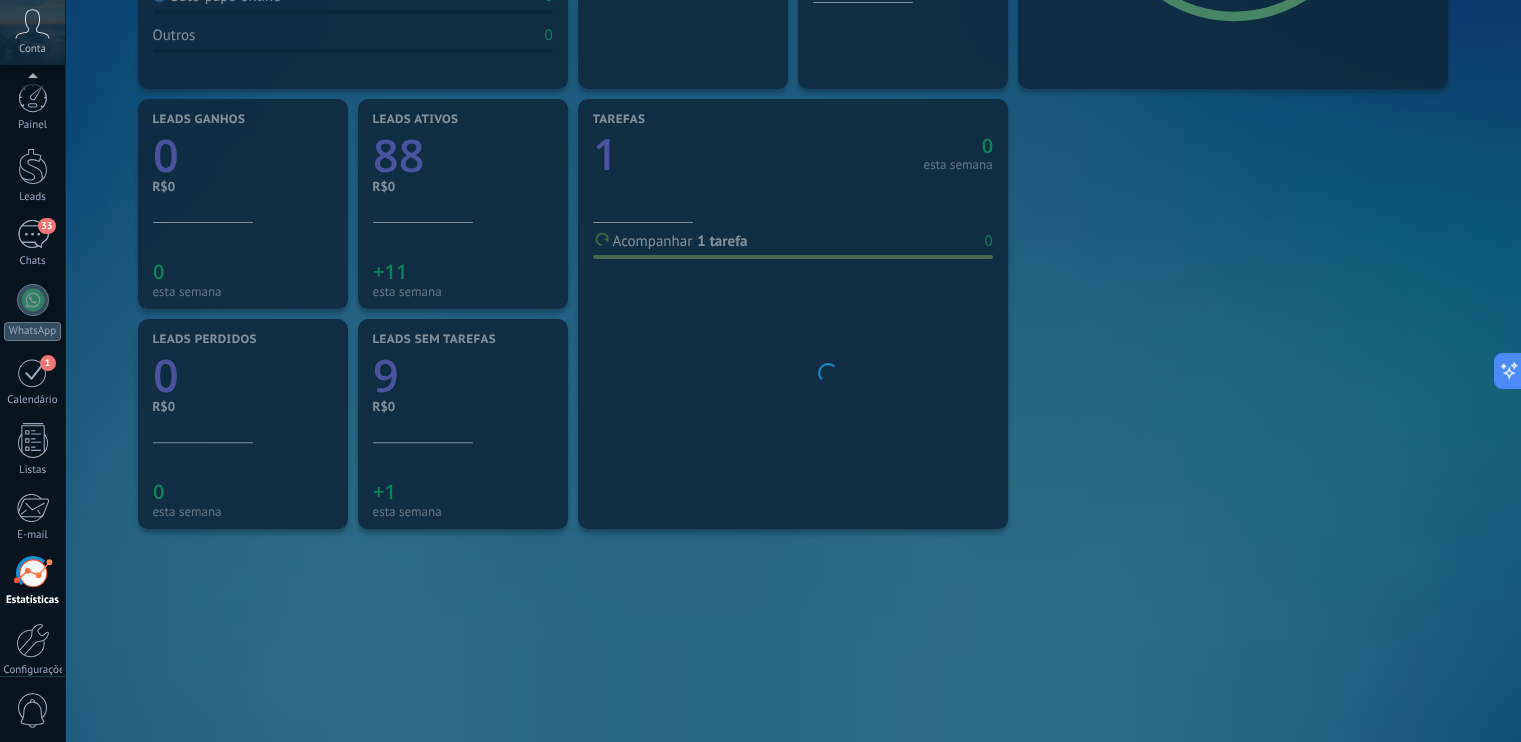 scroll, scrollTop: 88, scrollLeft: 0, axis: vertical 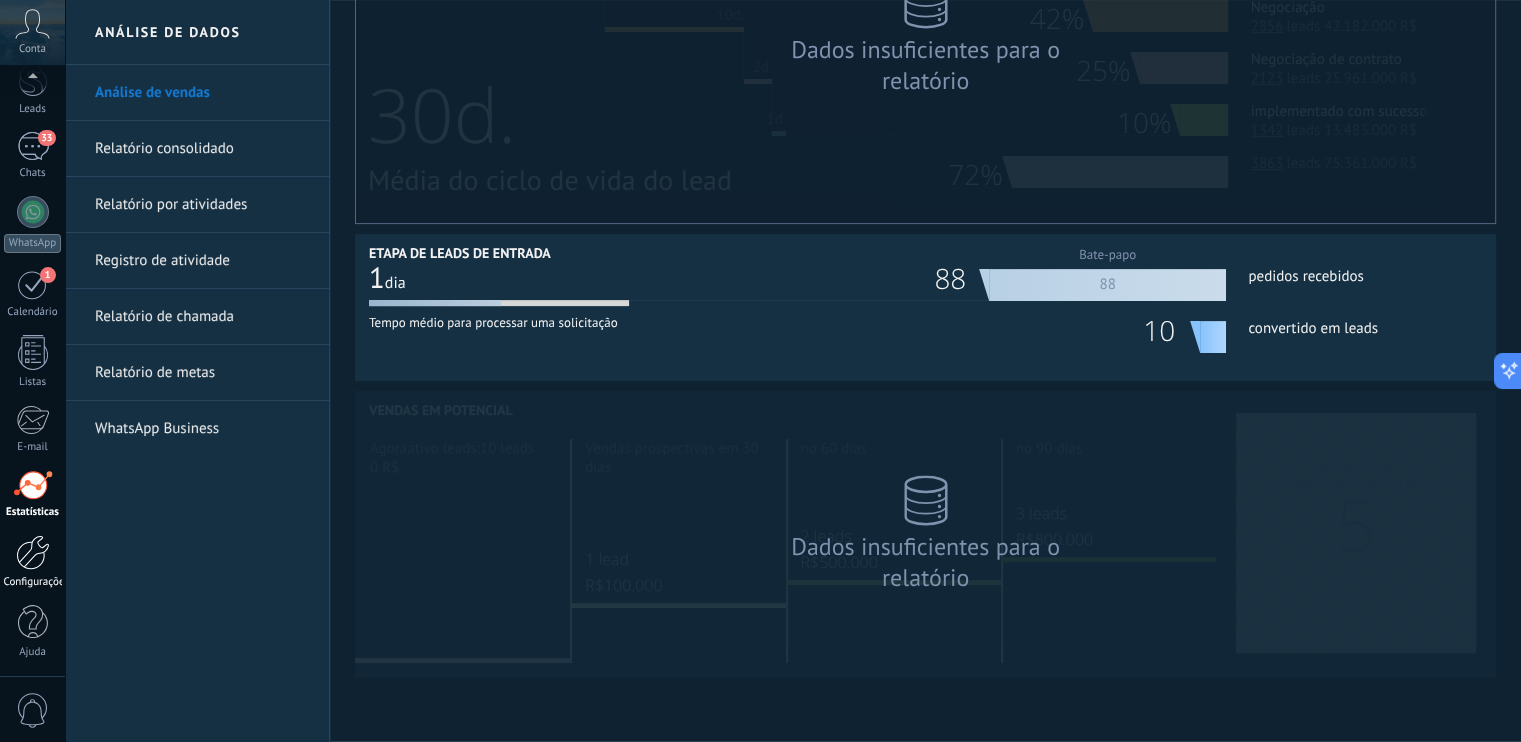 click on "Configurações" at bounding box center [32, 562] 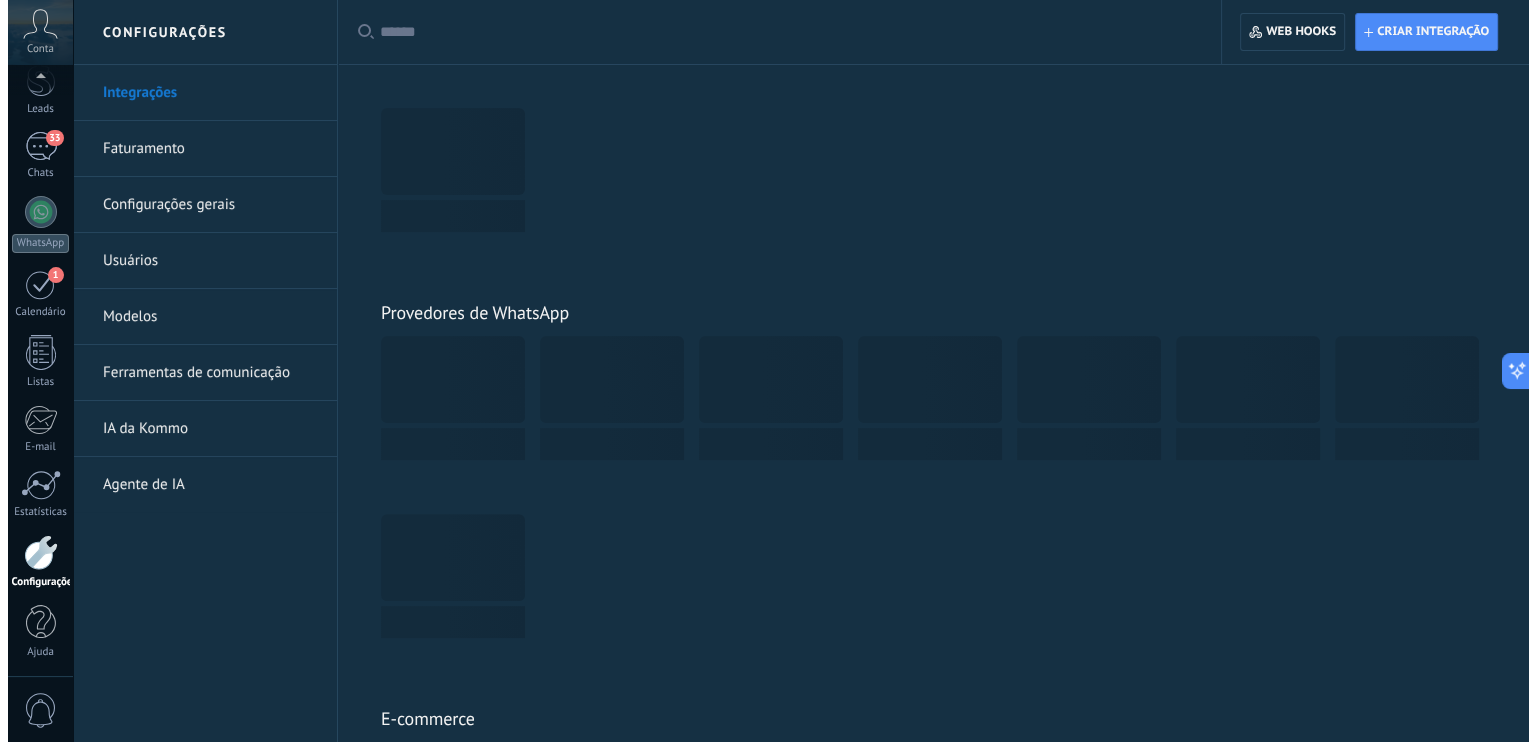 scroll, scrollTop: 0, scrollLeft: 0, axis: both 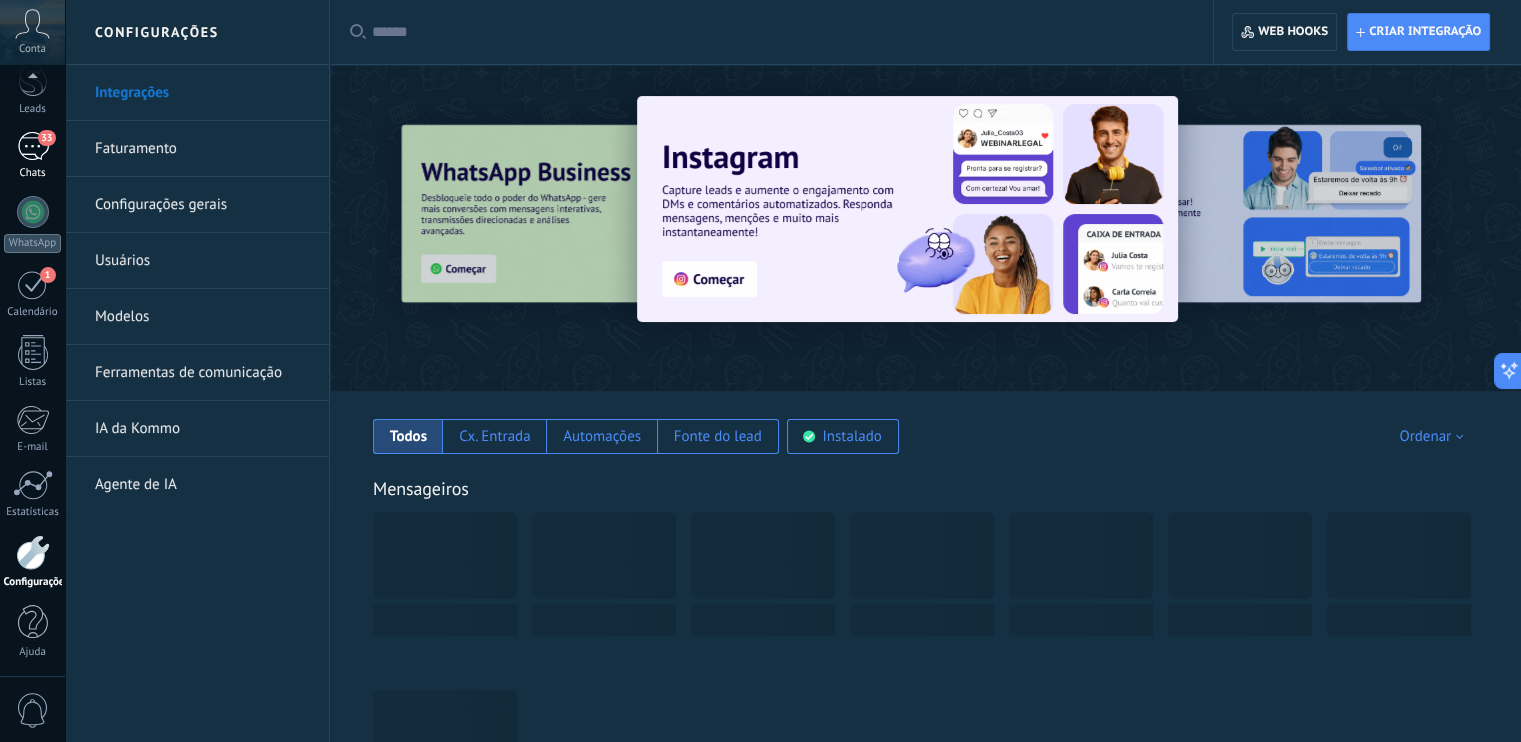 click on "33" at bounding box center (46, 138) 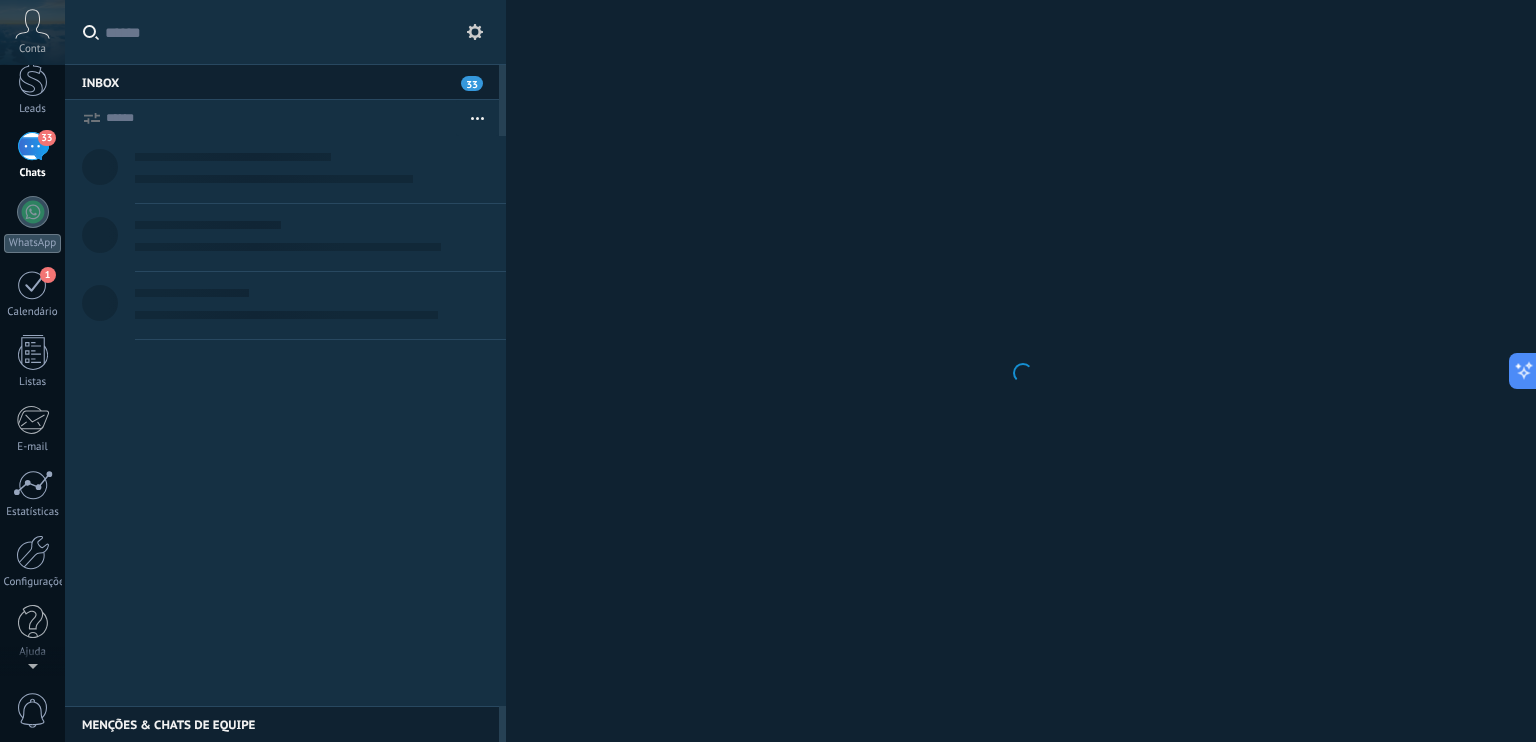 scroll, scrollTop: 0, scrollLeft: 0, axis: both 